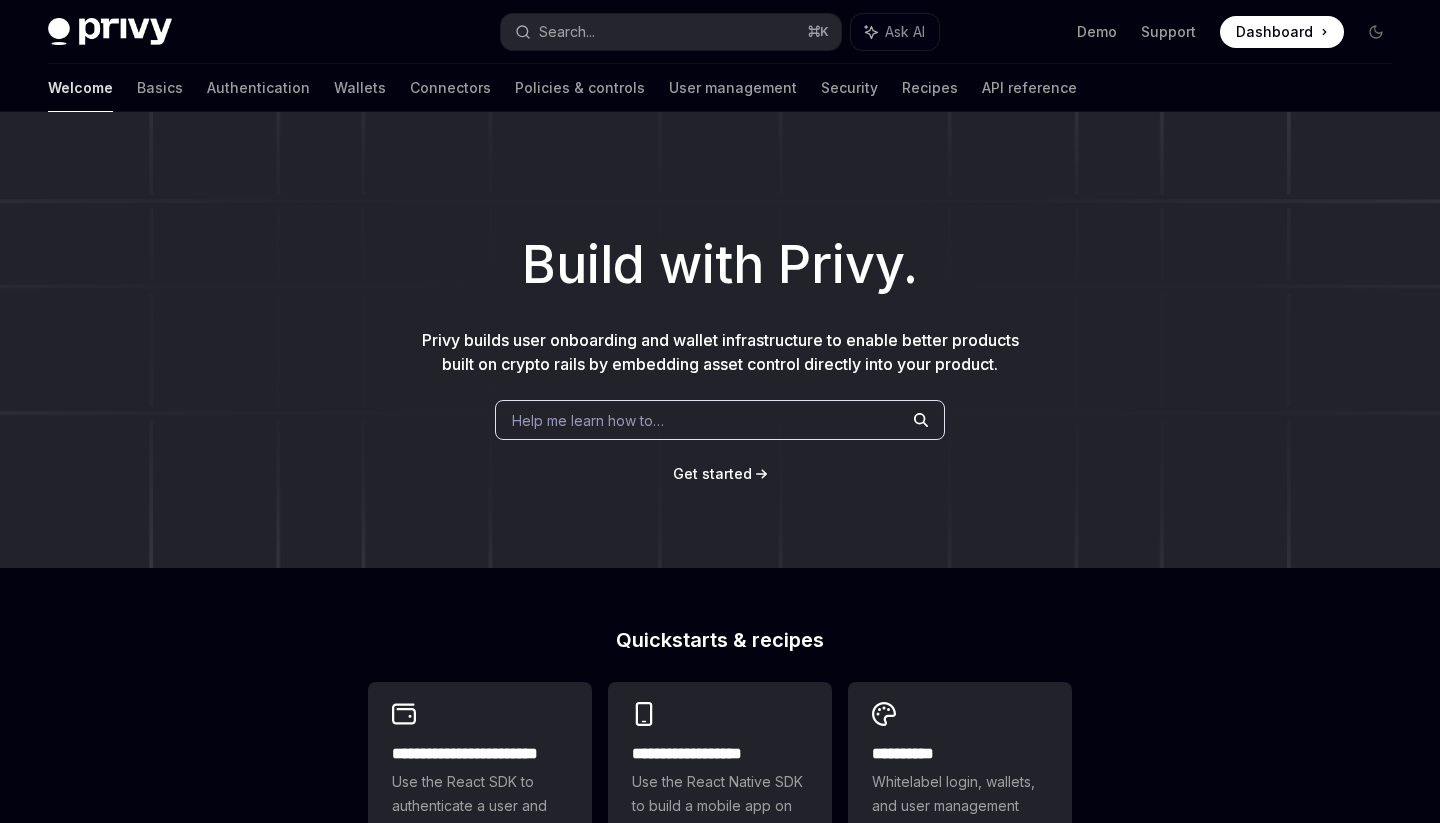 scroll, scrollTop: 0, scrollLeft: 0, axis: both 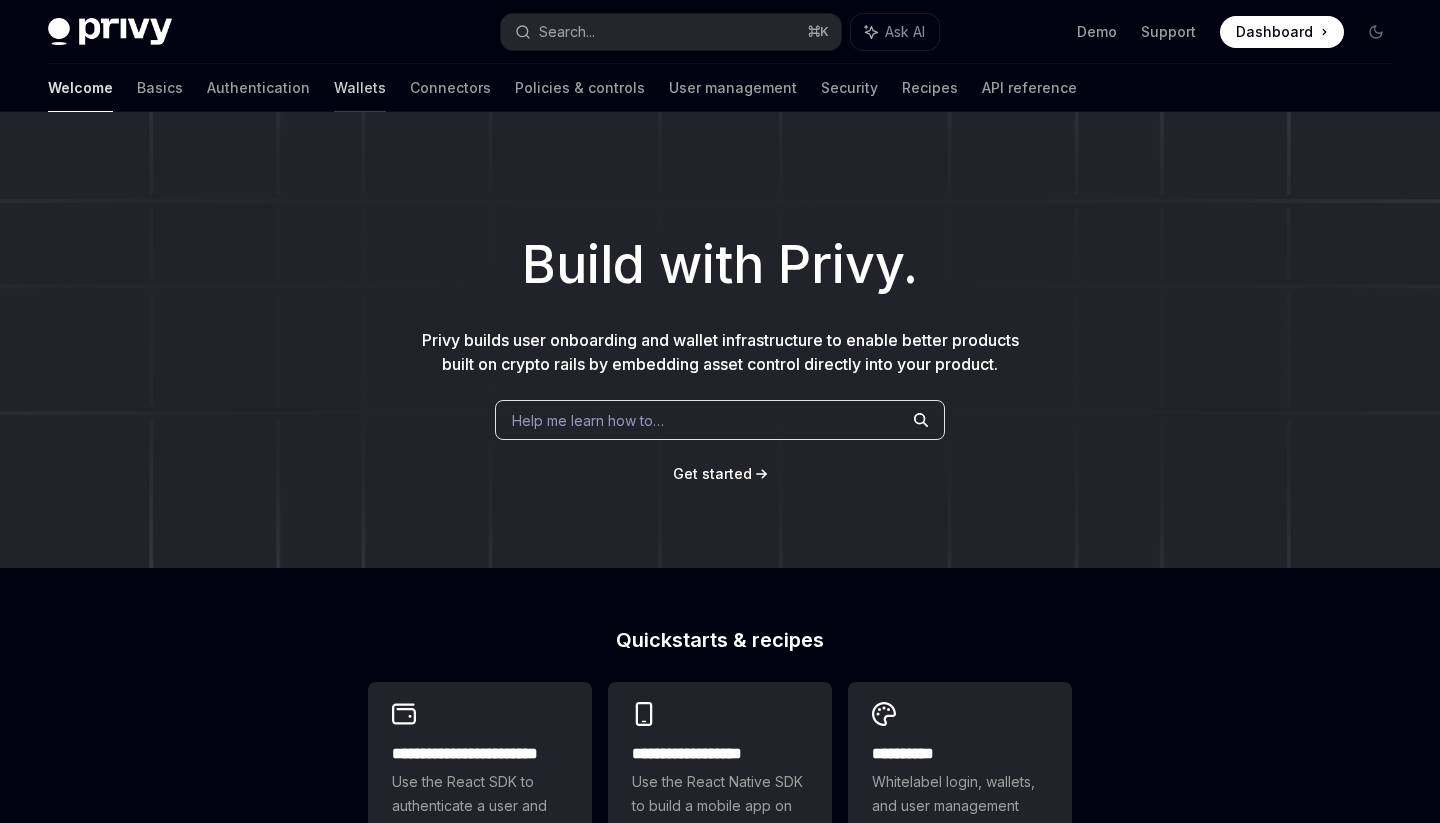 click on "Wallets" at bounding box center (360, 88) 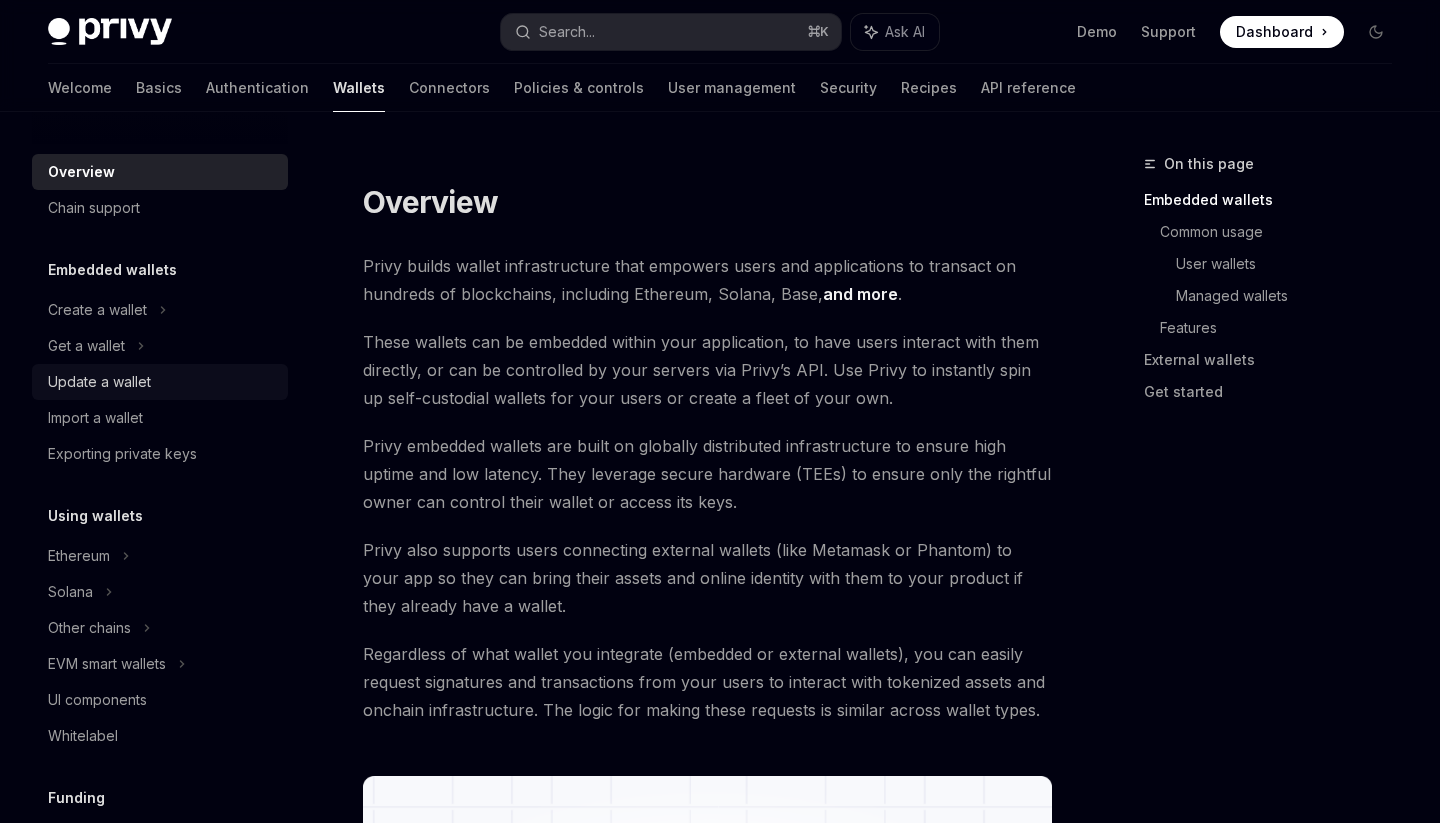 click on "Update a wallet" at bounding box center [162, 382] 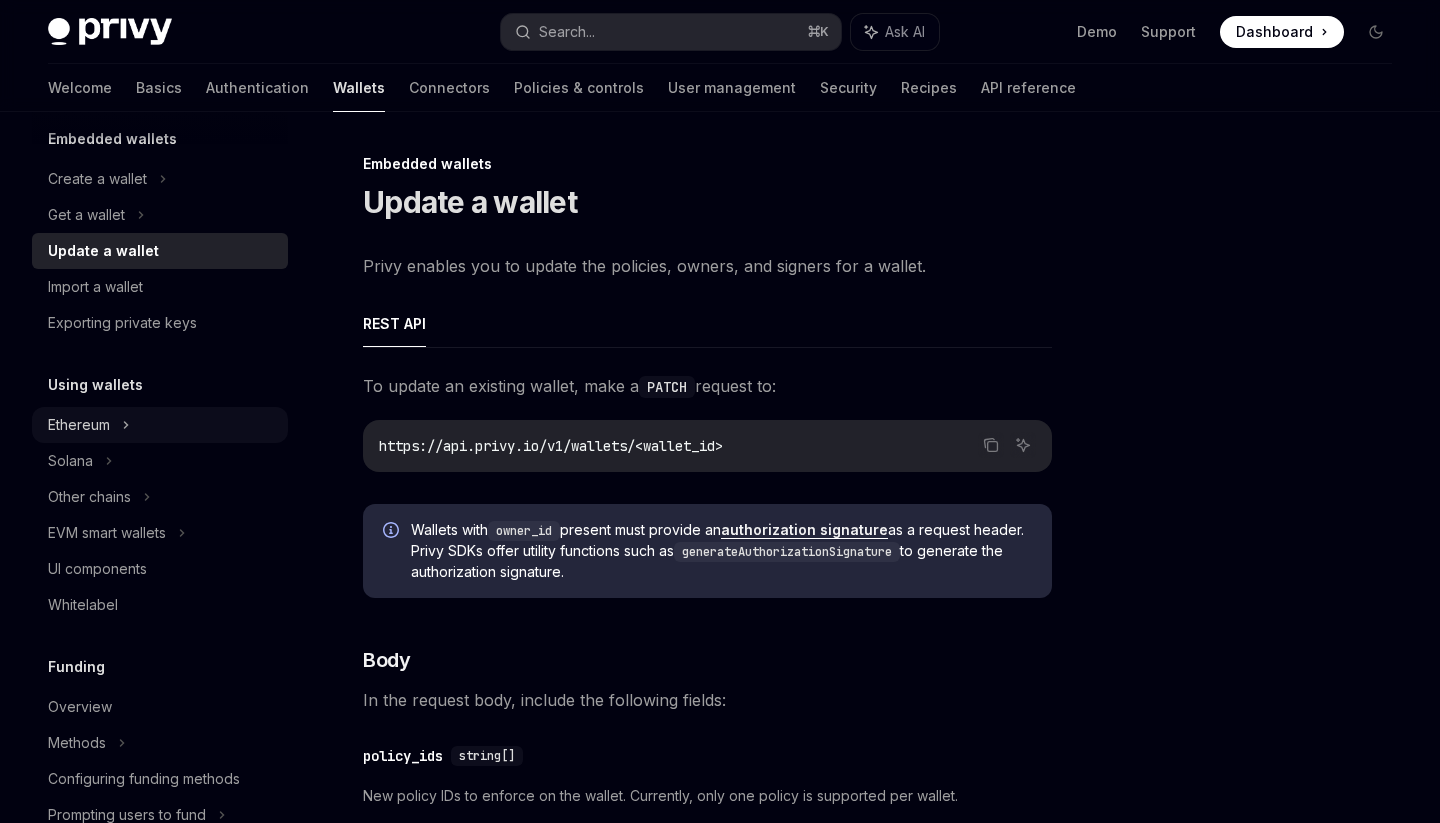 scroll, scrollTop: 132, scrollLeft: 0, axis: vertical 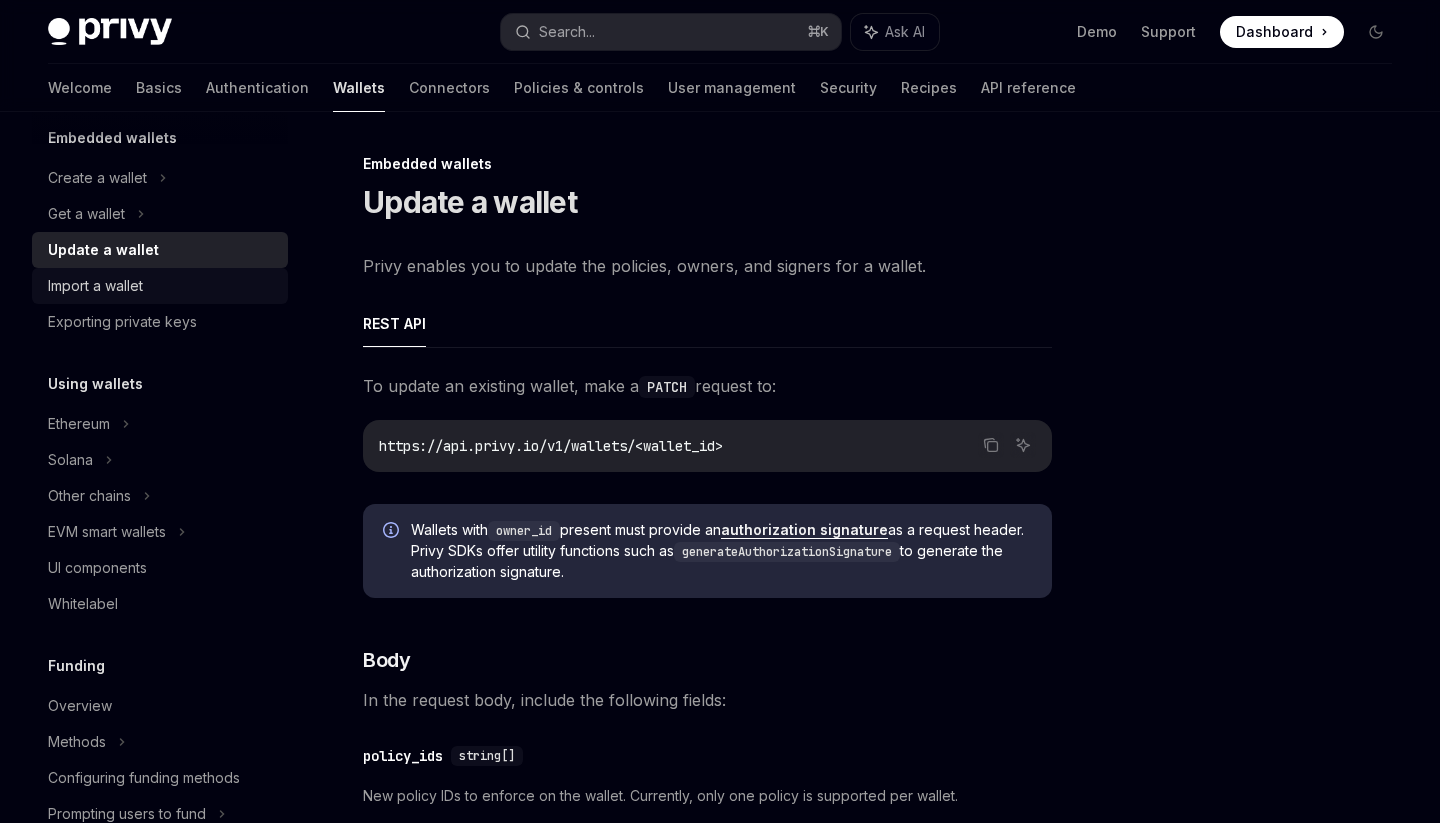 click on "Import a wallet" at bounding box center (162, 286) 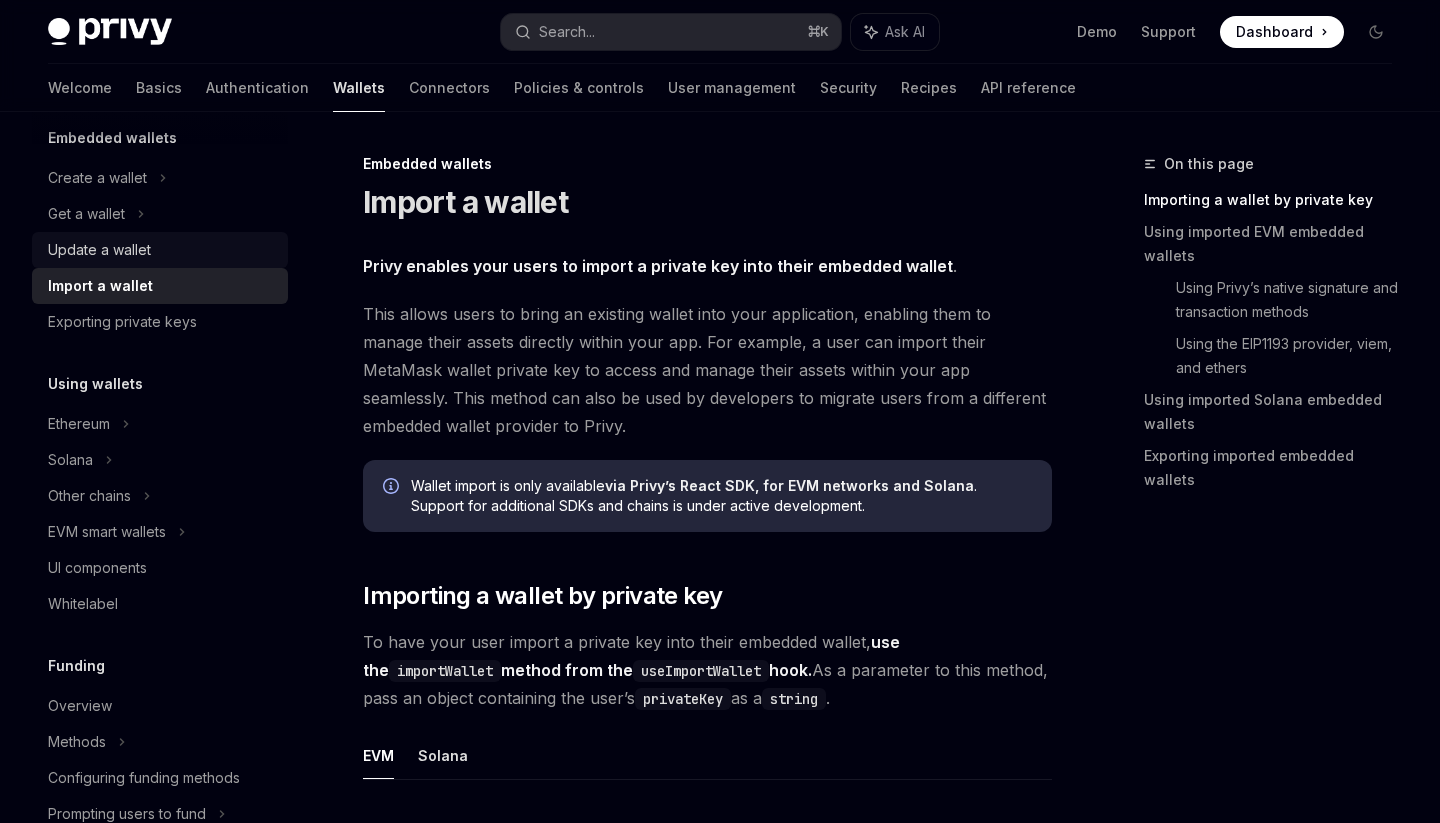 click on "Update a wallet" at bounding box center [99, 250] 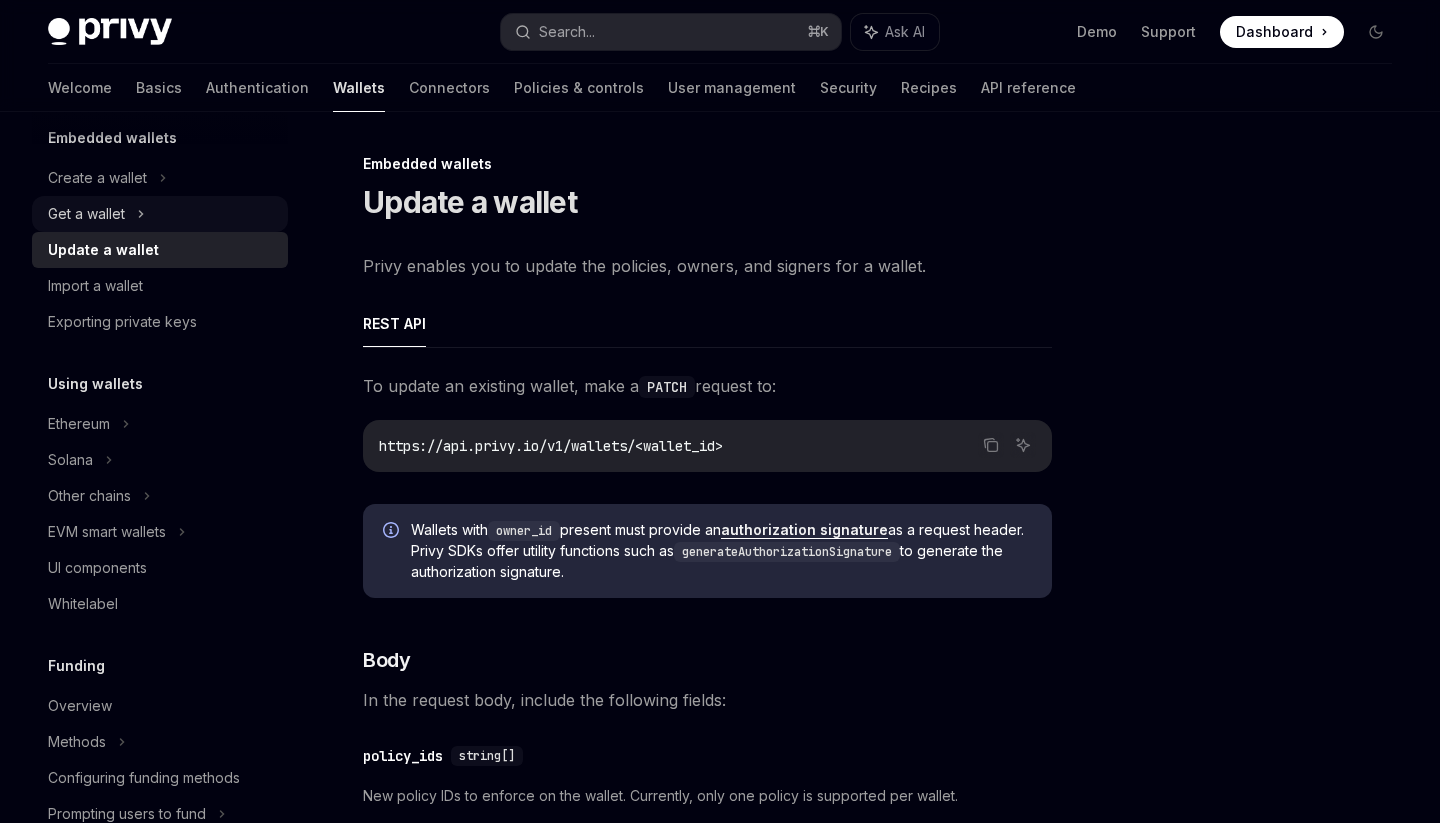 click 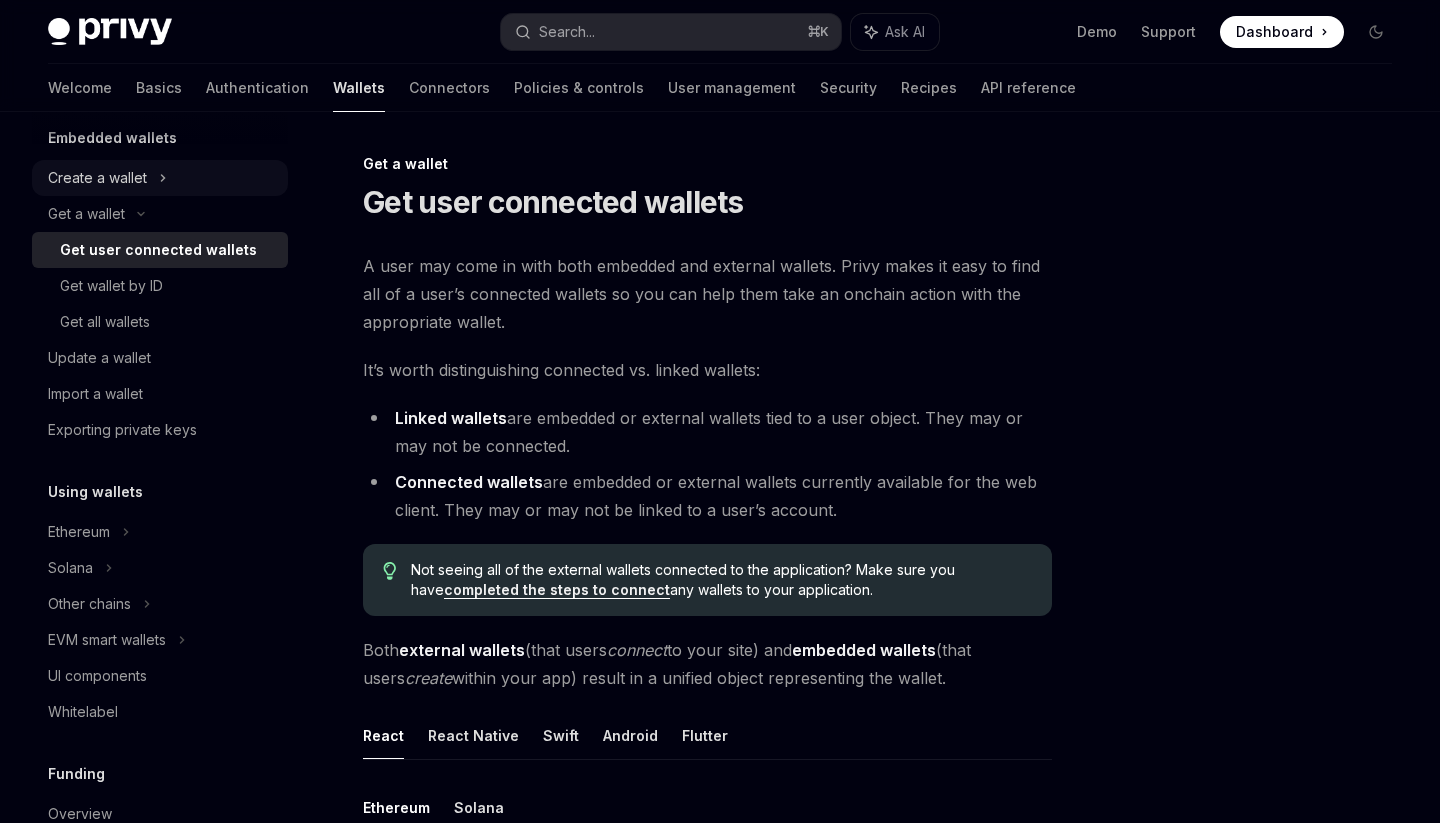 click on "Create a wallet" at bounding box center (97, 178) 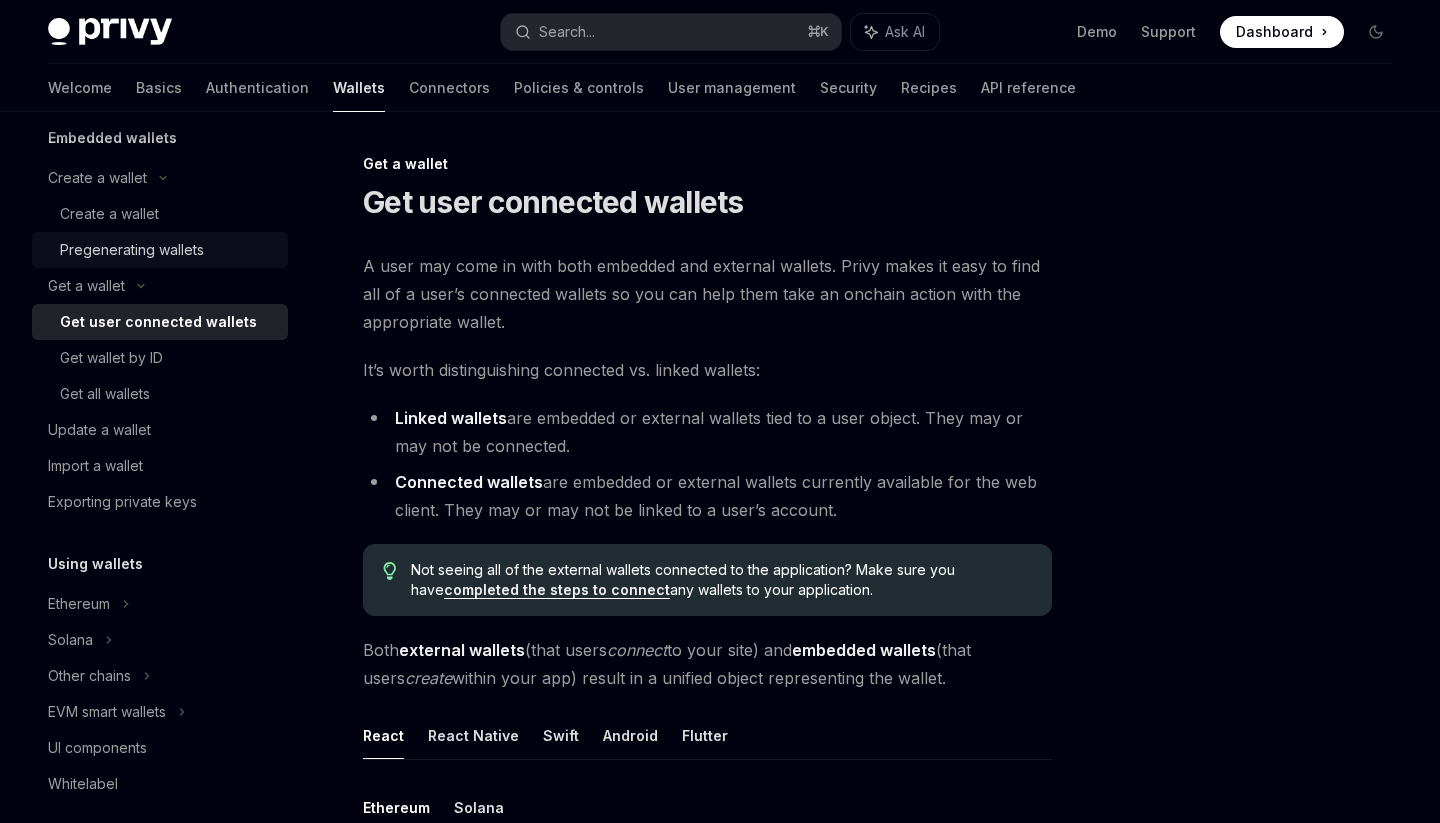 click on "Pregenerating wallets" at bounding box center (132, 250) 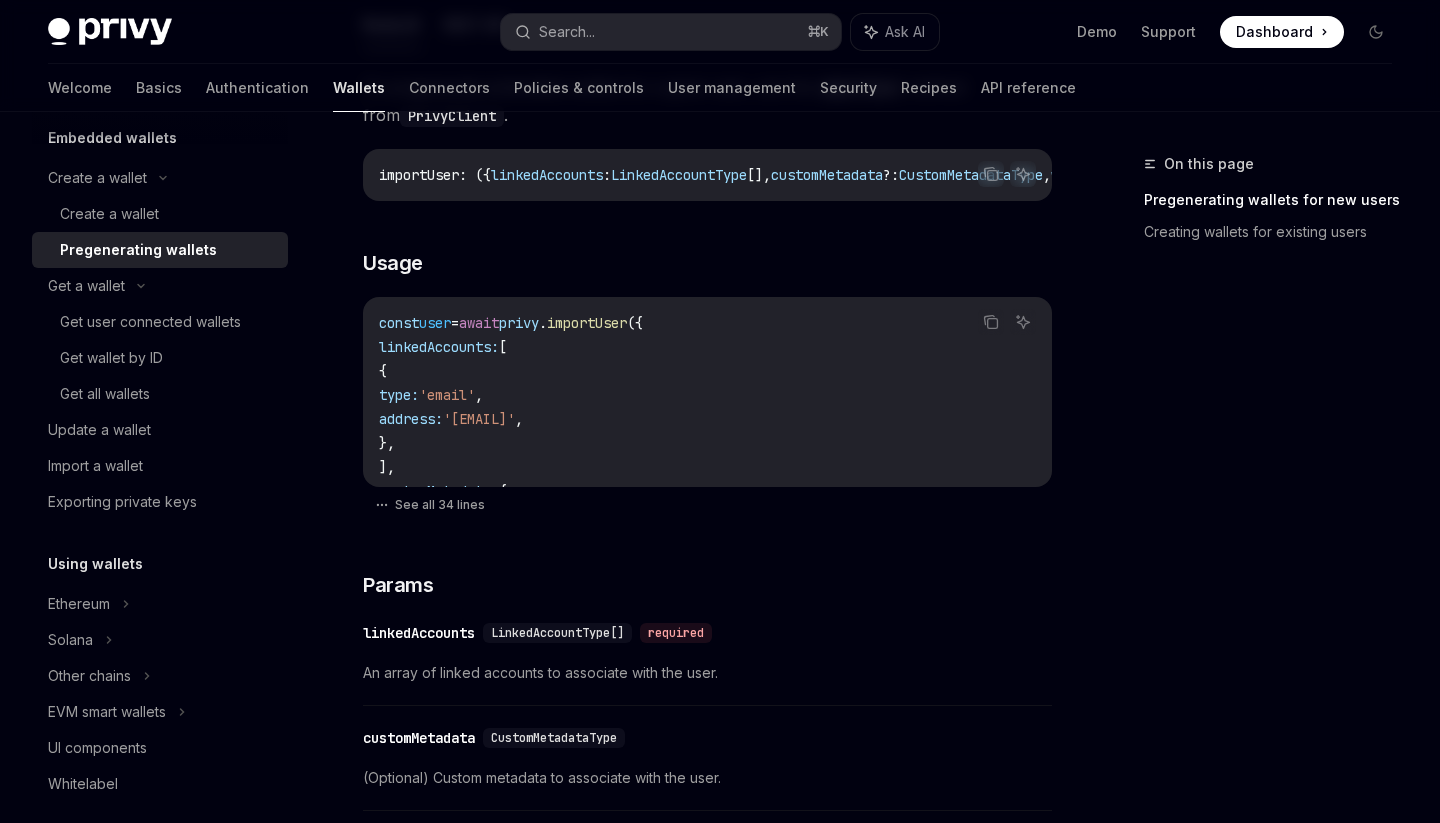scroll, scrollTop: 535, scrollLeft: 1, axis: both 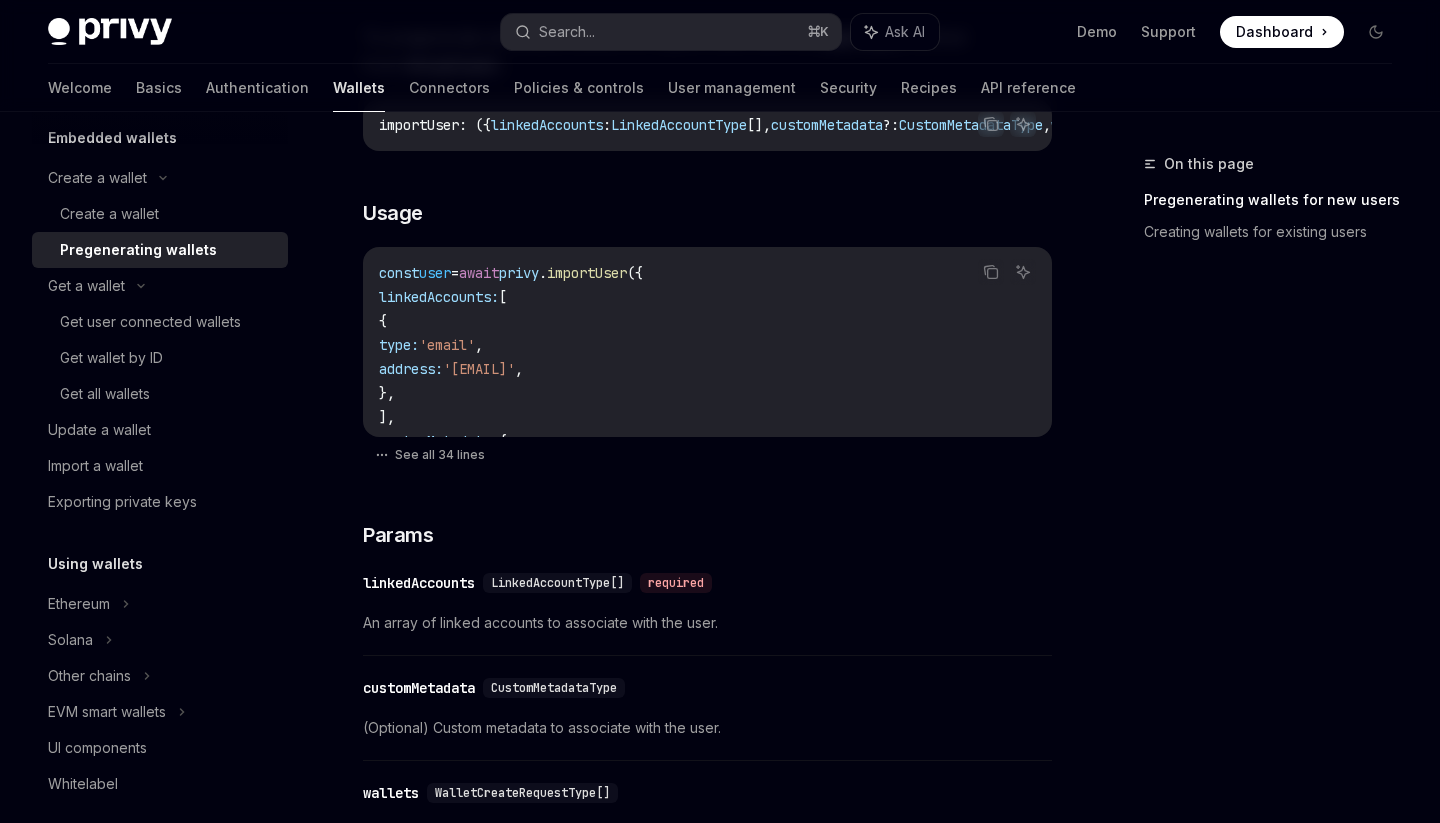 click on "const user = await privy.importUser({
linkedAccounts: [
{
type: 'email',
address: '[EMAIL]',
},
],
customMetadata: {
username: 'name',
isVerified: true,
age: [AGE],
},
wallets: [
{
chainType: 'ethereum',
createSmartWallet: true,
additionalSigners: [
{
signerId: '[SIGNER_ID]',
policyIds: ['[POLICY_ID]']
}
]
},
{
chainType: 'solana',
additionalSigners: [
{
signerId: '[SIGNER_ID]',
policyIds: ['[POLICY_ID]']
}
]
}
]
});" at bounding box center (707, 669) 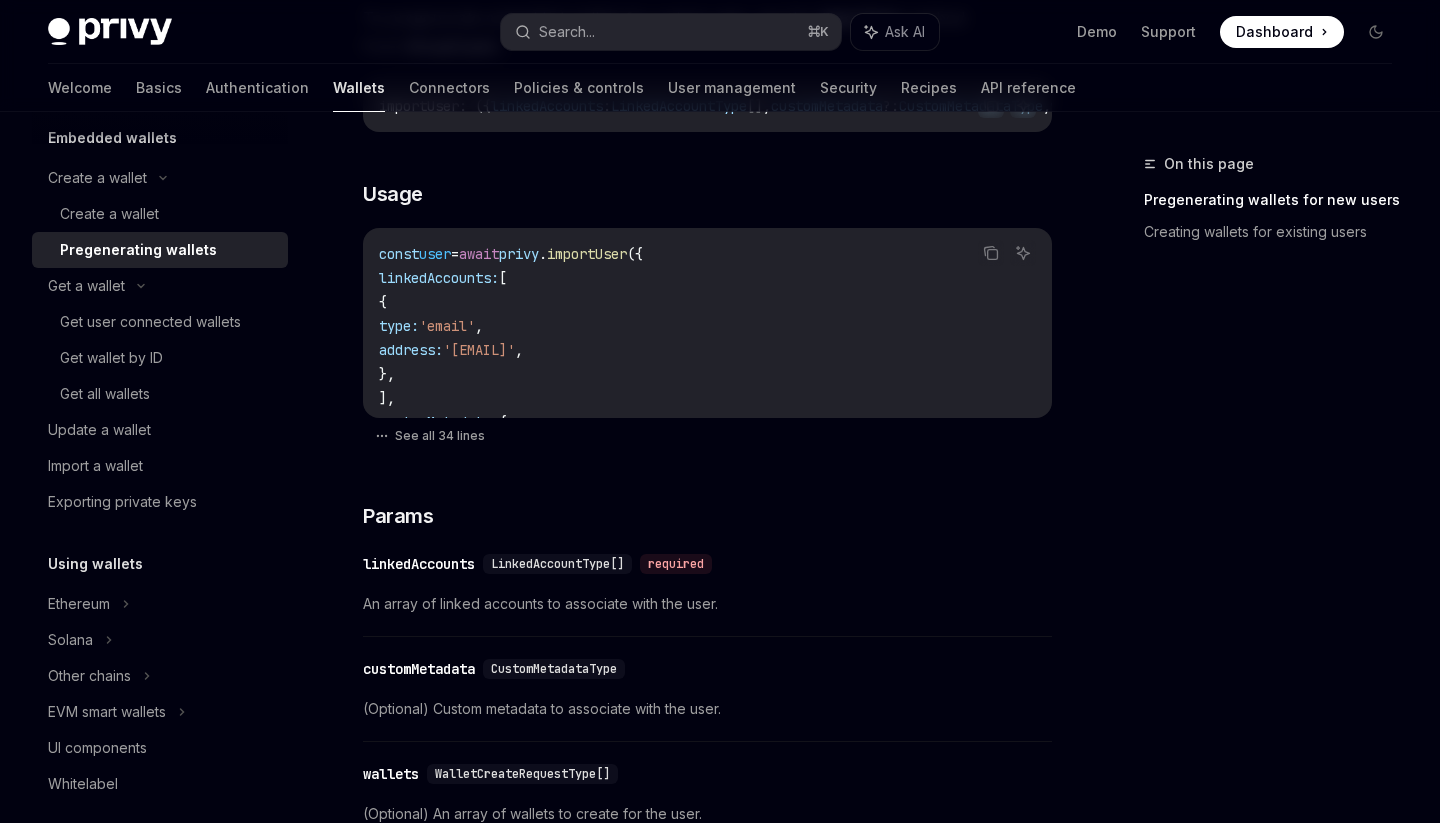 scroll, scrollTop: 615, scrollLeft: 0, axis: vertical 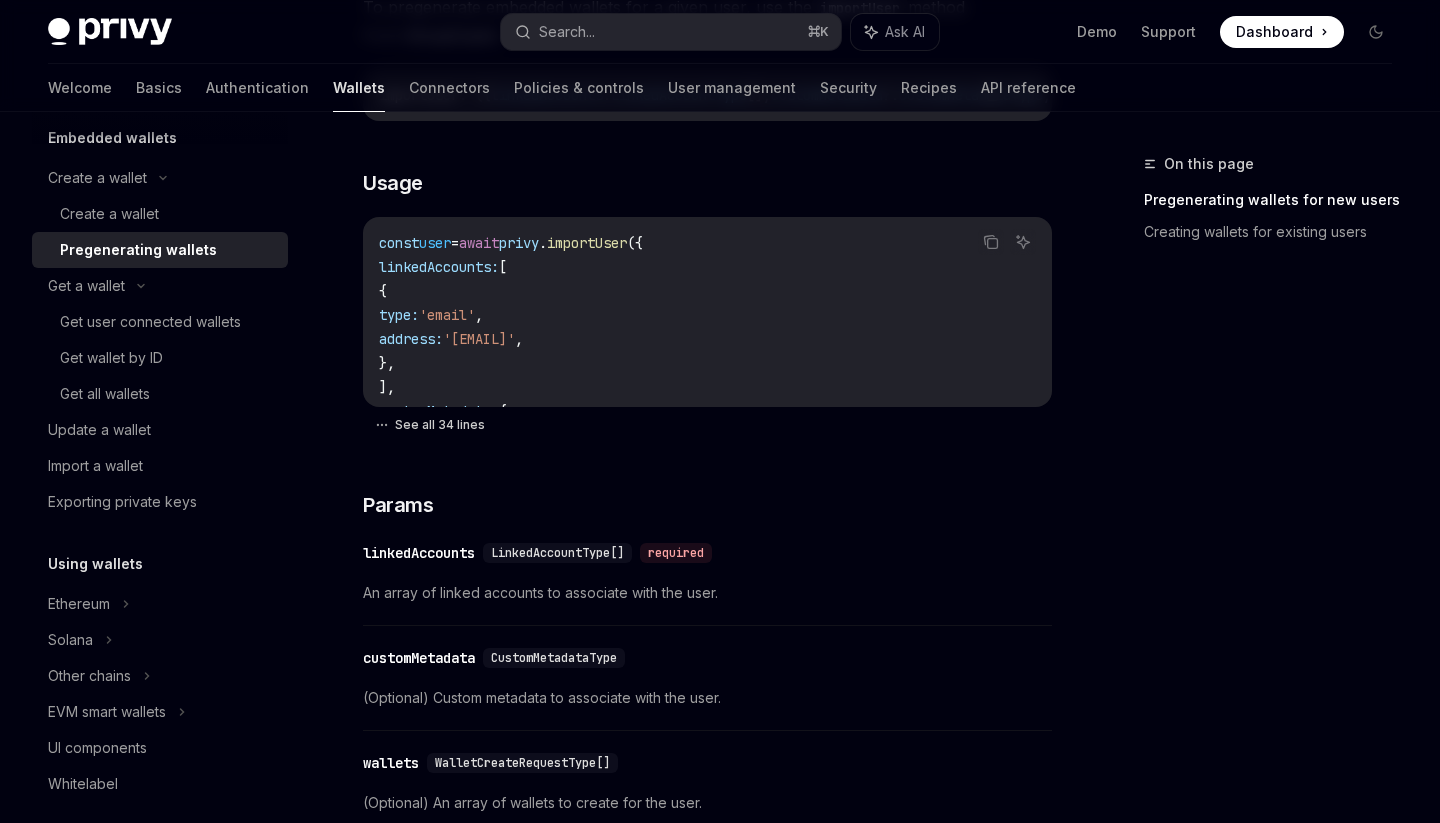 click on "See all 34 lines" at bounding box center (707, 425) 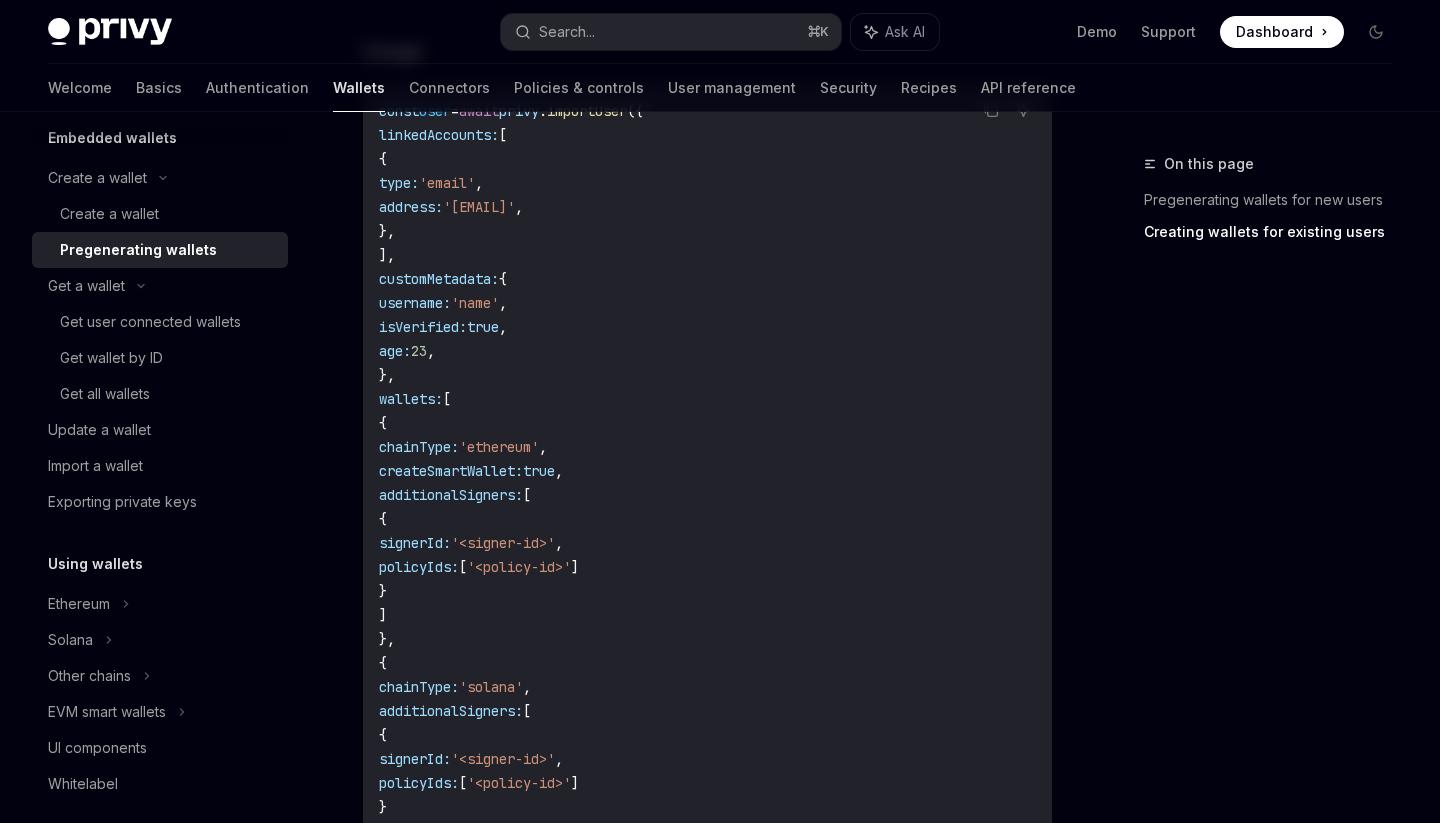 scroll, scrollTop: 0, scrollLeft: 0, axis: both 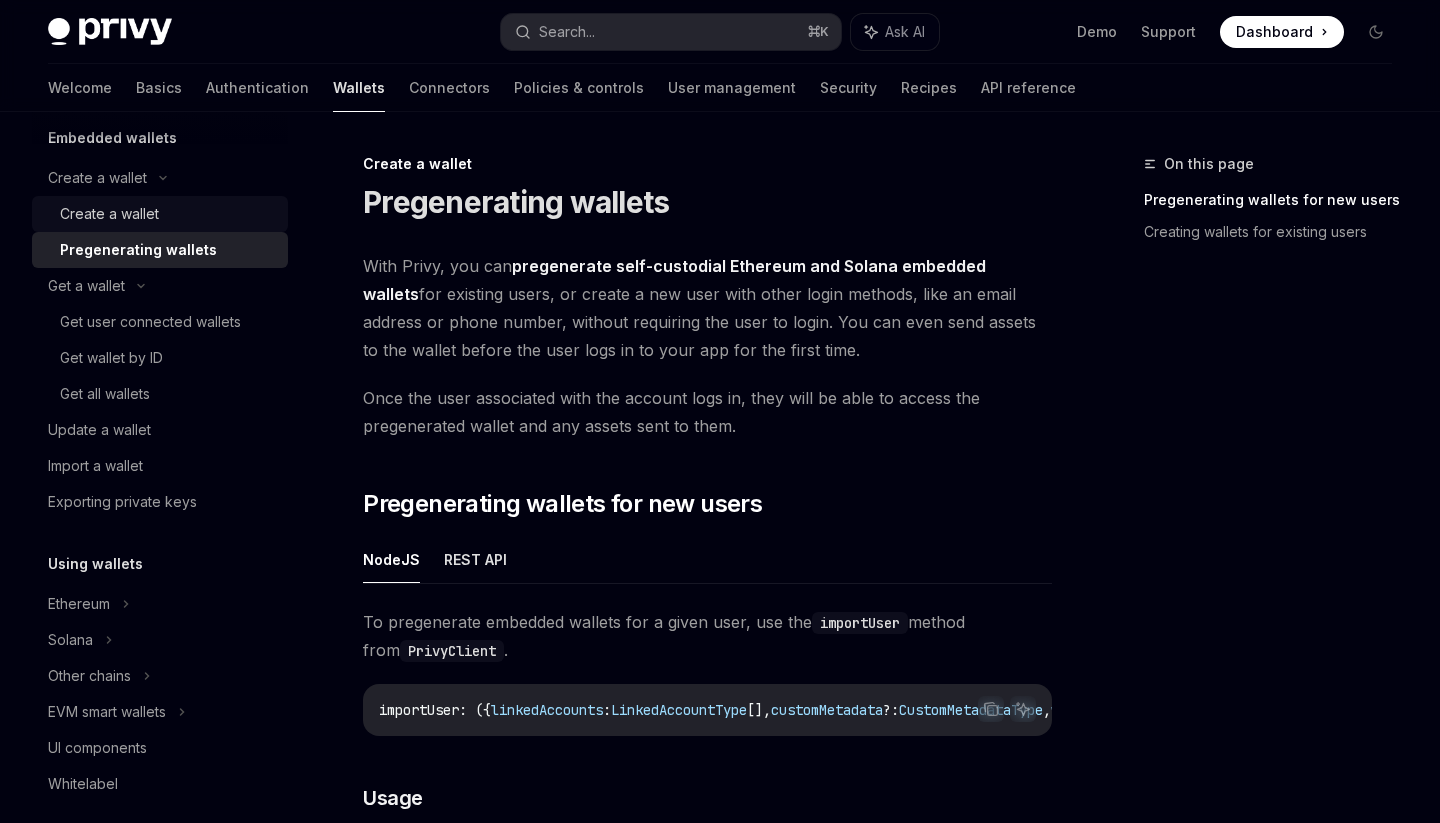 click on "Create a wallet" at bounding box center [168, 214] 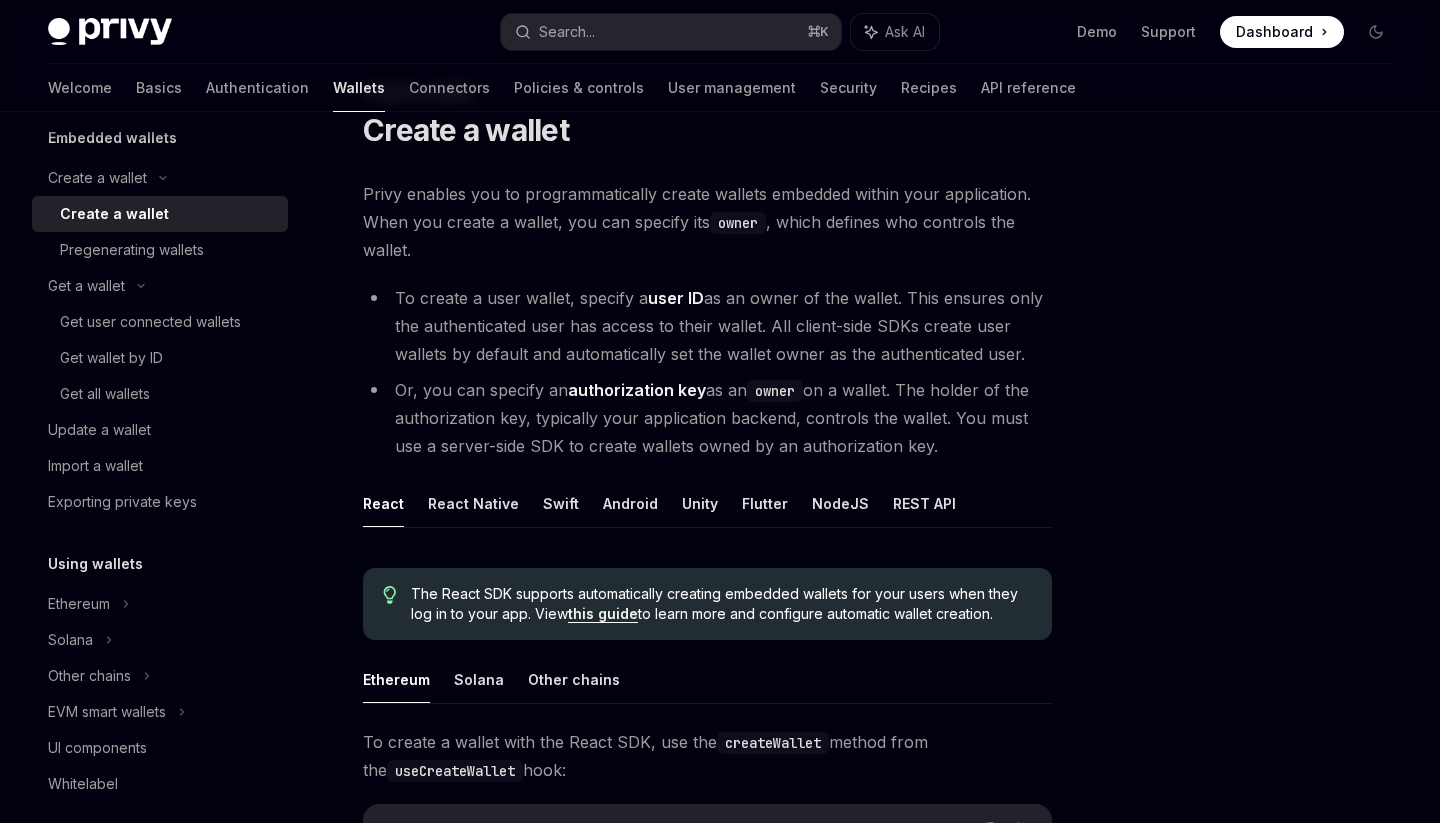 scroll, scrollTop: 101, scrollLeft: 0, axis: vertical 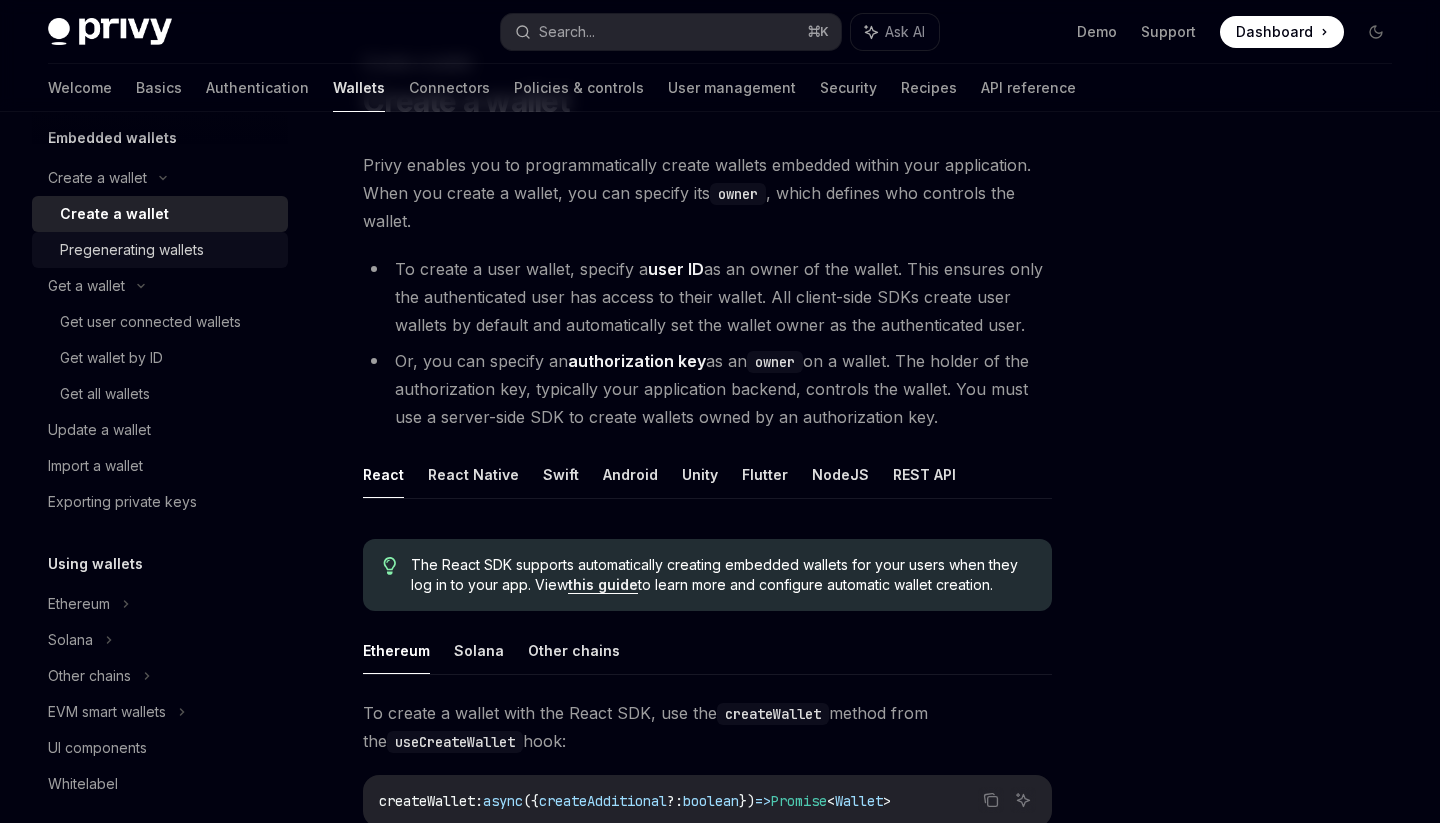 click on "Pregenerating wallets" at bounding box center [168, 250] 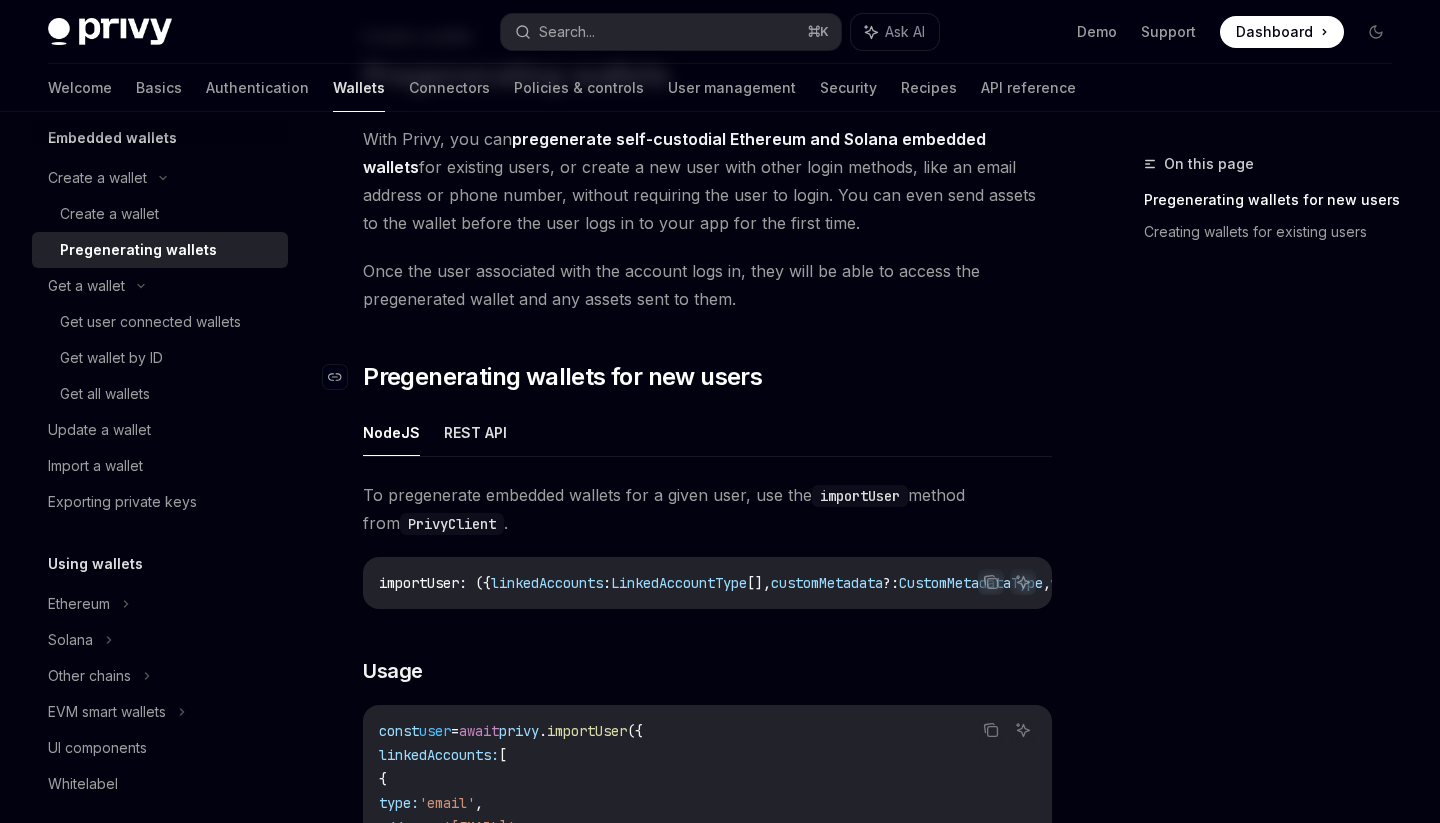 scroll, scrollTop: 134, scrollLeft: 0, axis: vertical 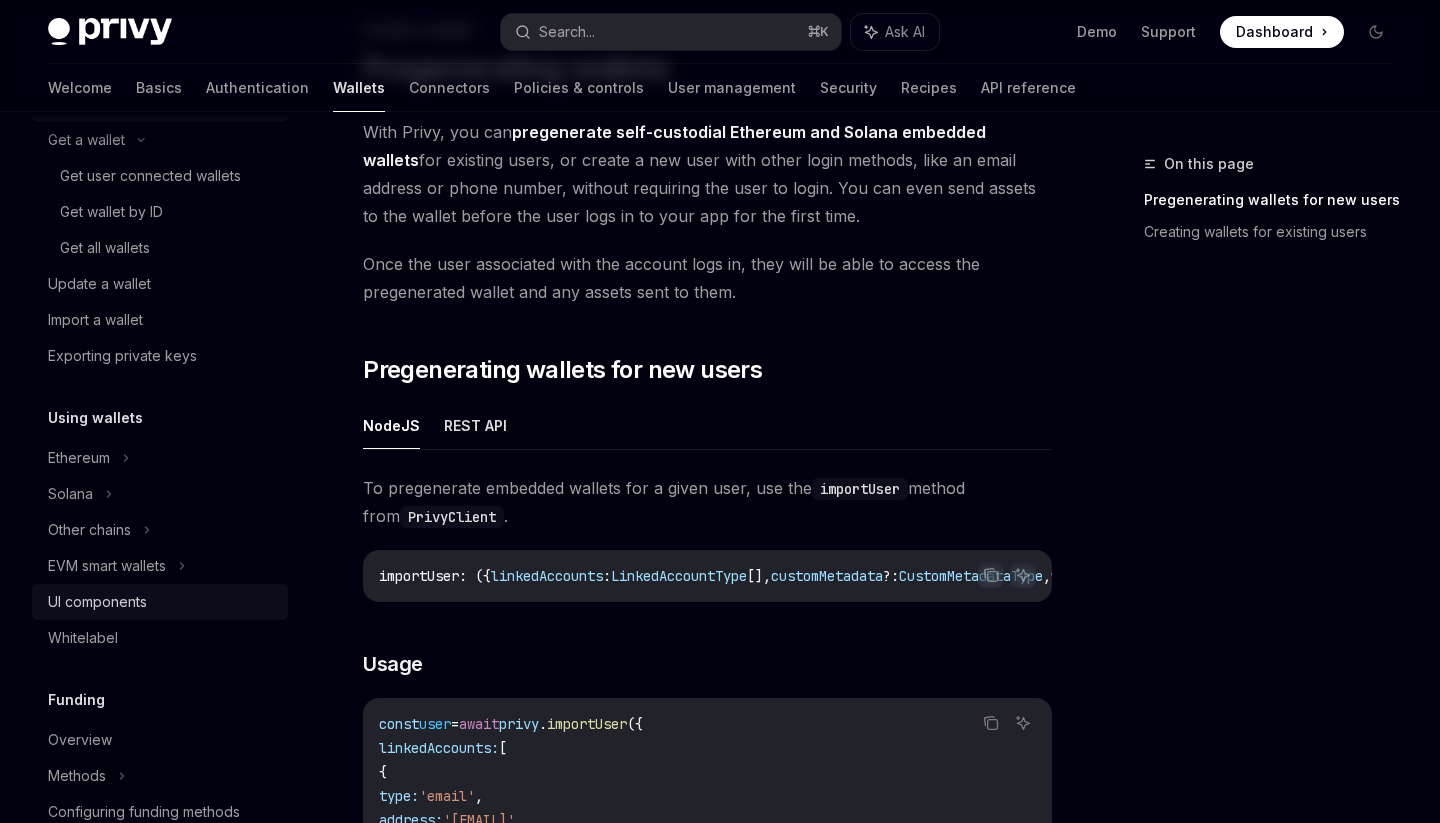 click on "UI components" at bounding box center (162, 602) 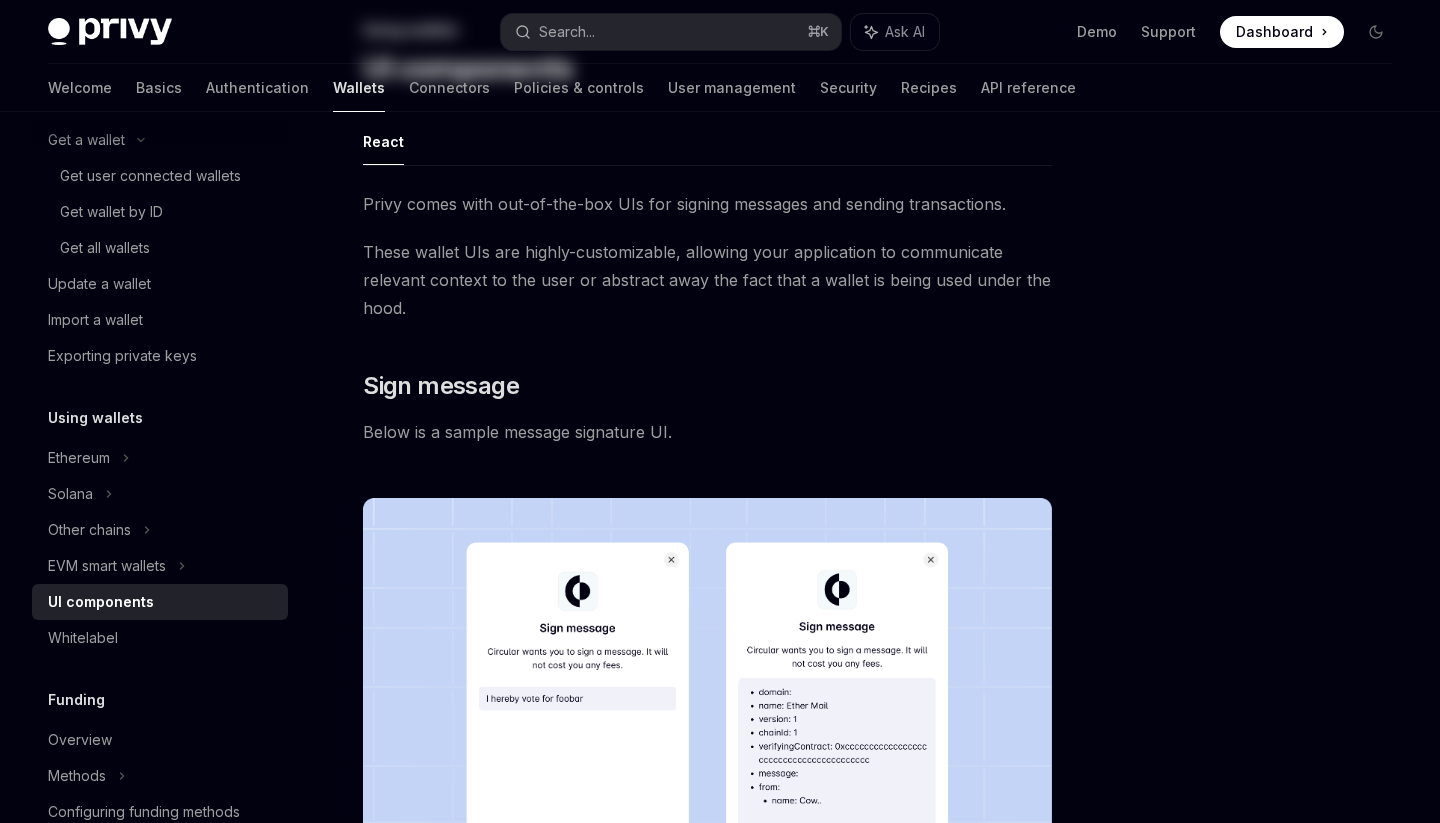 scroll, scrollTop: 0, scrollLeft: 0, axis: both 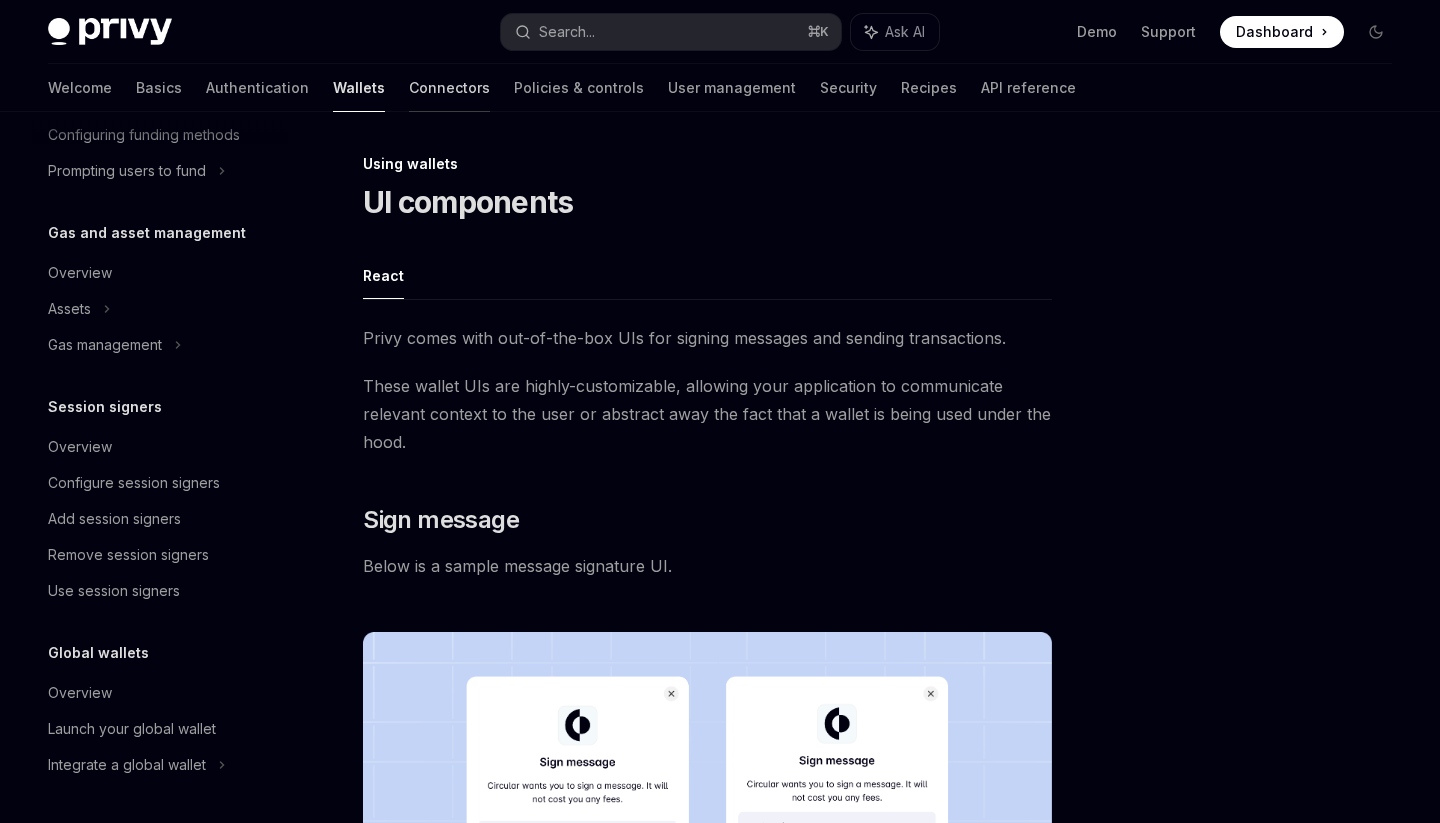 click on "Connectors" at bounding box center (449, 88) 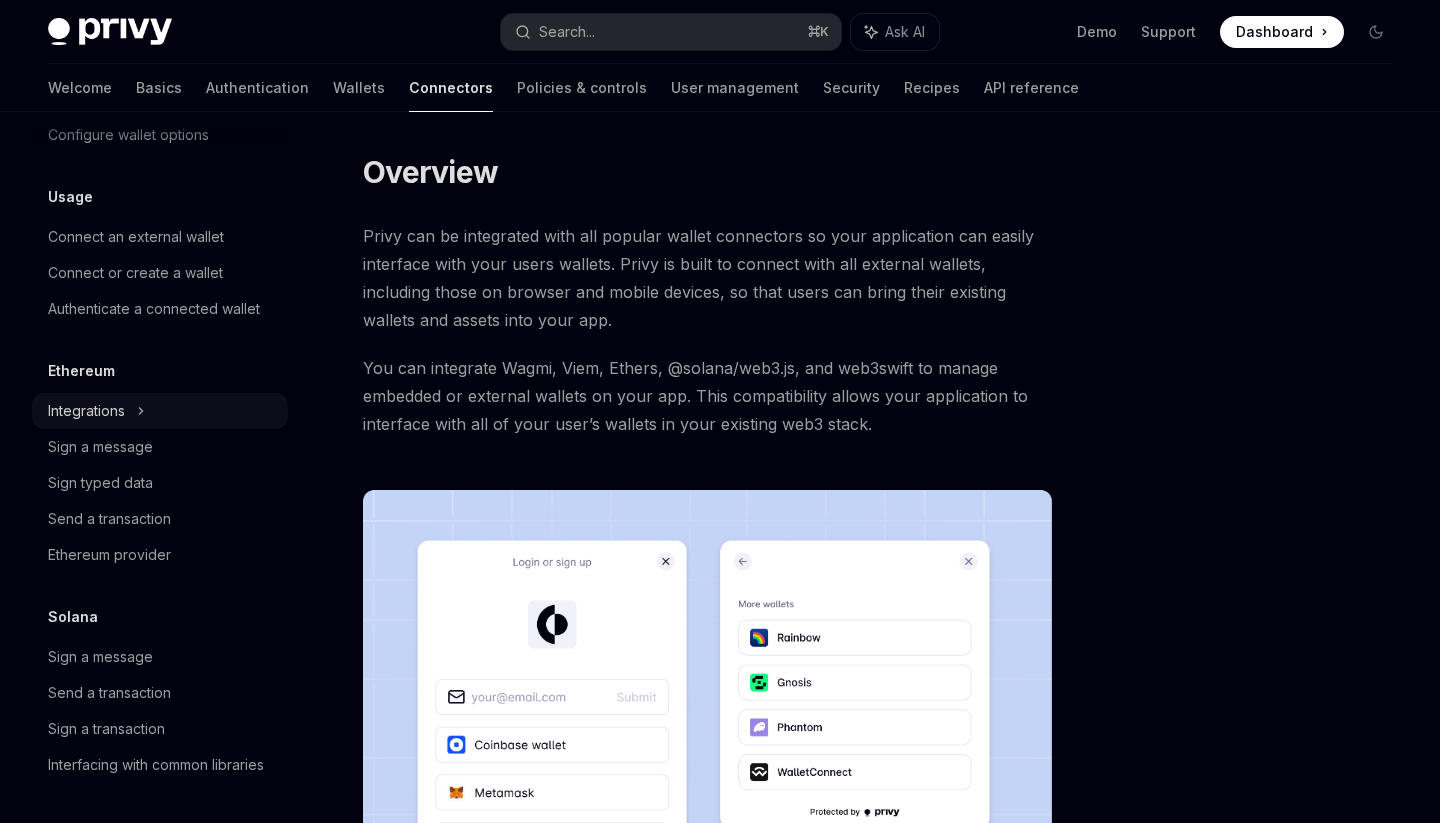 scroll, scrollTop: 165, scrollLeft: 0, axis: vertical 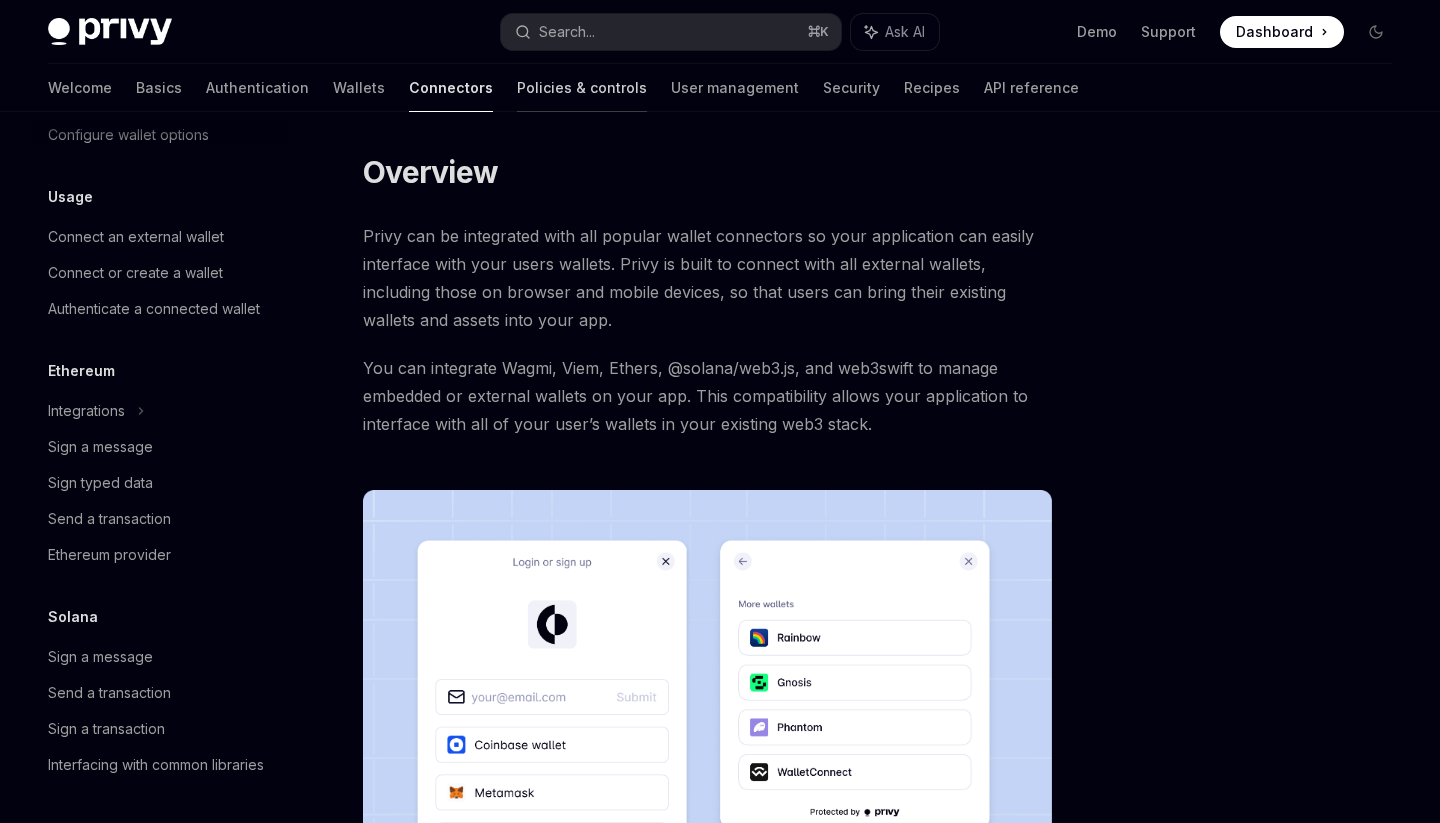 click on "Policies & controls" at bounding box center [582, 88] 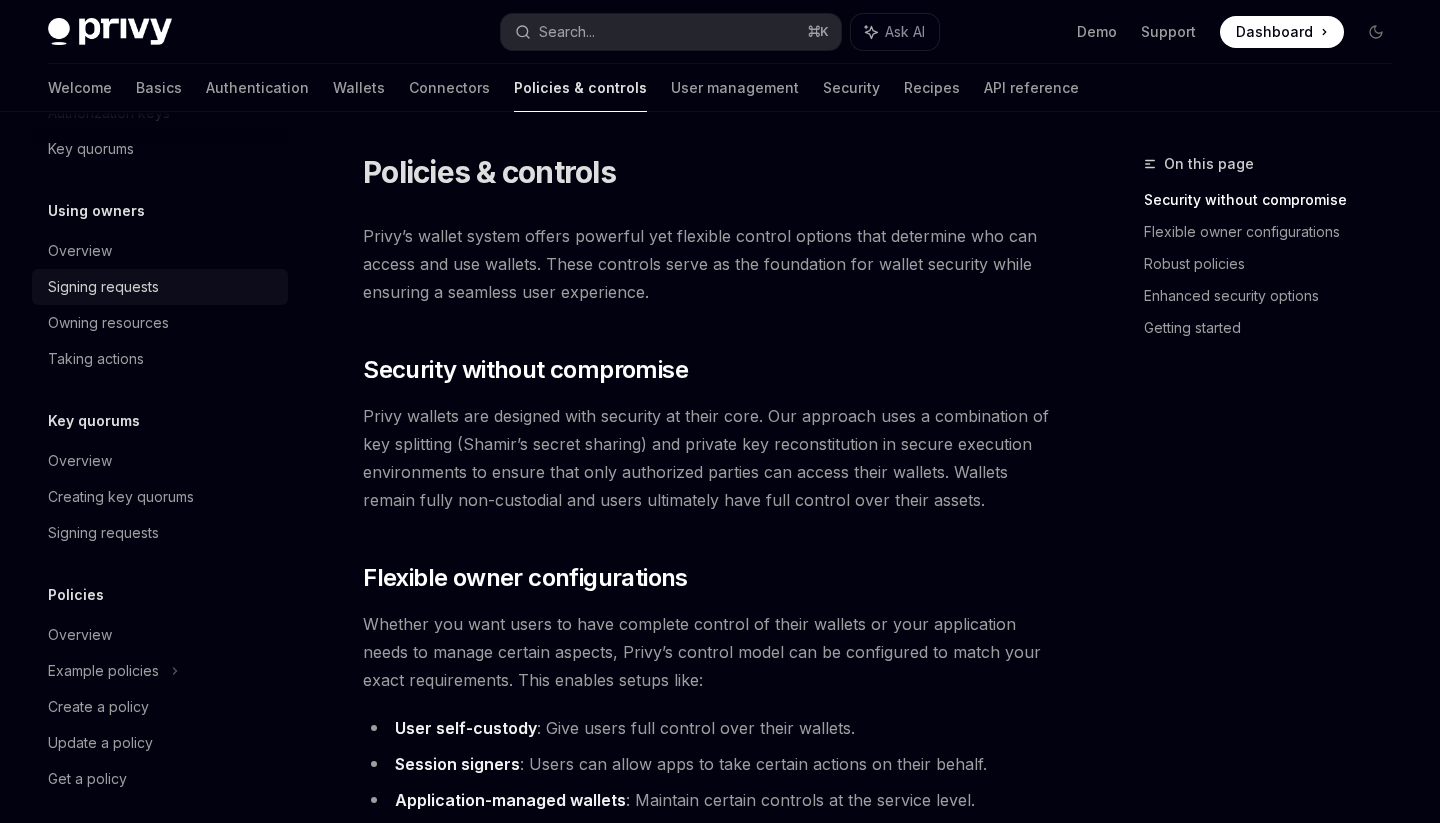 scroll, scrollTop: 231, scrollLeft: 0, axis: vertical 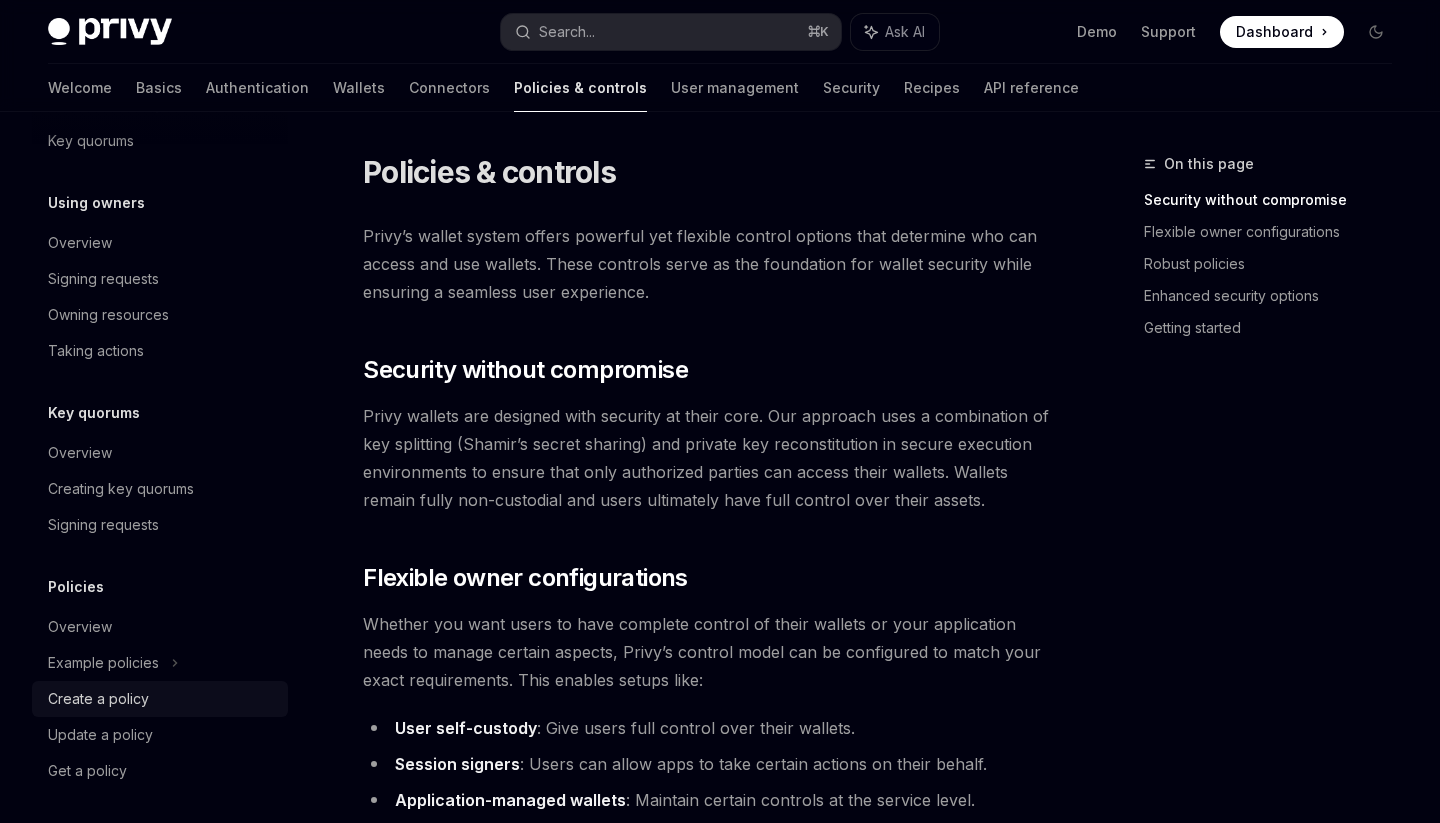 click on "Create a policy" at bounding box center [98, 699] 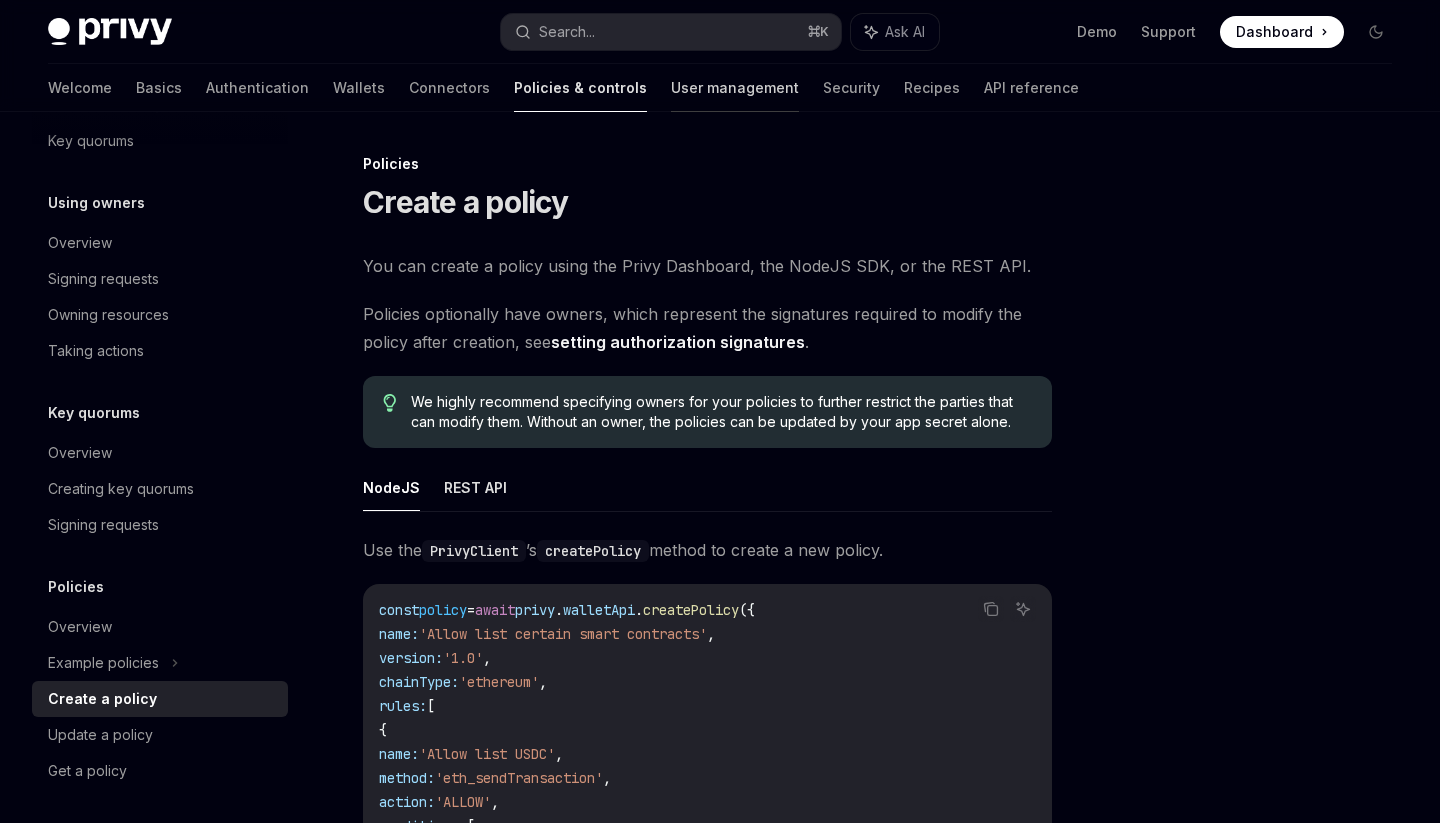 click on "User management" at bounding box center [735, 88] 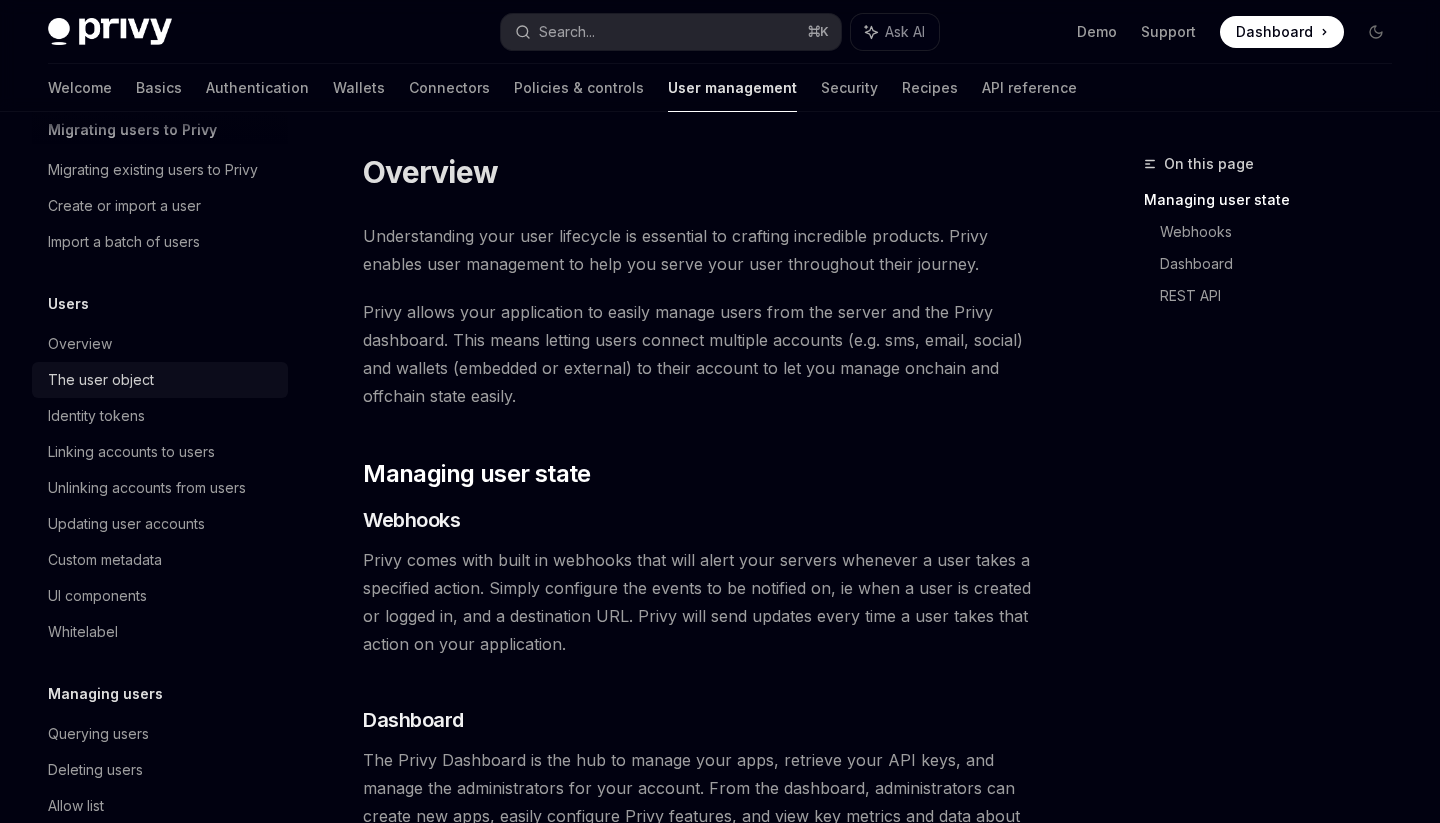 scroll, scrollTop: 171, scrollLeft: 0, axis: vertical 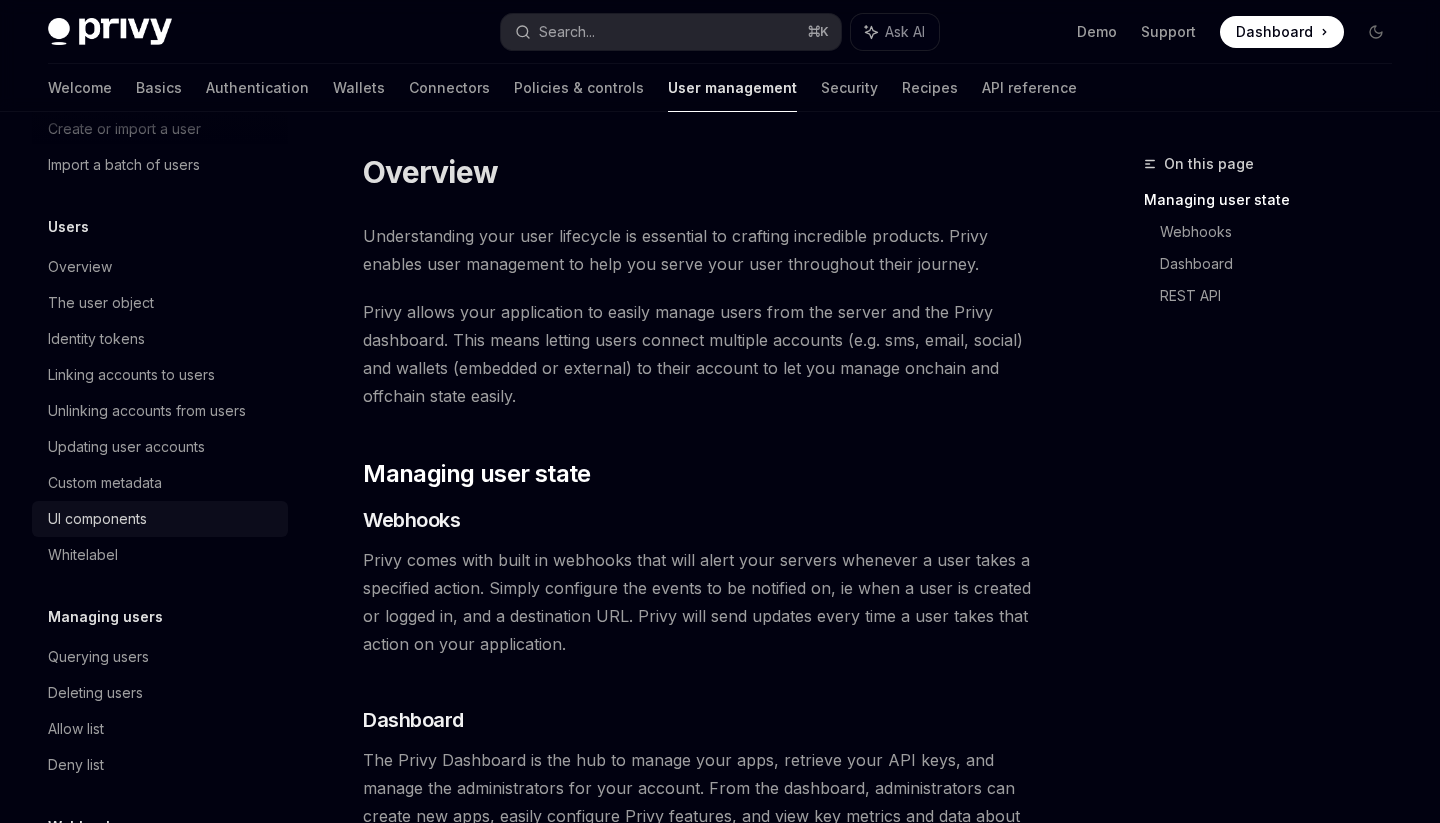 click on "UI components" at bounding box center [162, 519] 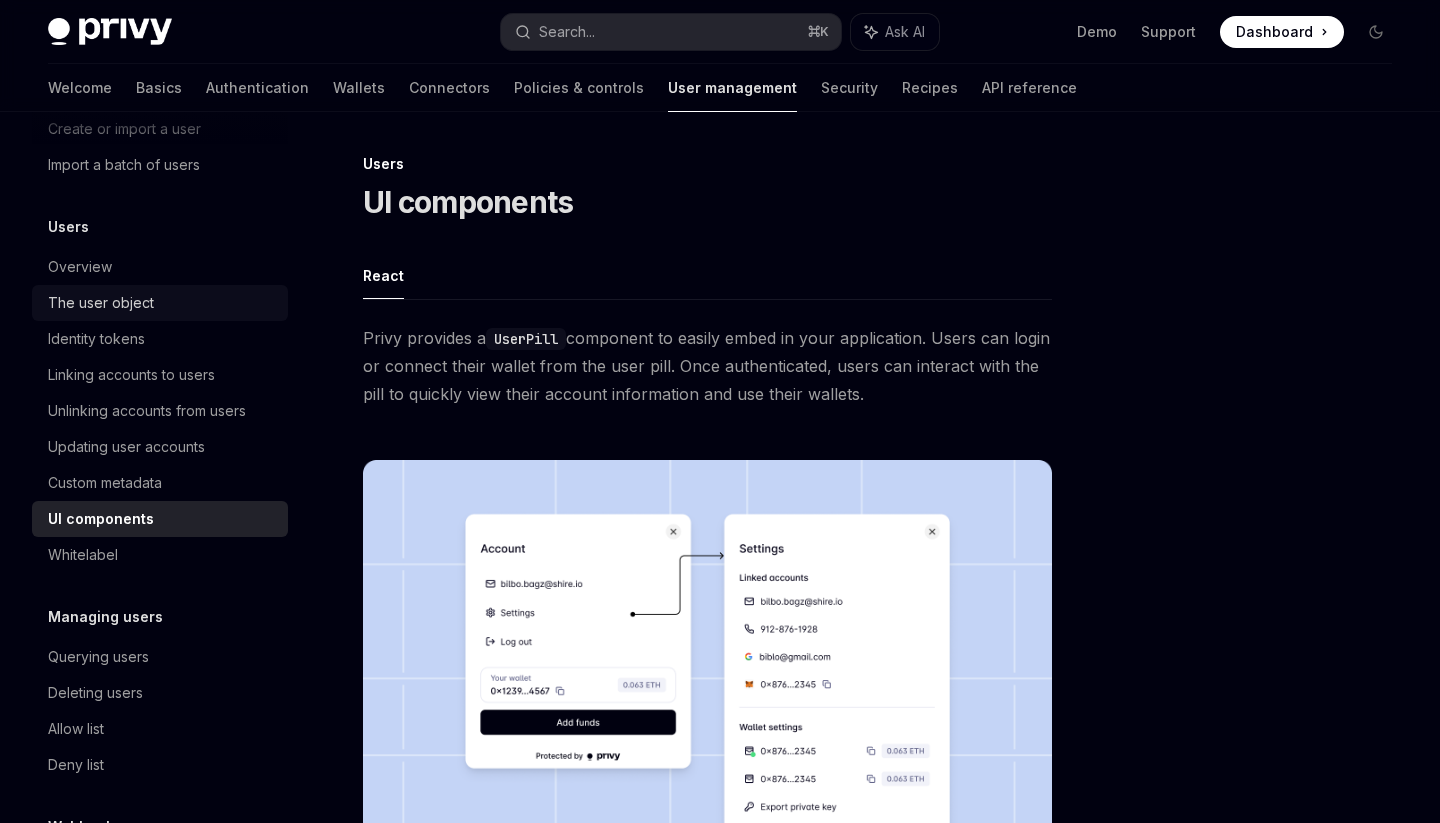 click on "The user object" at bounding box center [162, 303] 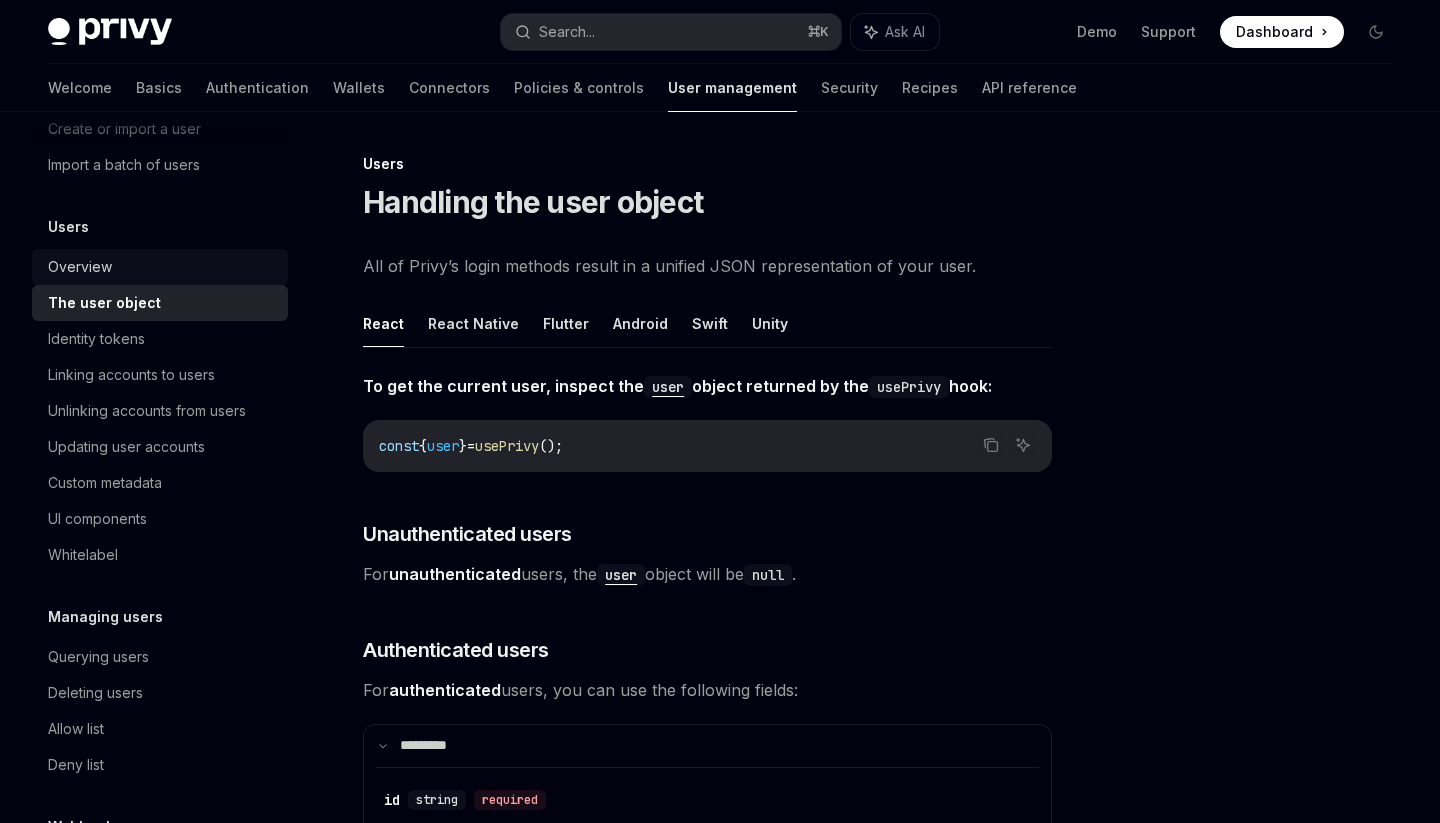 click on "Overview" at bounding box center (162, 267) 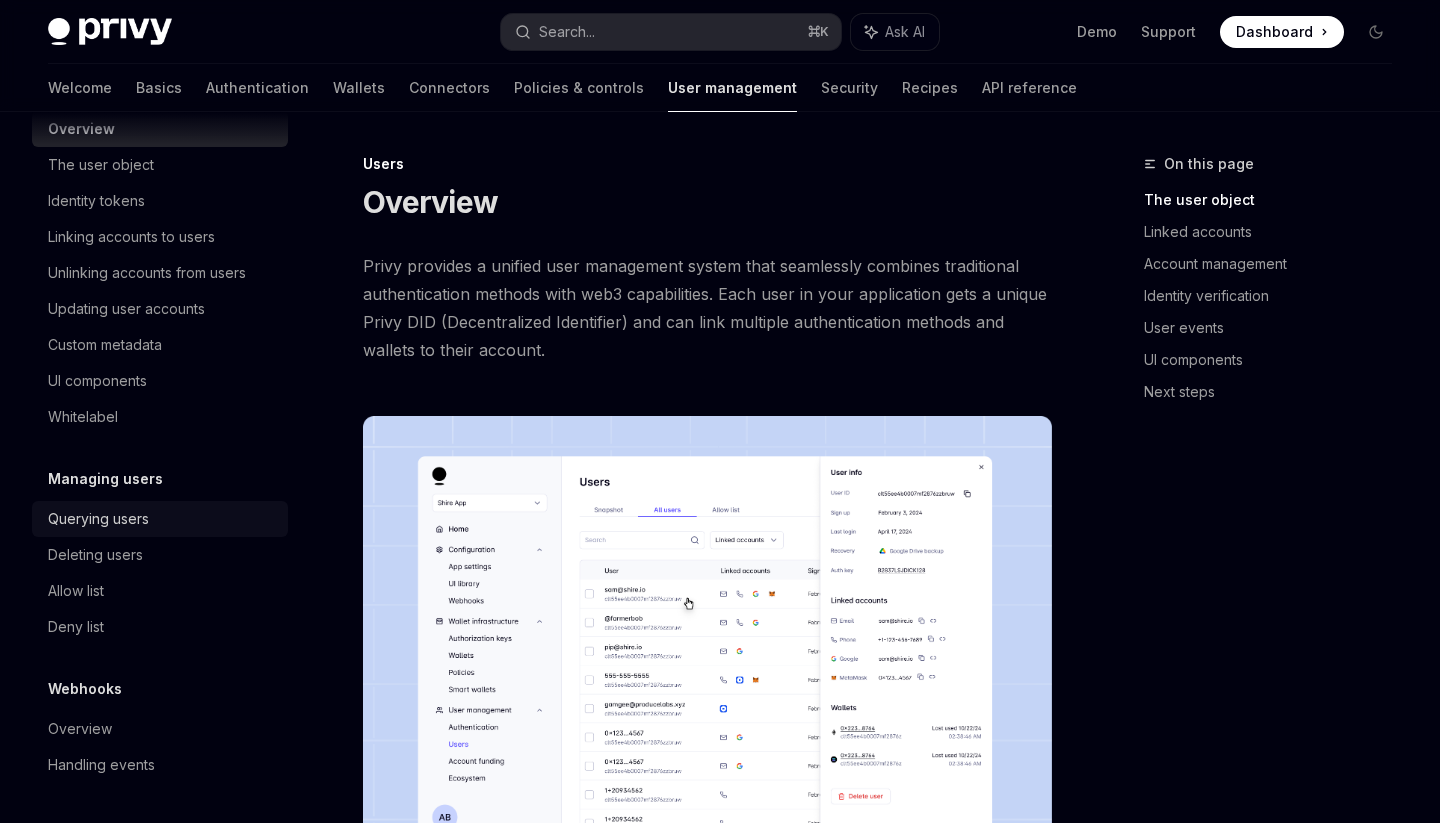 scroll, scrollTop: 309, scrollLeft: 0, axis: vertical 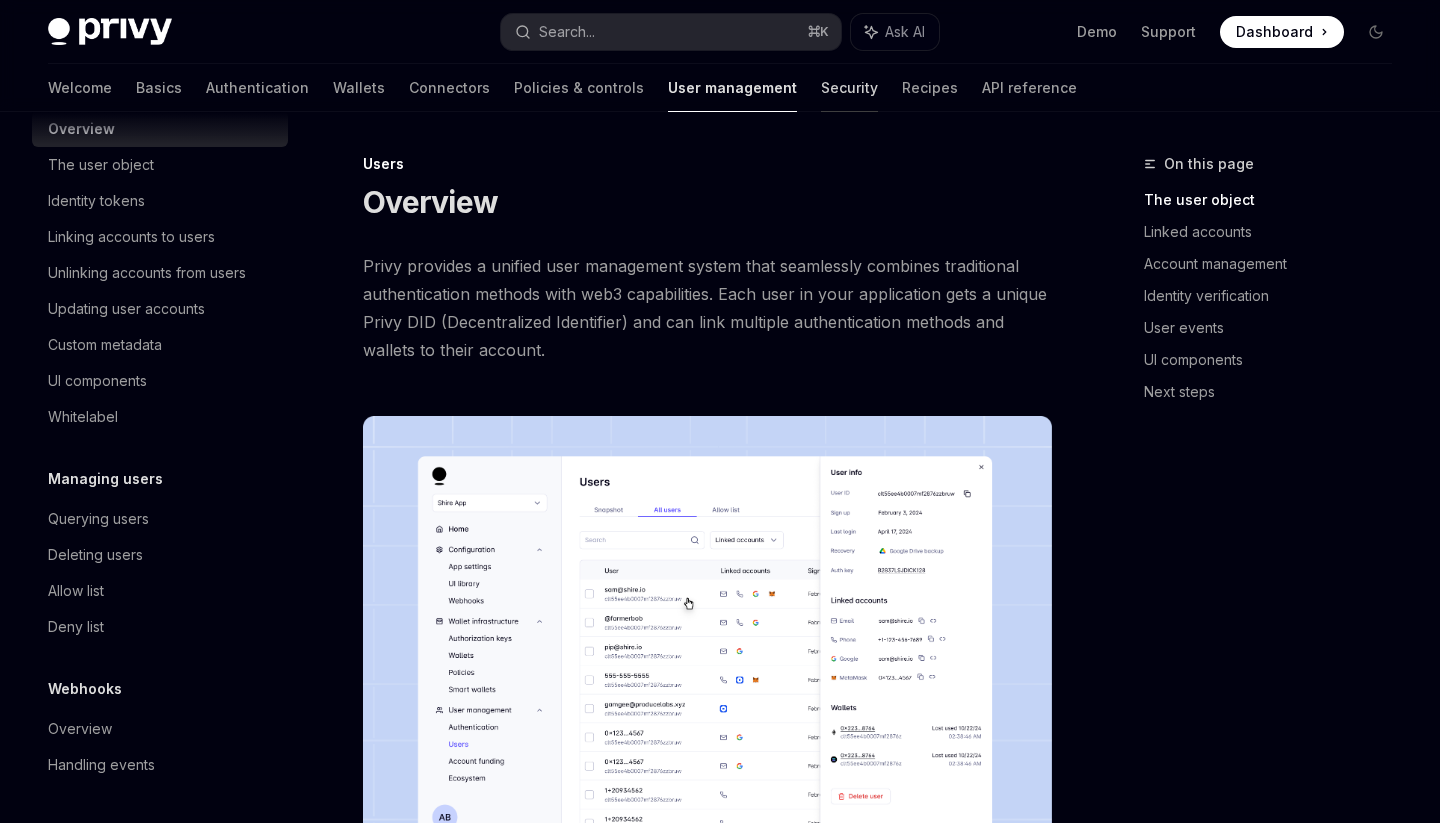 click on "Security" at bounding box center [849, 88] 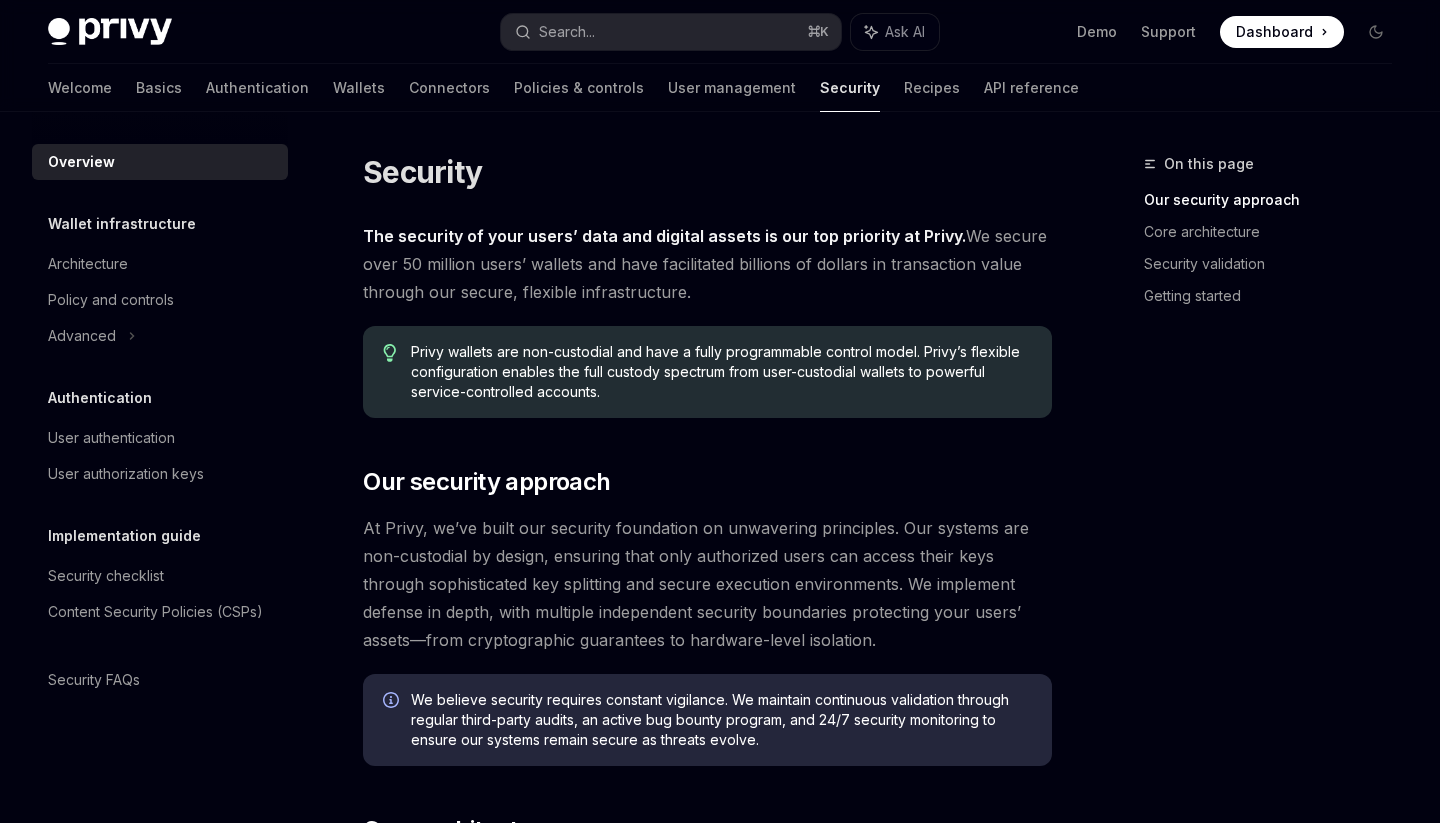 scroll, scrollTop: 0, scrollLeft: 0, axis: both 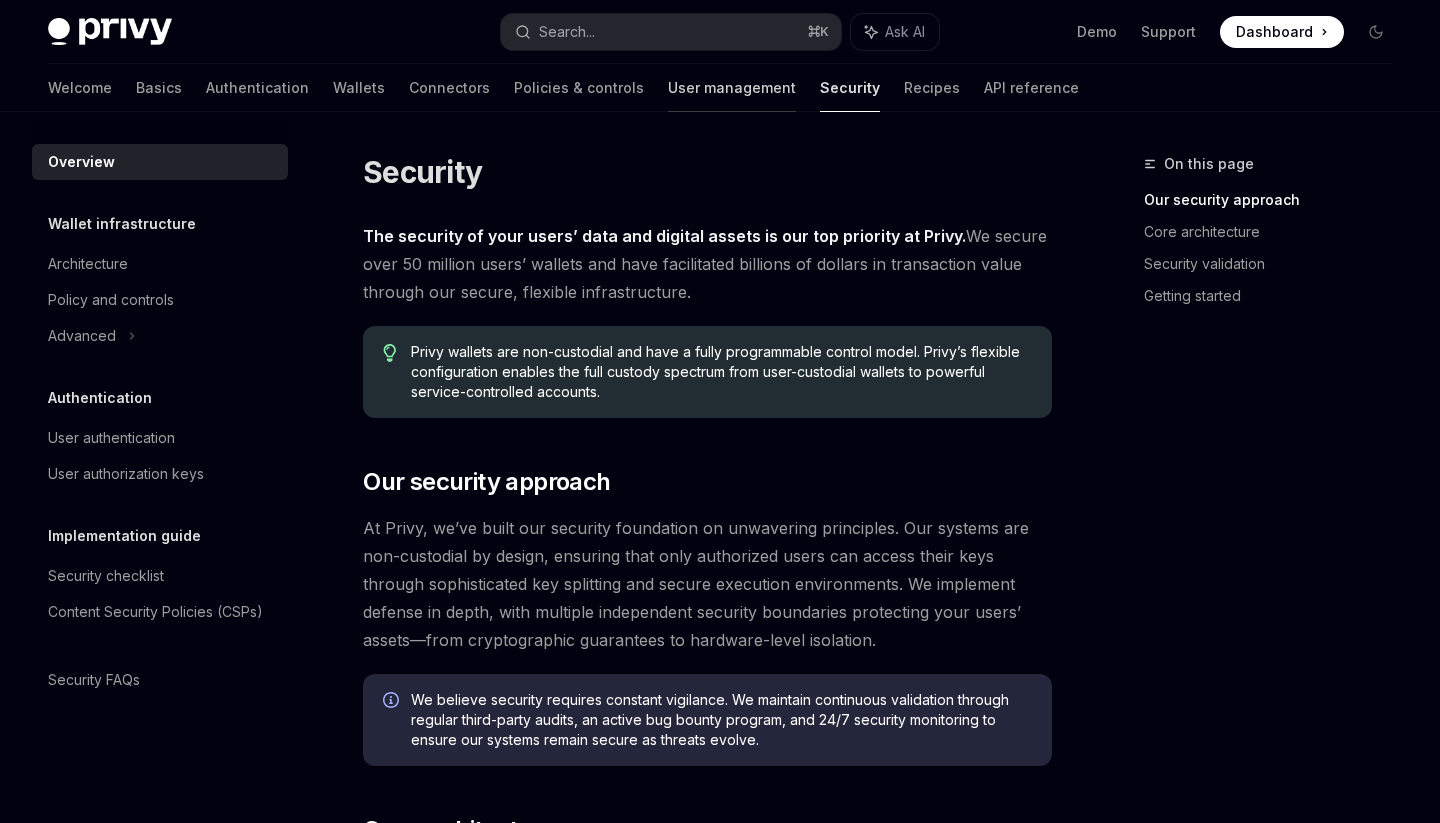 click on "User management" at bounding box center (732, 88) 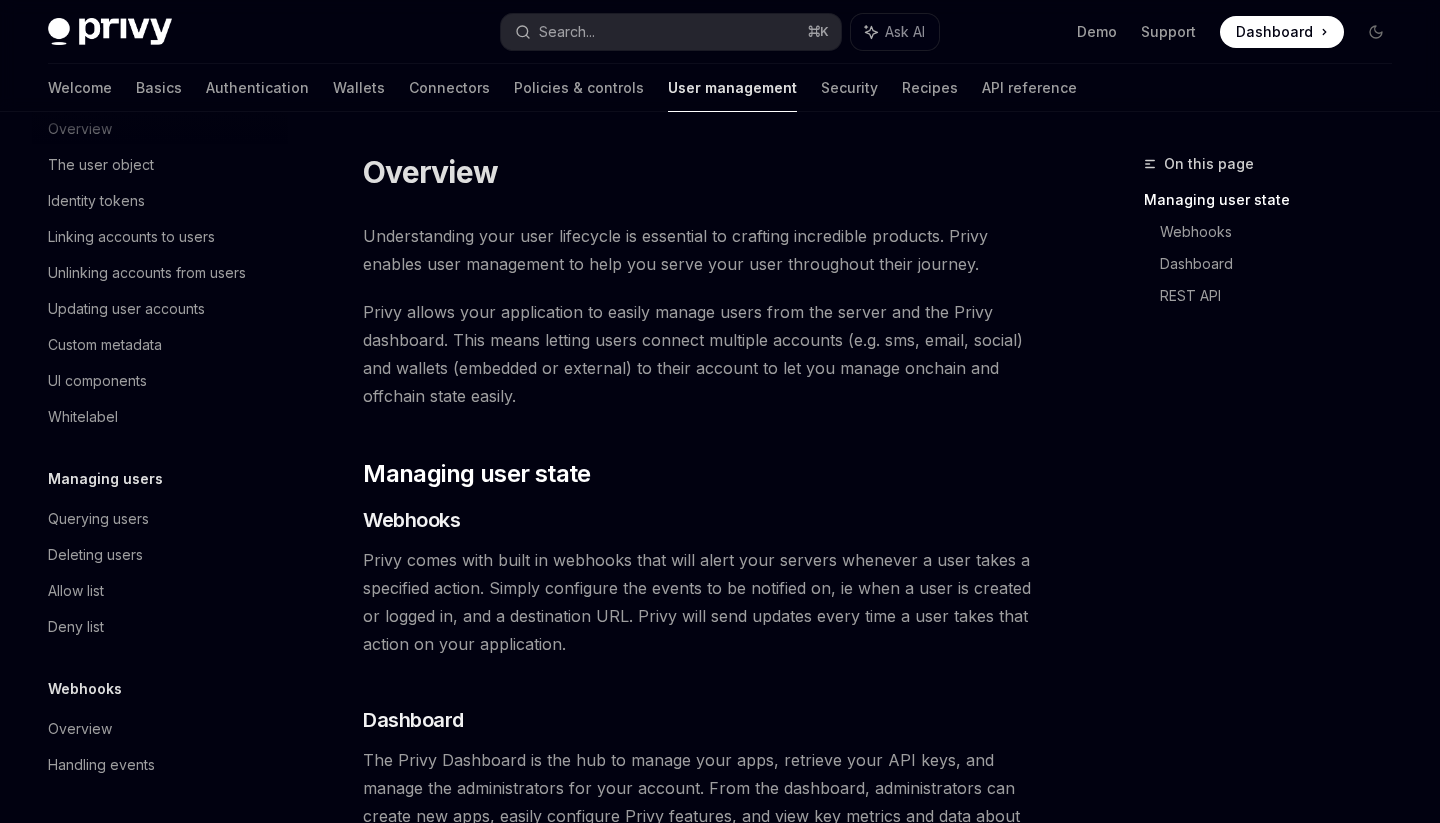 scroll, scrollTop: 309, scrollLeft: 0, axis: vertical 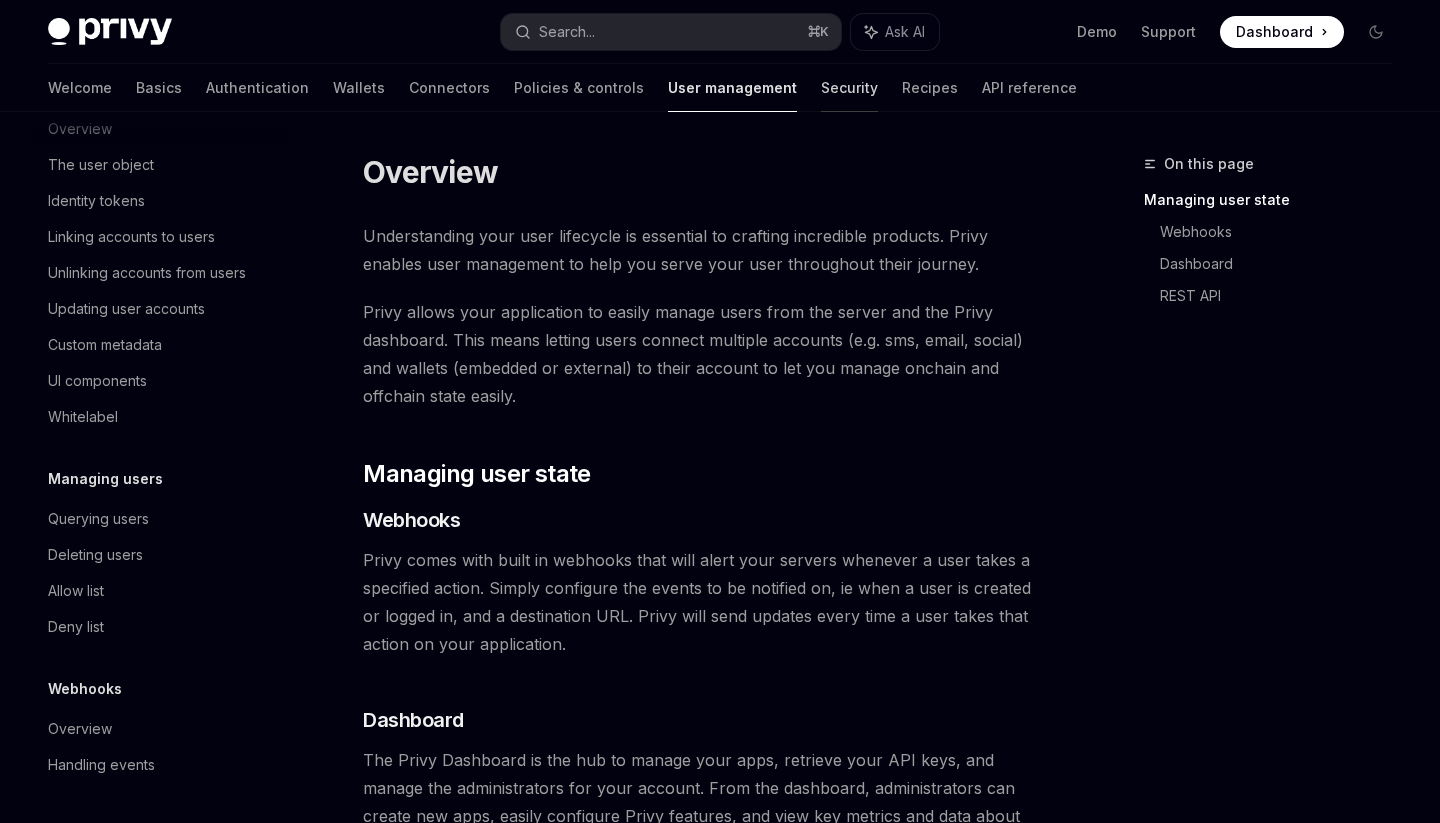 click on "Security" at bounding box center [849, 88] 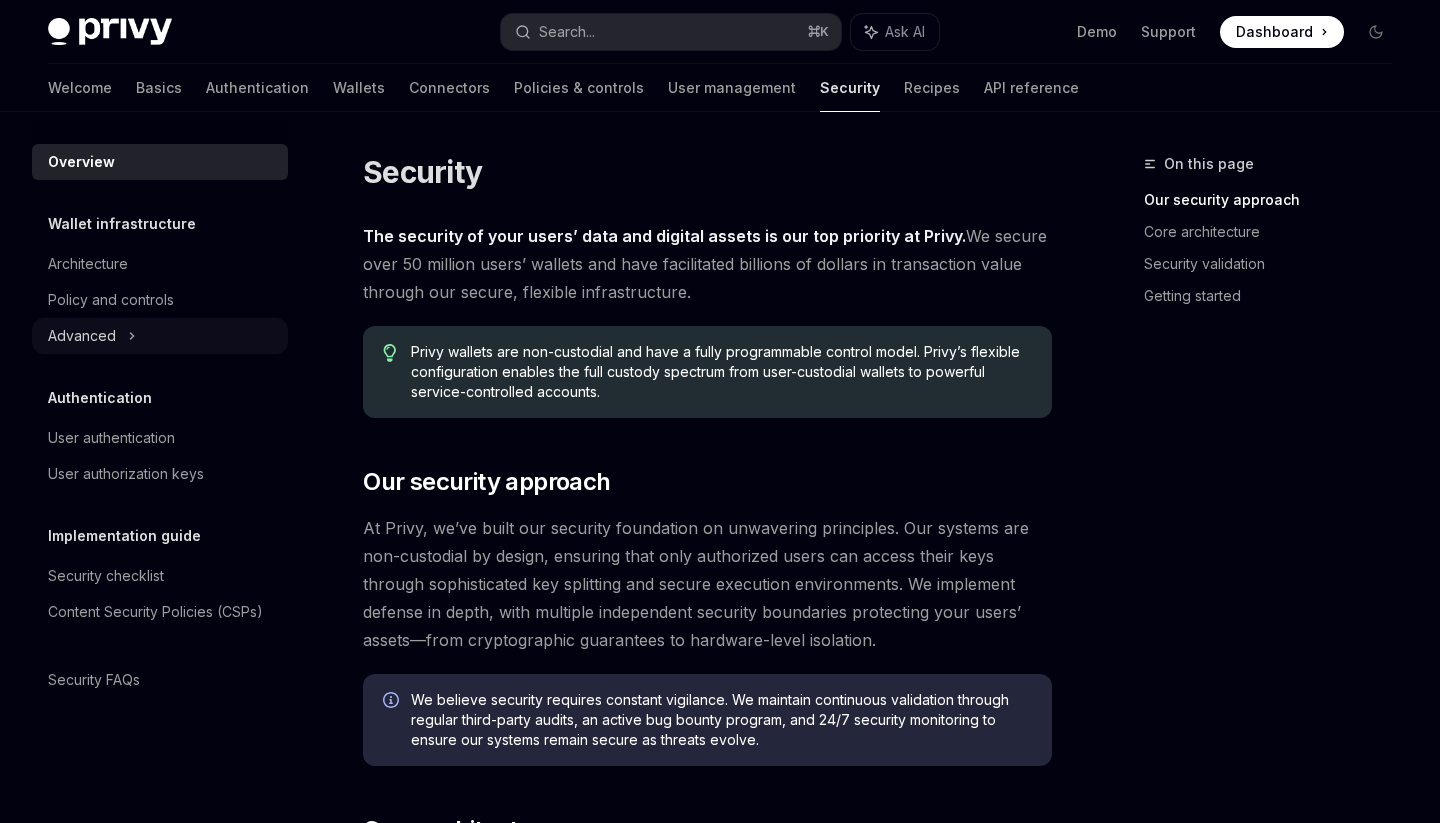 click on "Advanced" at bounding box center (82, 336) 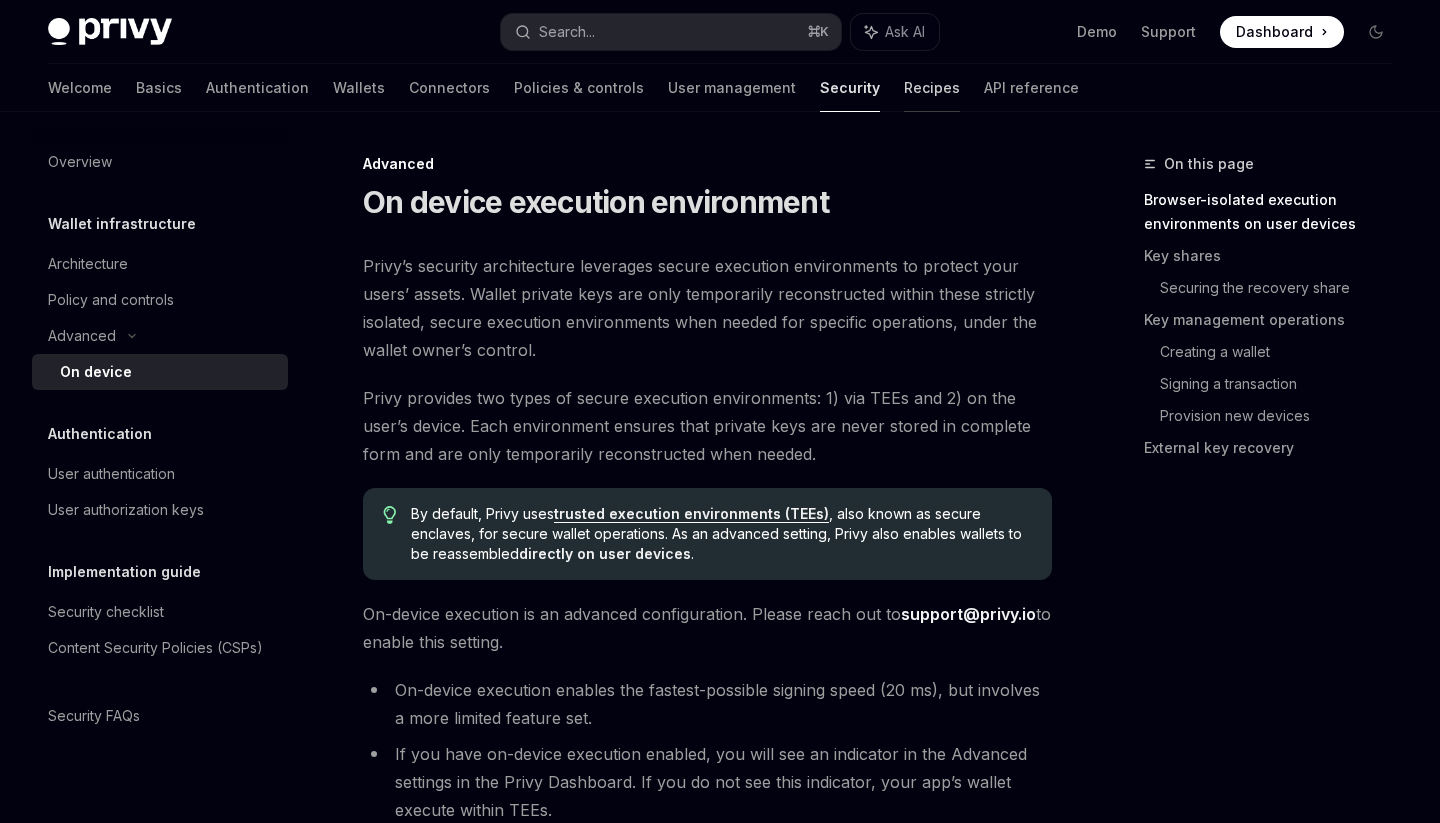 click on "Recipes" at bounding box center (932, 88) 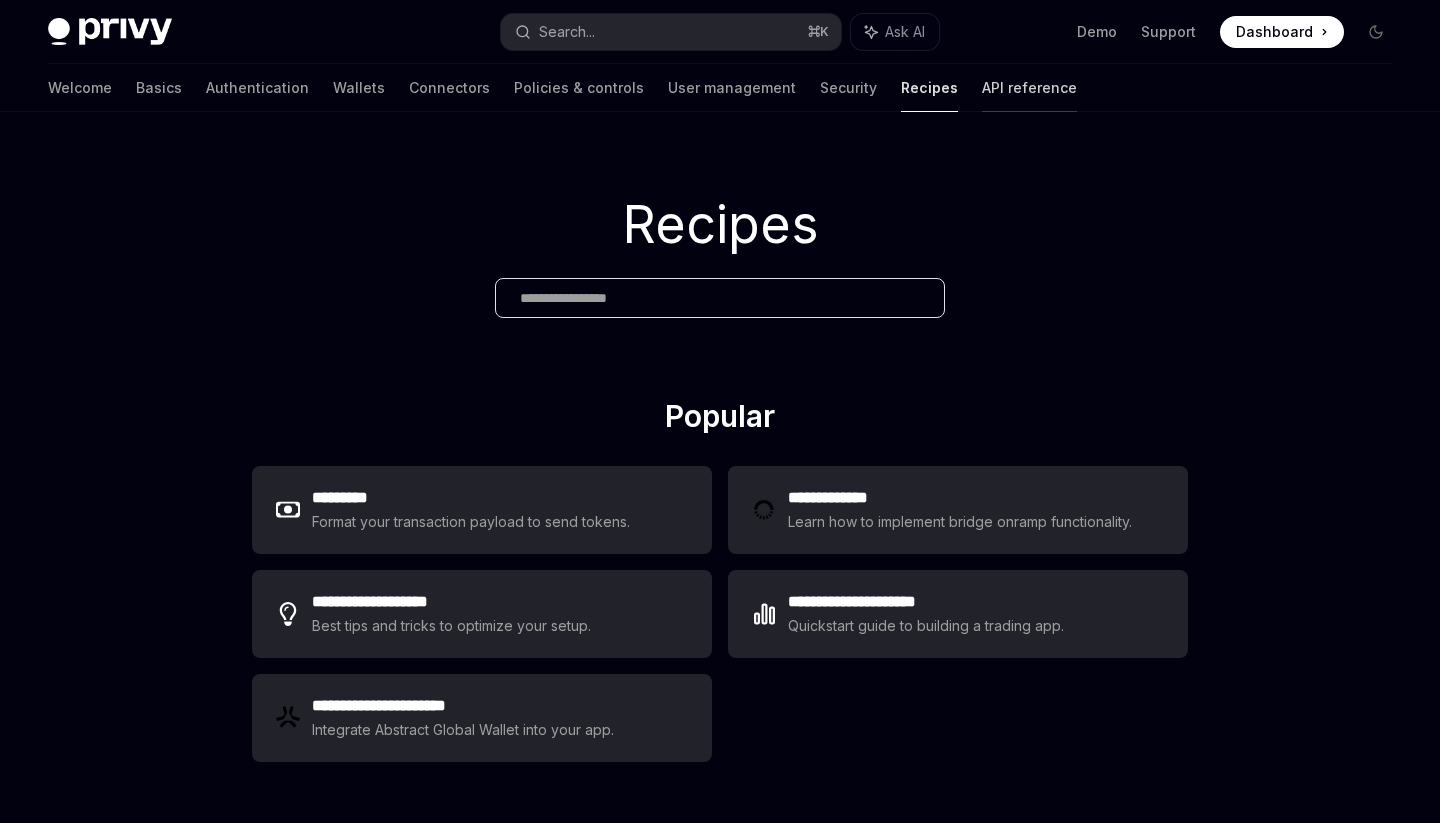 click on "API reference" at bounding box center [1029, 88] 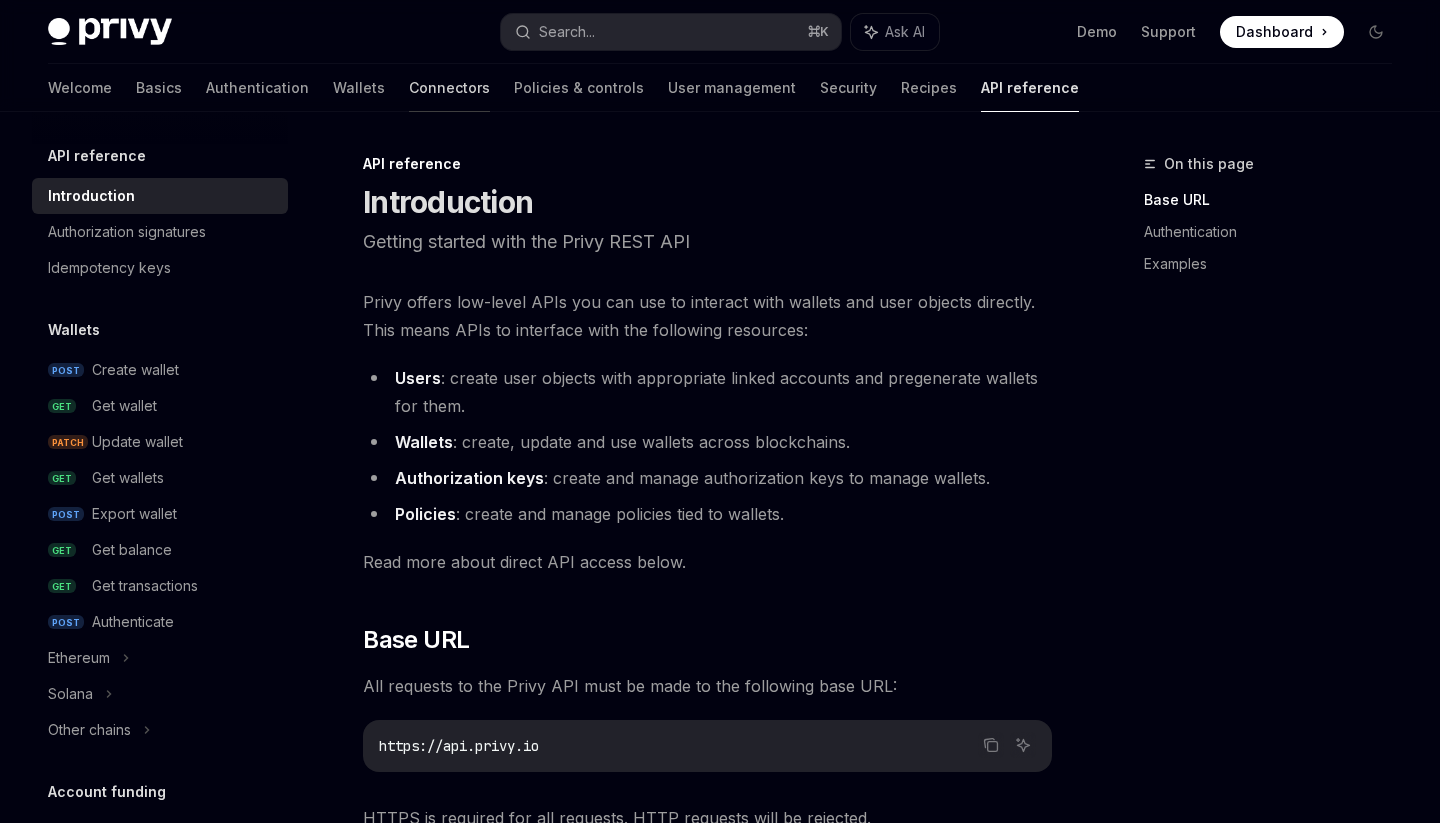 click on "Connectors" at bounding box center [449, 88] 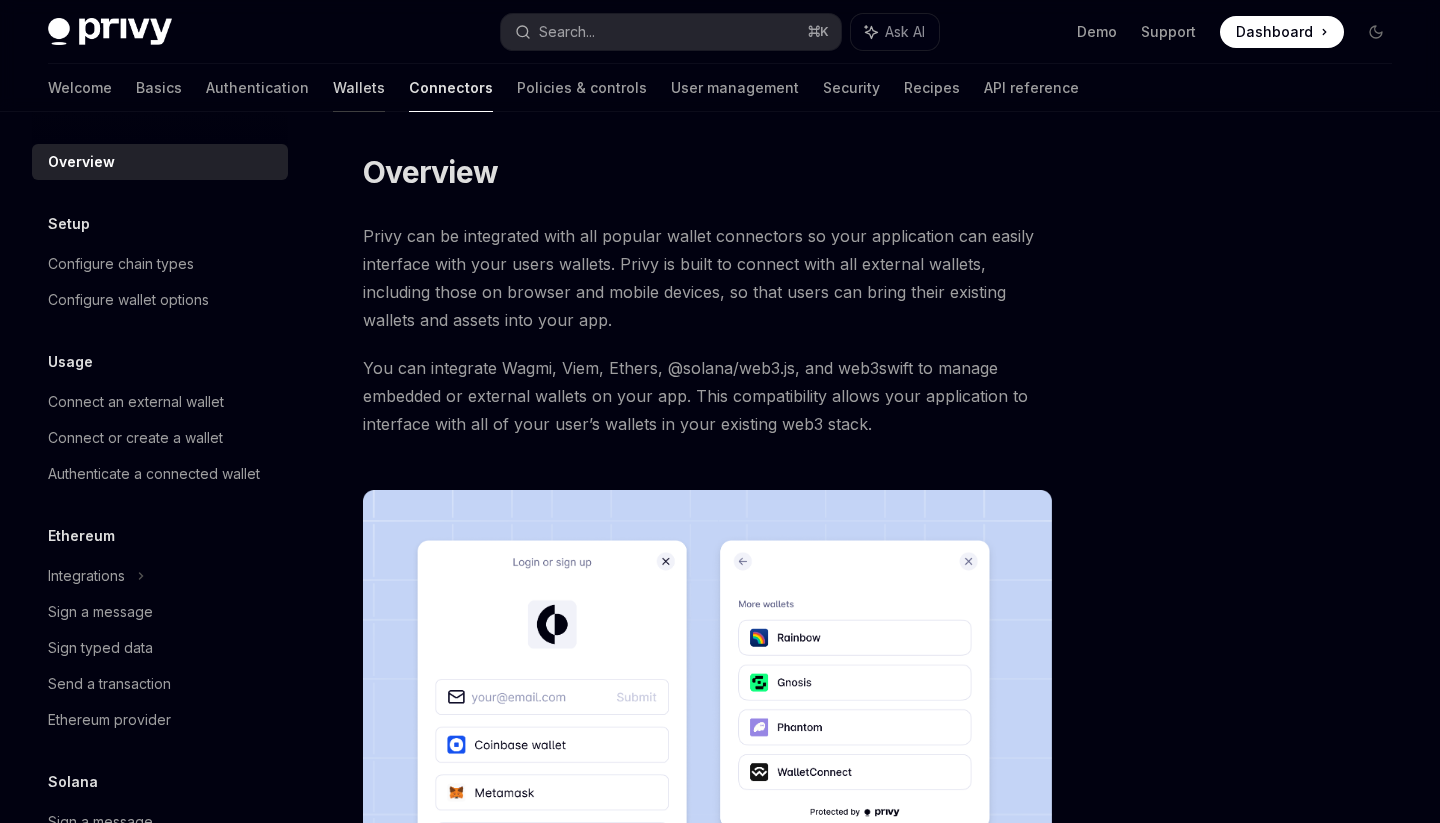 click on "Wallets" at bounding box center [359, 88] 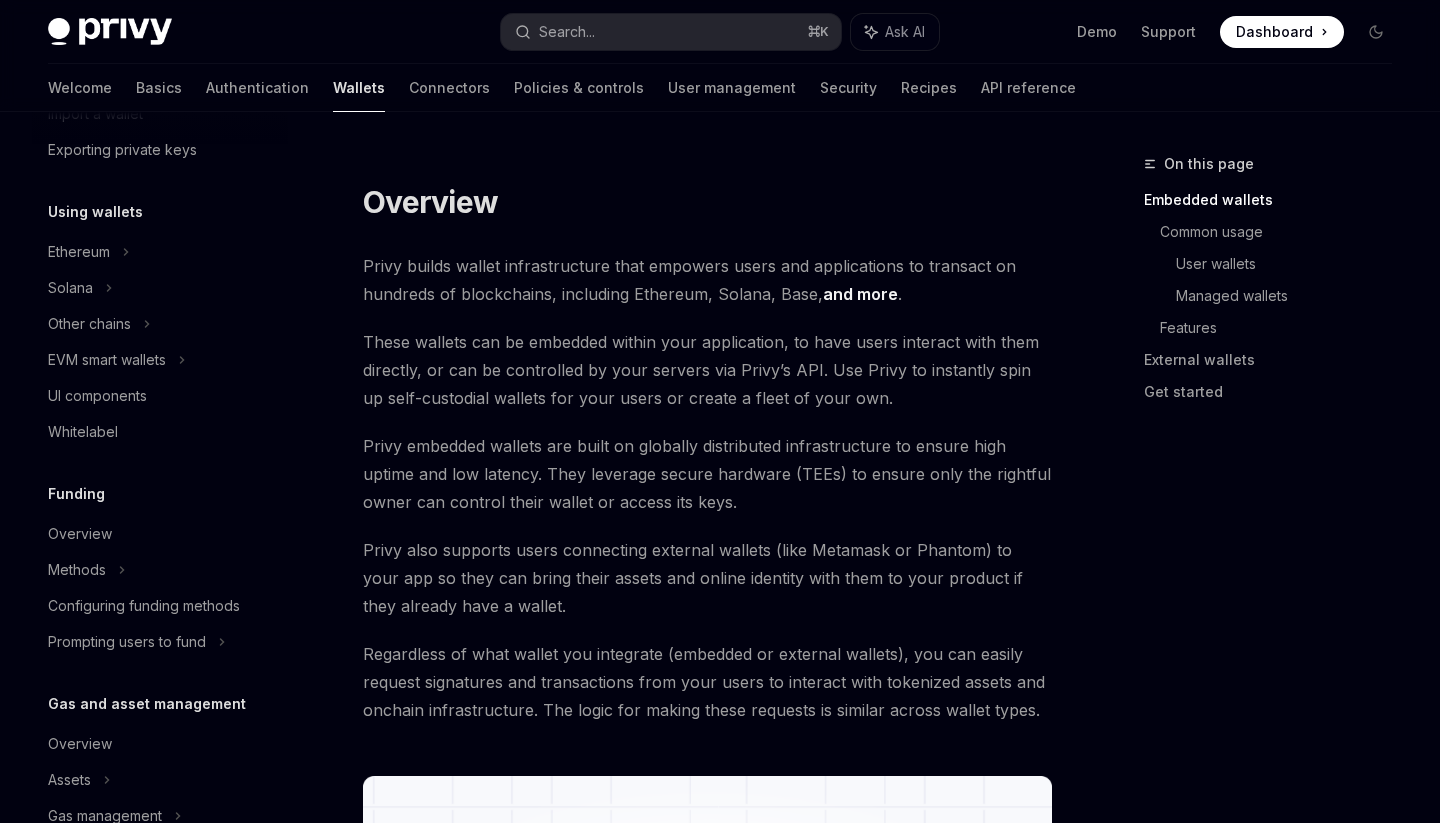 scroll, scrollTop: 308, scrollLeft: 0, axis: vertical 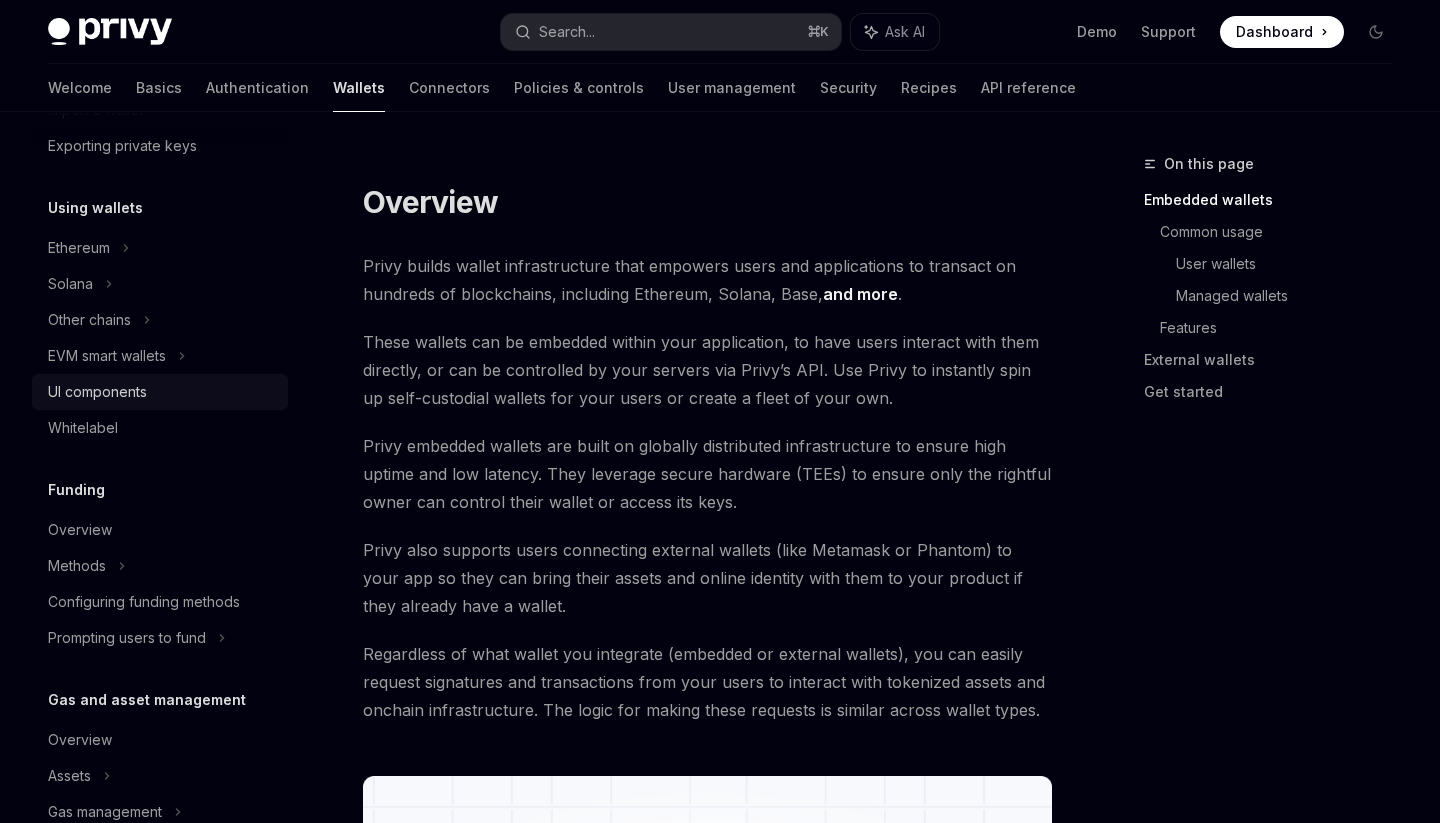 click on "UI components" at bounding box center [162, 392] 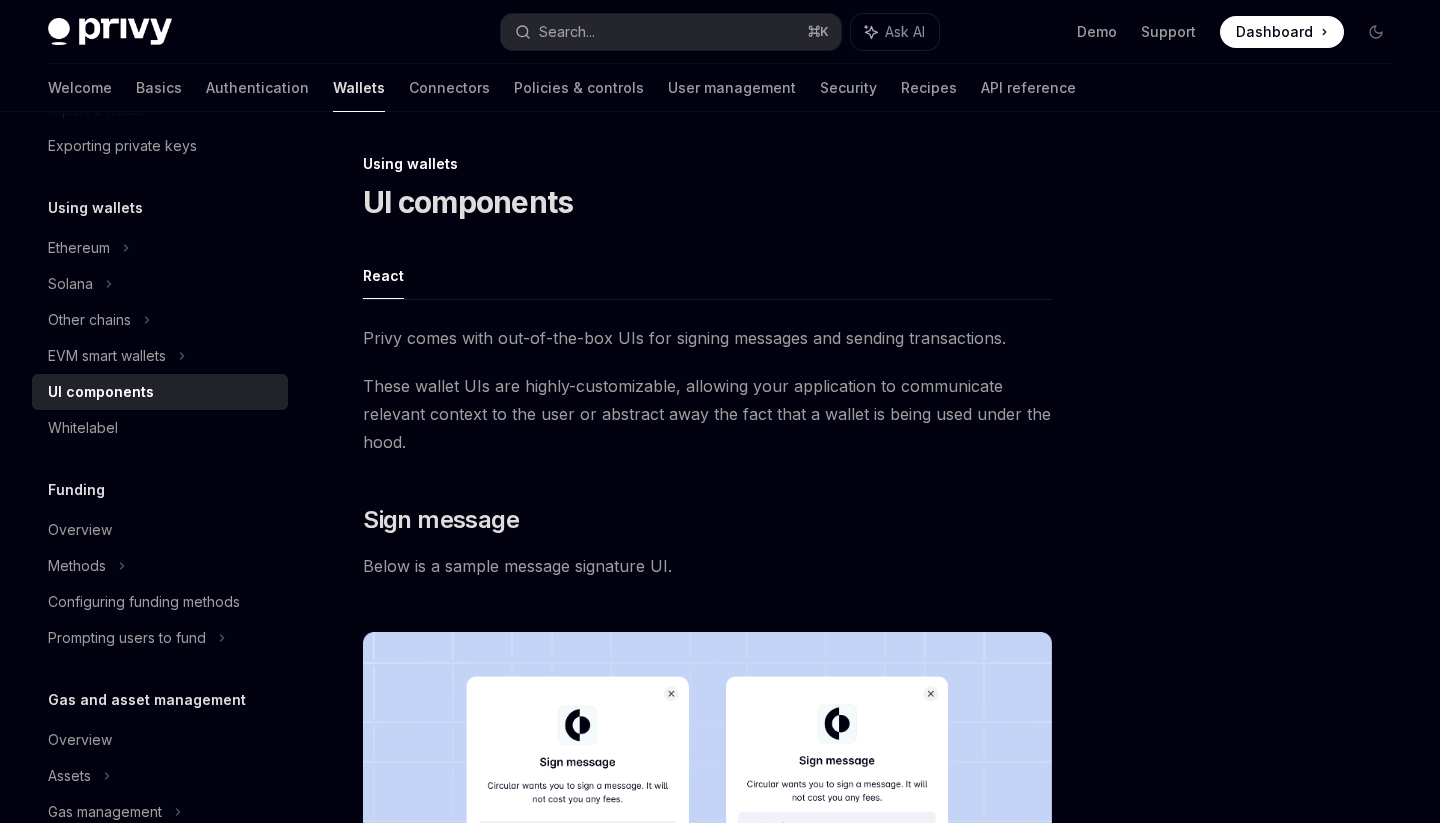 scroll, scrollTop: 383, scrollLeft: 0, axis: vertical 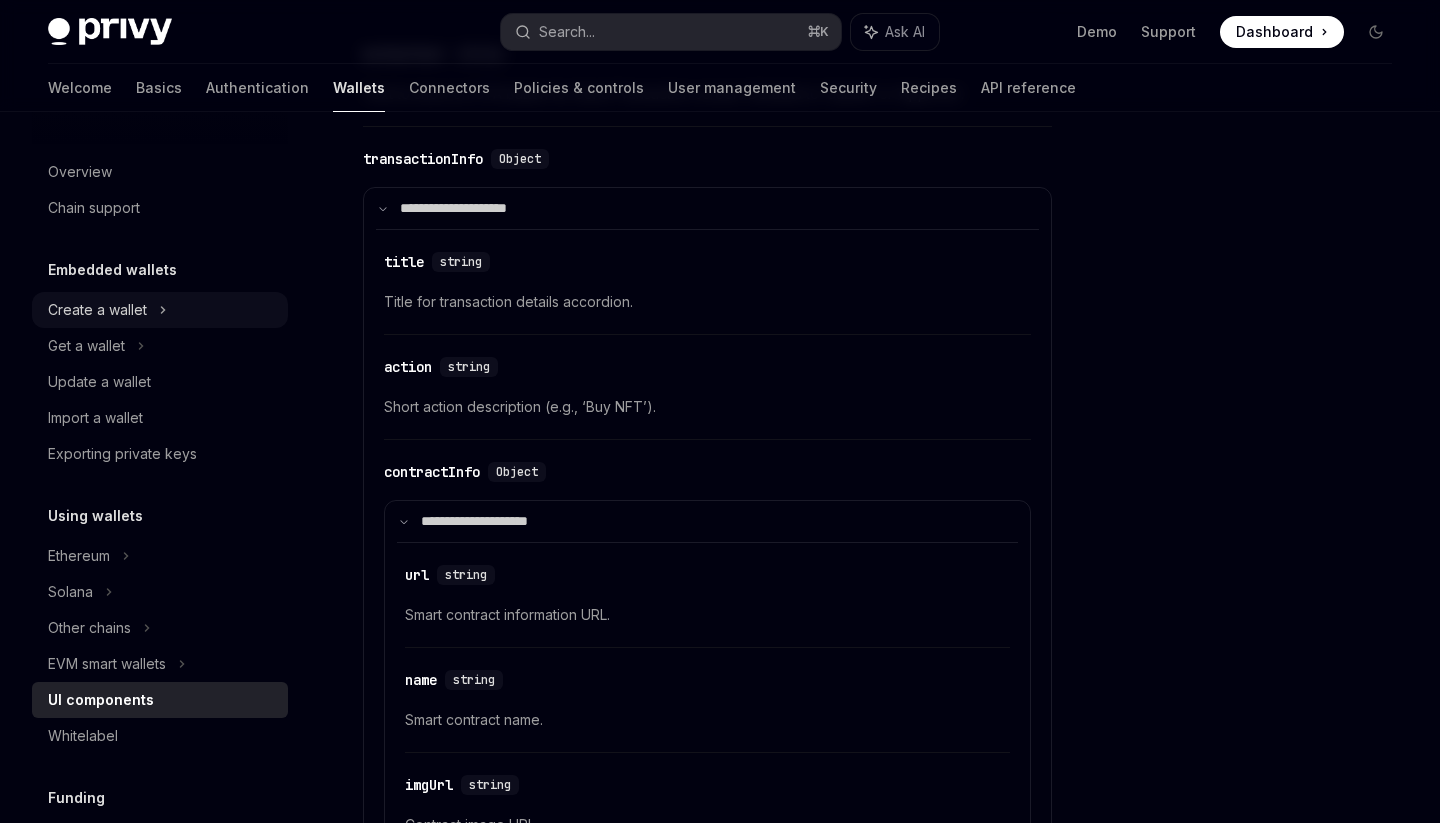 click 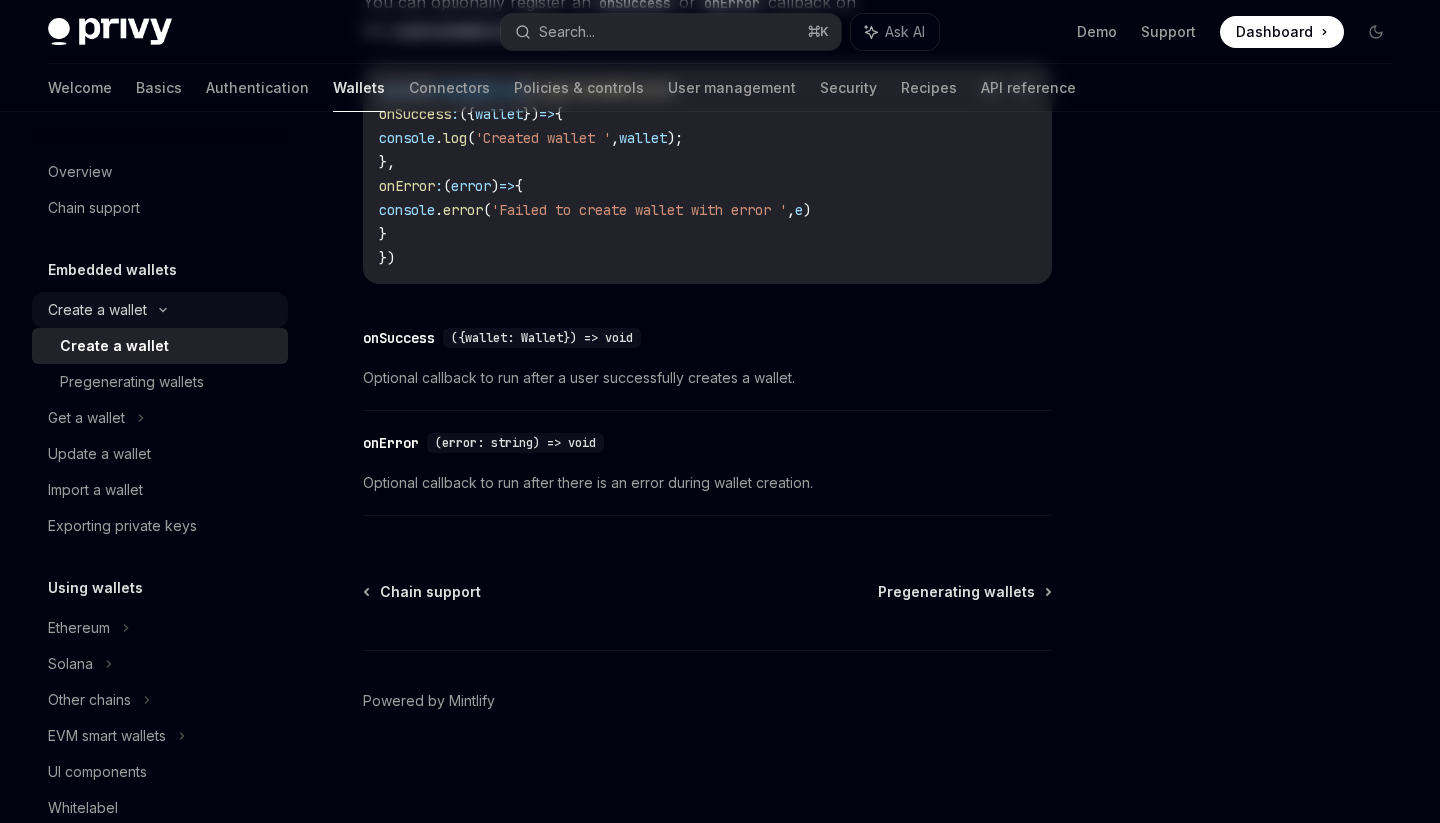 scroll, scrollTop: 0, scrollLeft: 0, axis: both 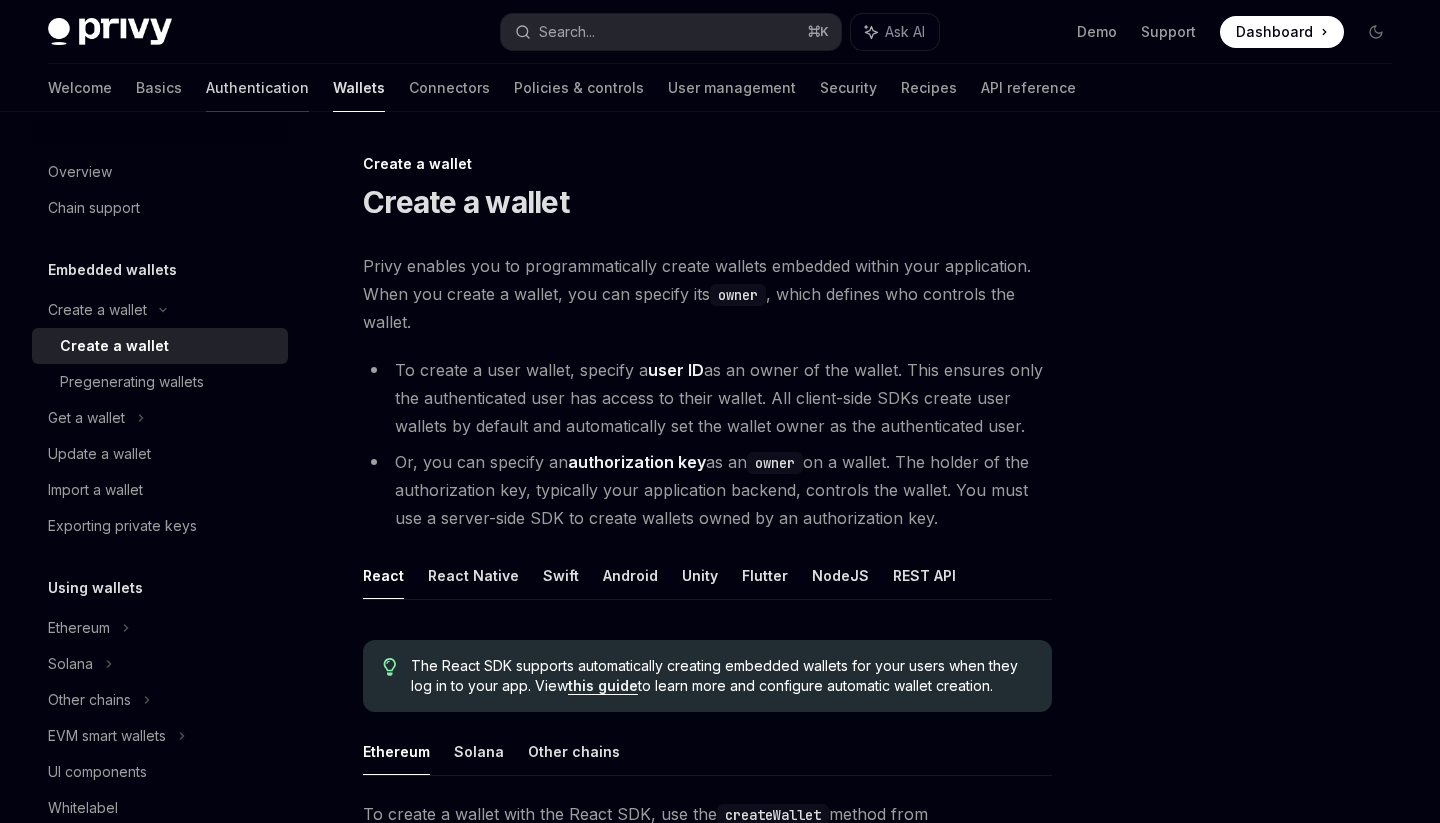 click on "Authentication" at bounding box center (257, 88) 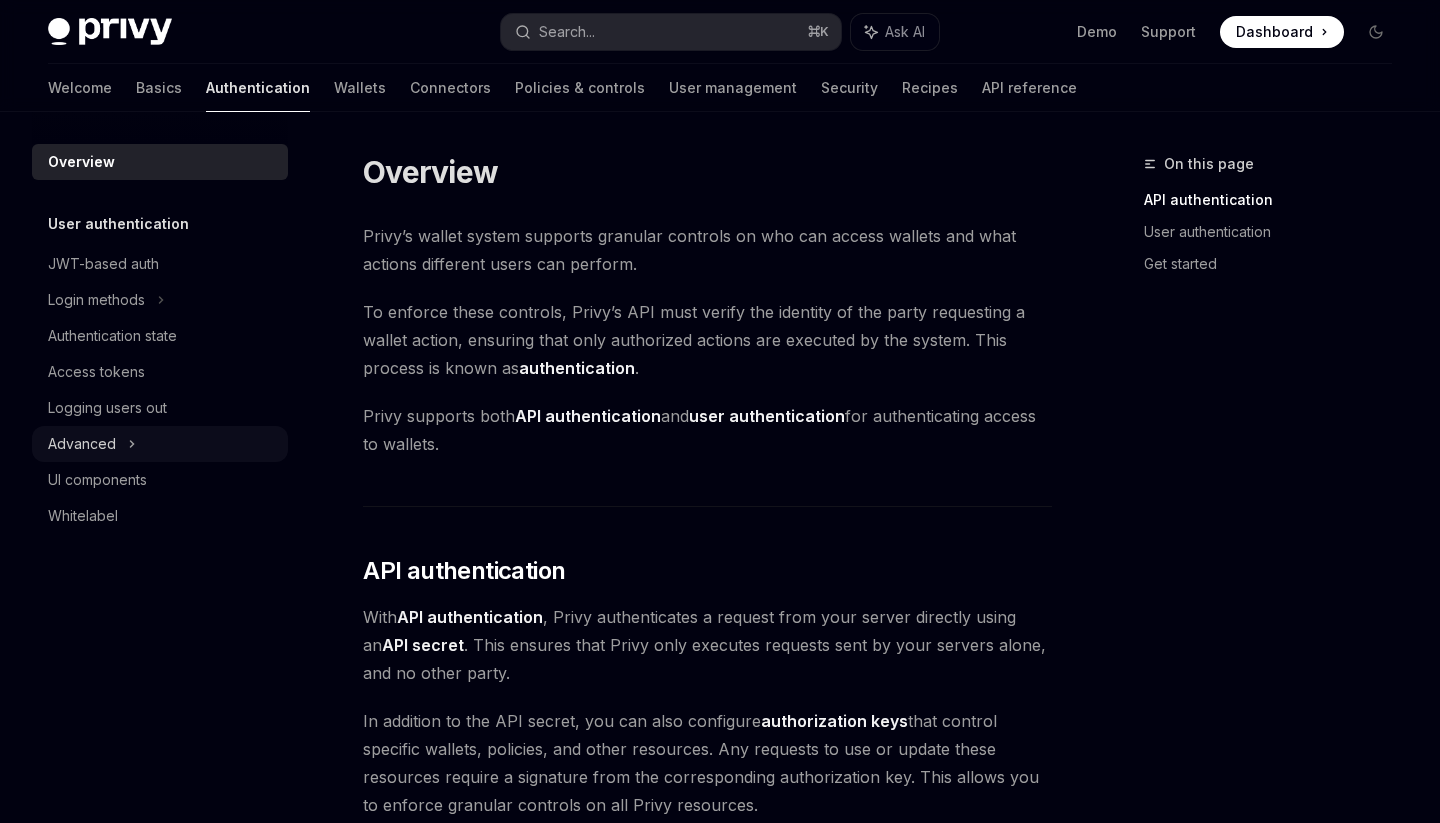 click on "Advanced" at bounding box center (82, 444) 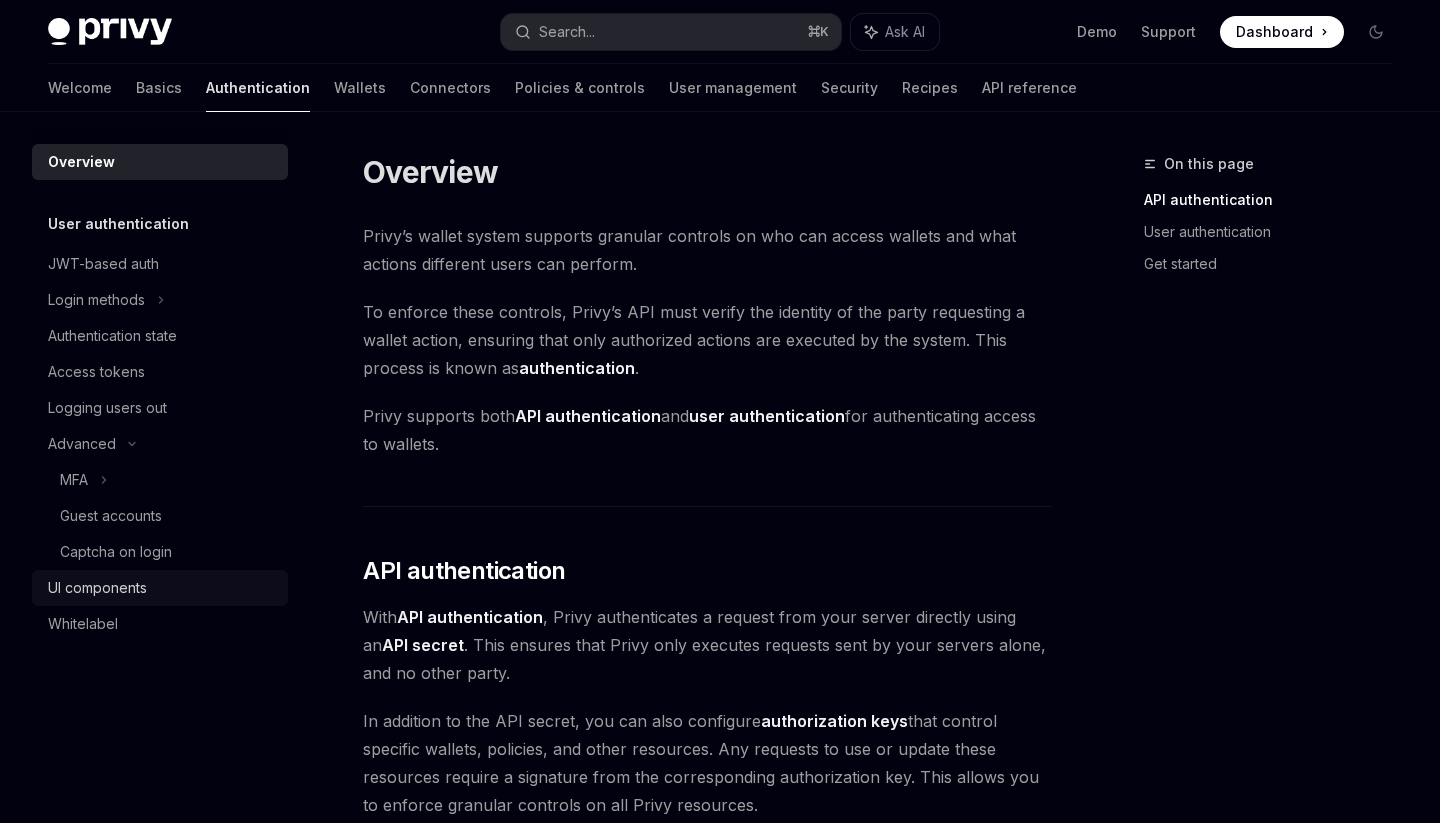 click on "UI components" at bounding box center (97, 588) 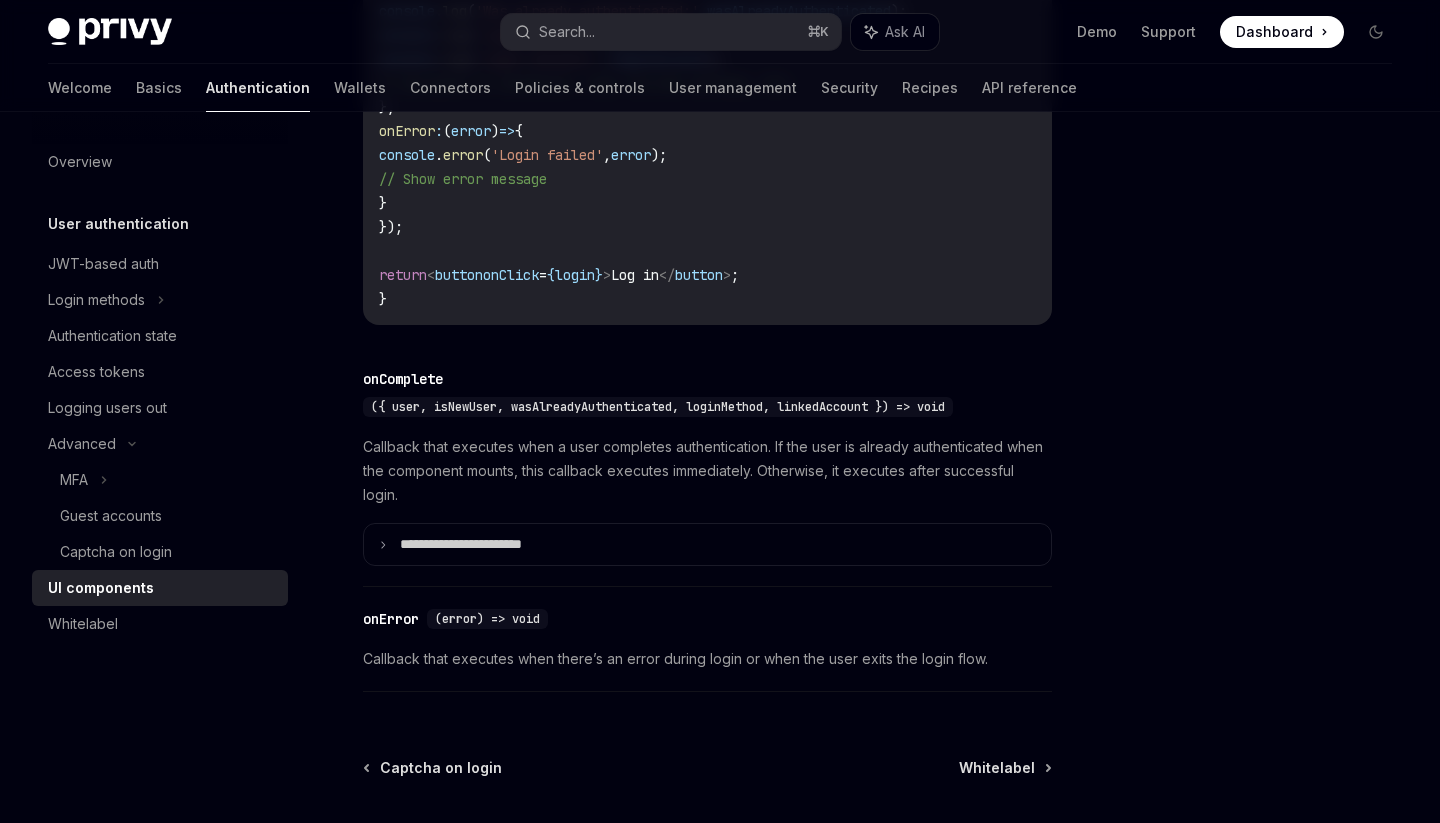 scroll, scrollTop: 2998, scrollLeft: 0, axis: vertical 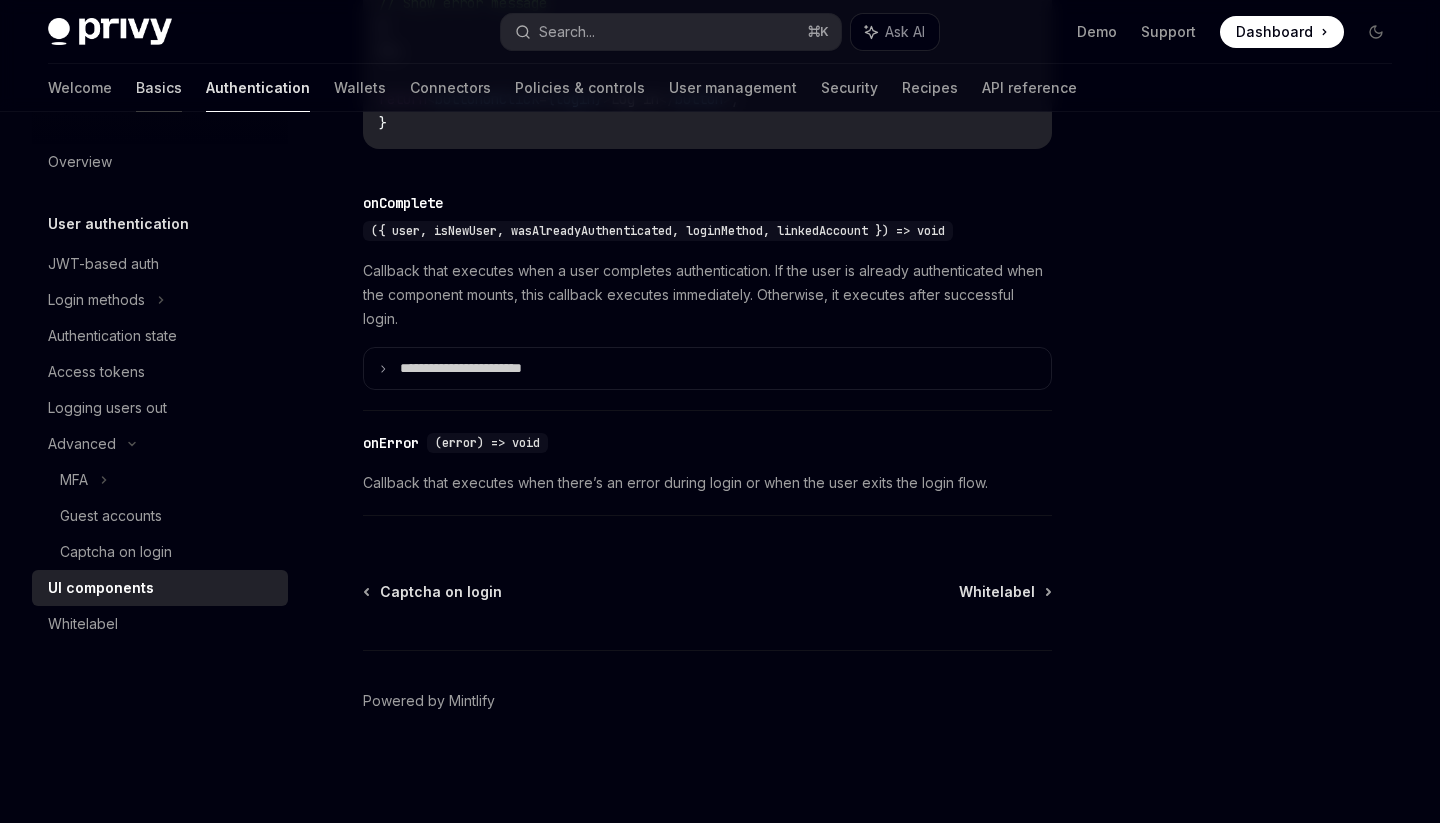 click on "Basics" at bounding box center [159, 88] 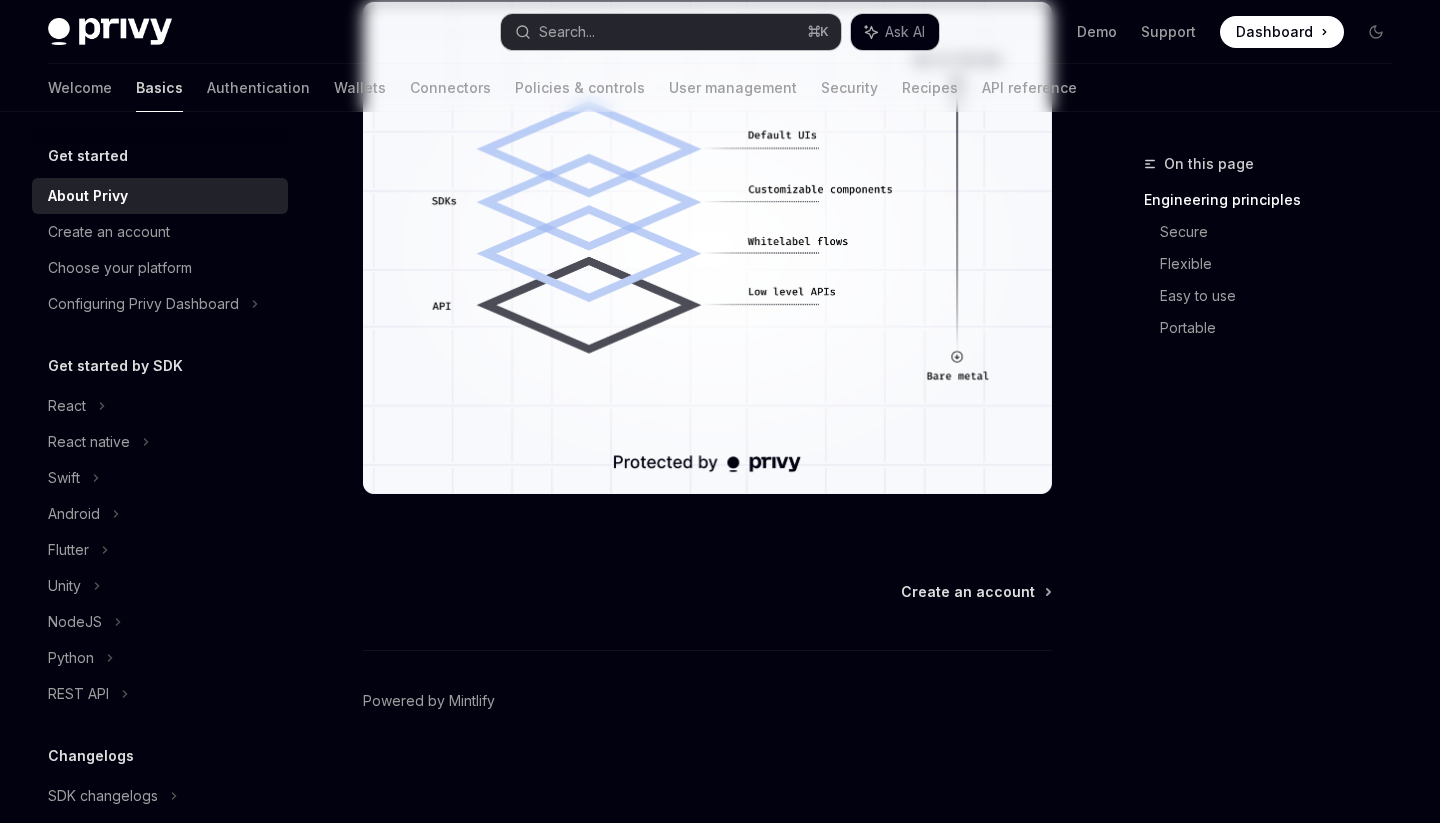 scroll, scrollTop: 0, scrollLeft: 0, axis: both 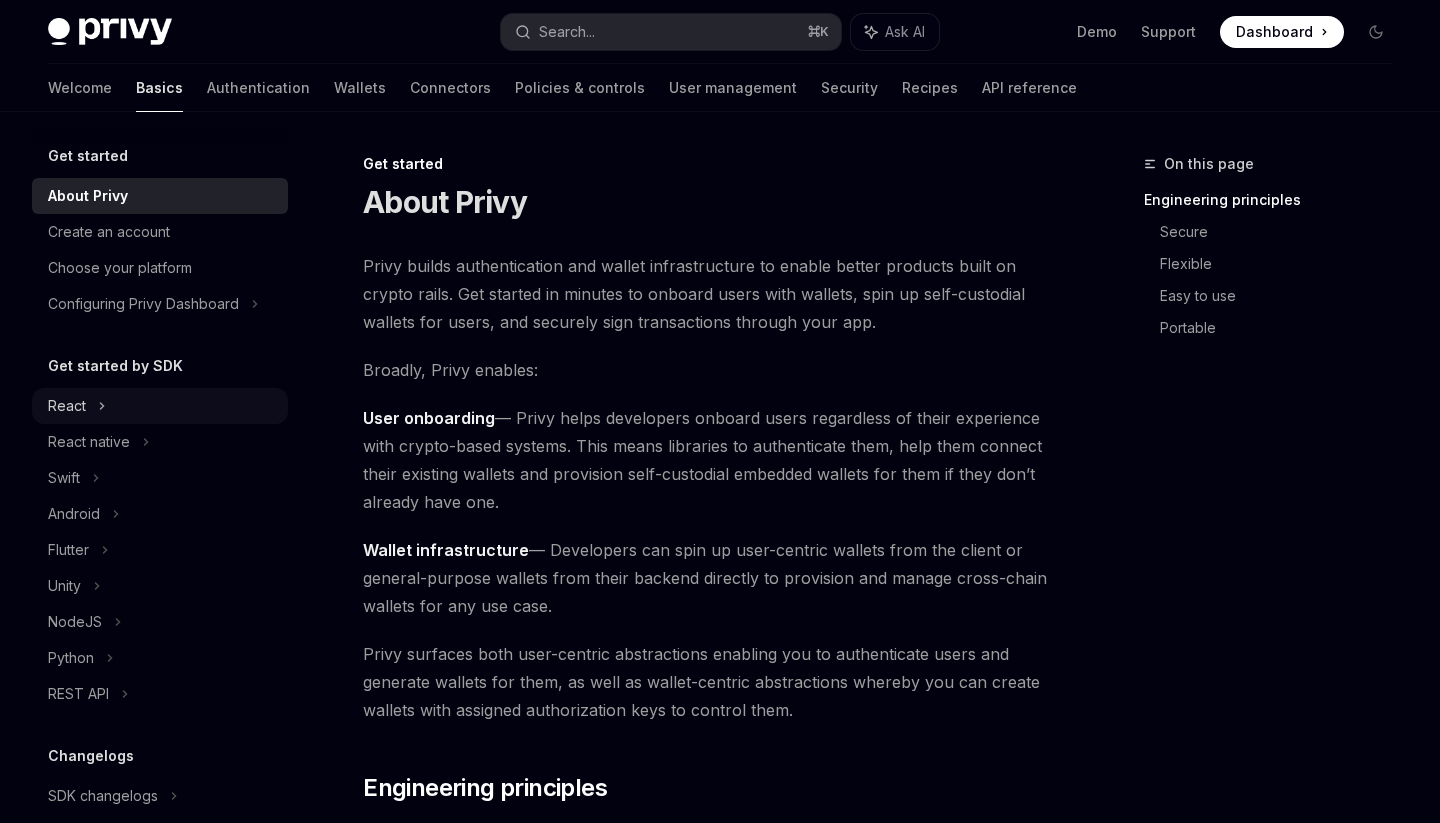 click 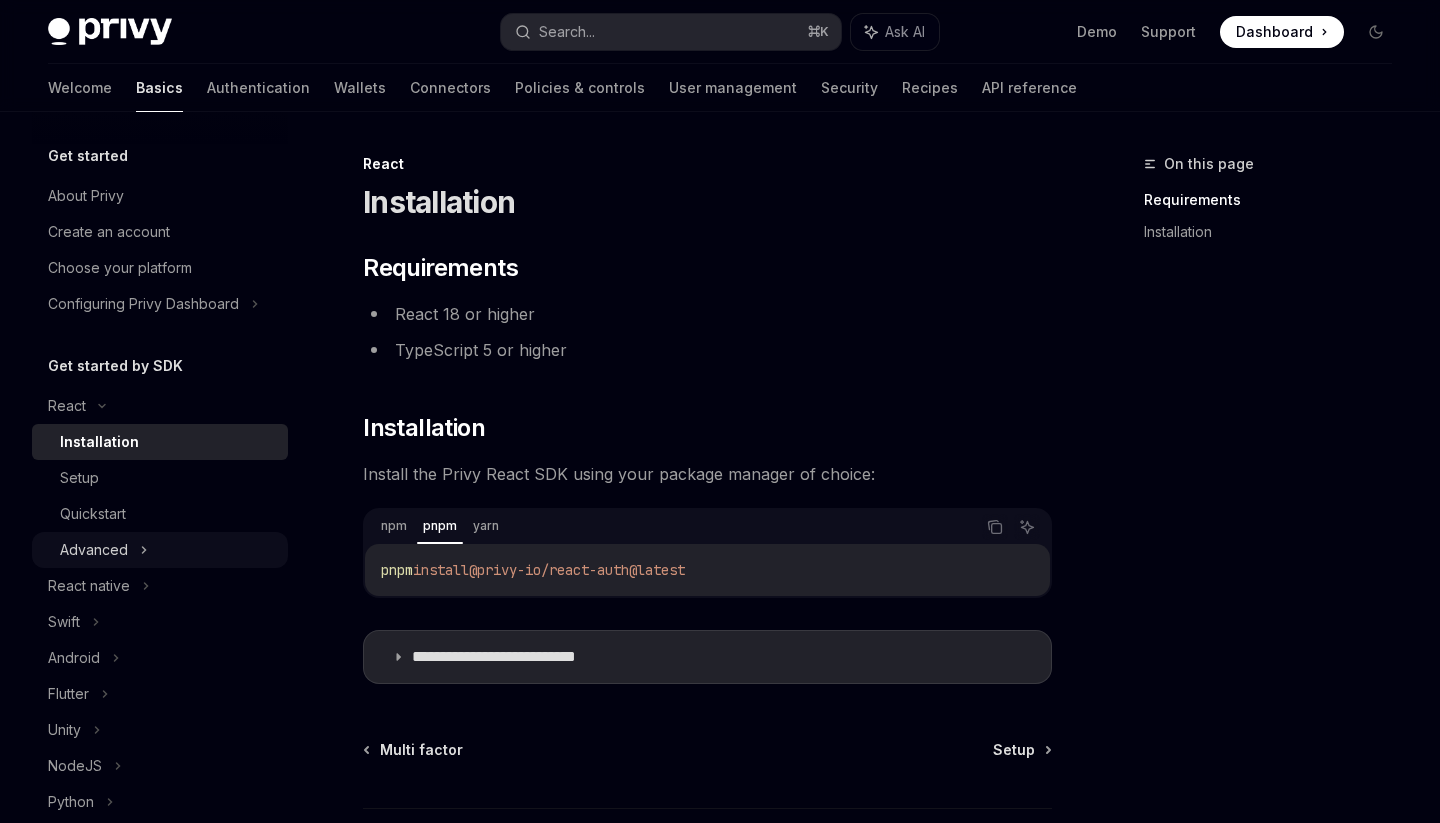 click on "Advanced" at bounding box center [160, 550] 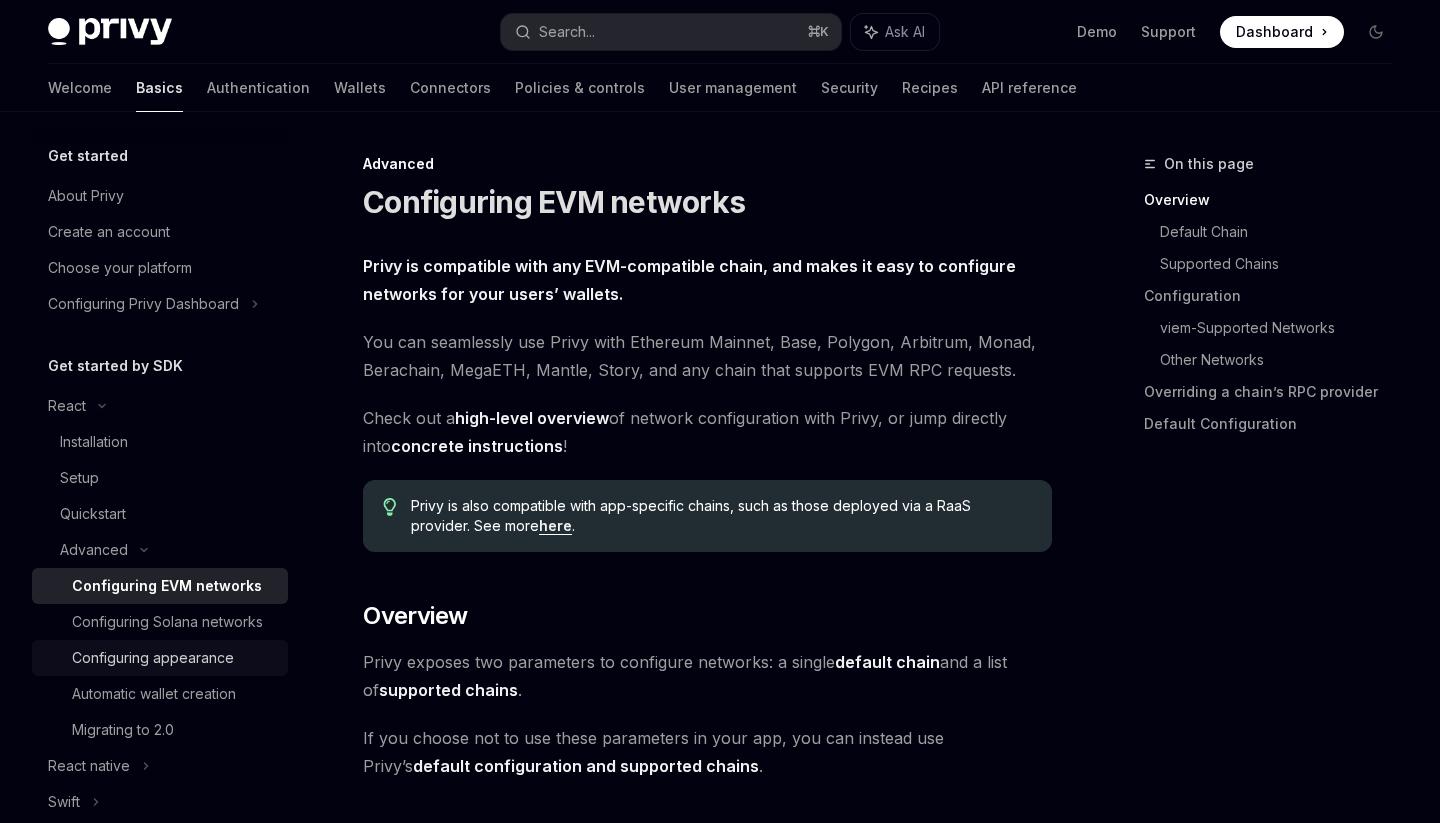 click on "Configuring appearance" at bounding box center [174, 658] 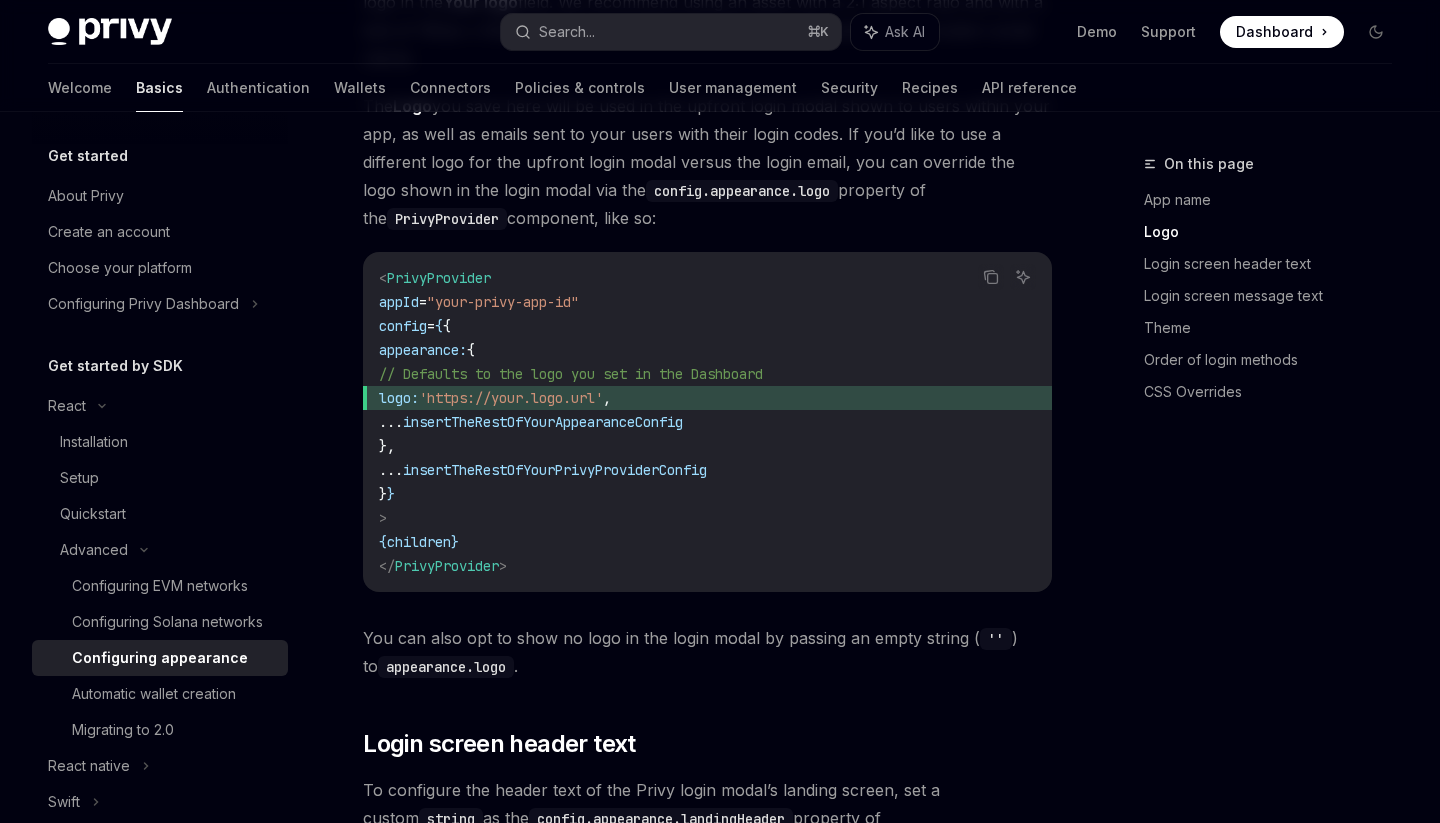 scroll, scrollTop: 993, scrollLeft: 0, axis: vertical 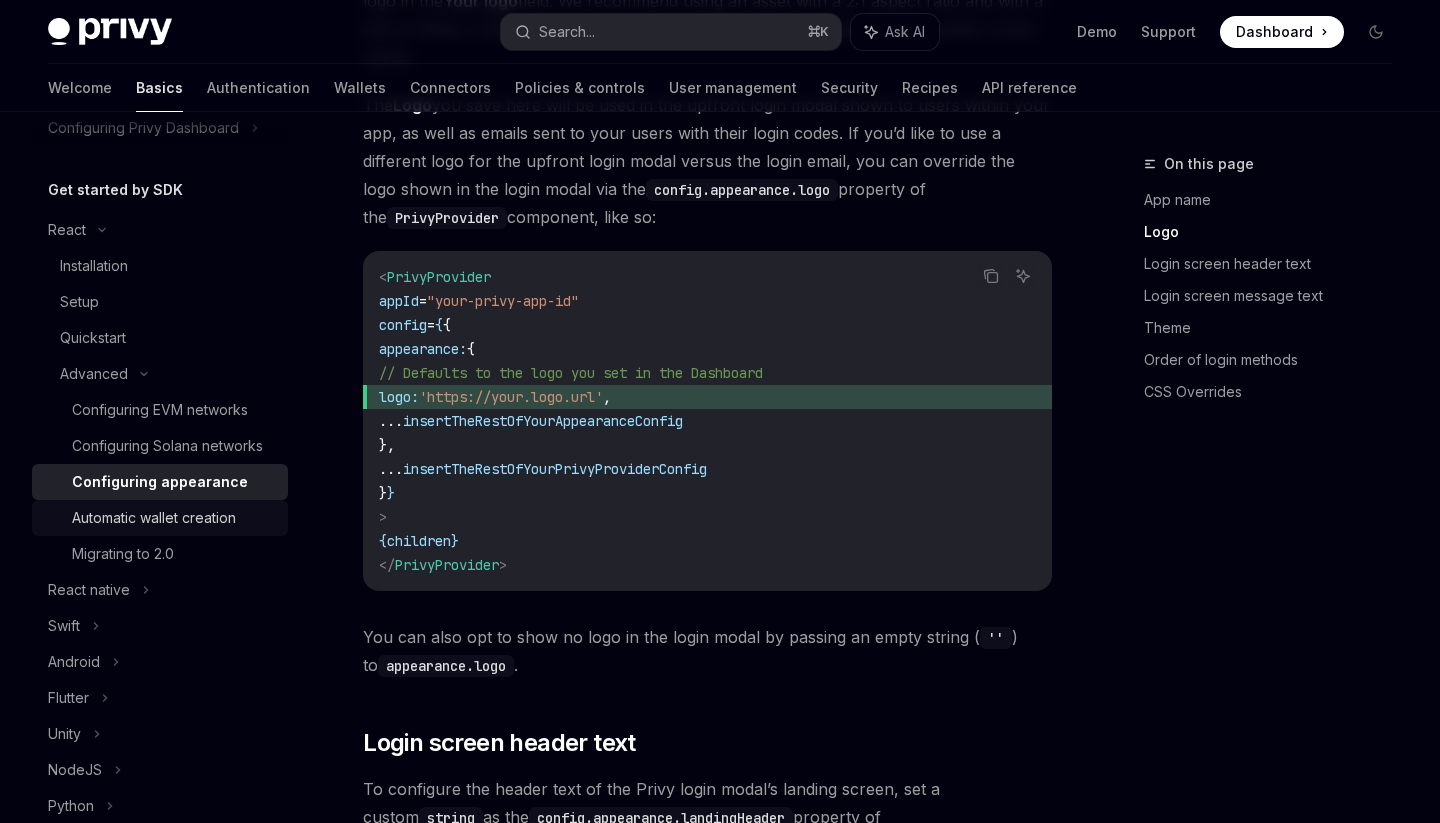 click on "Automatic wallet creation" at bounding box center [160, 518] 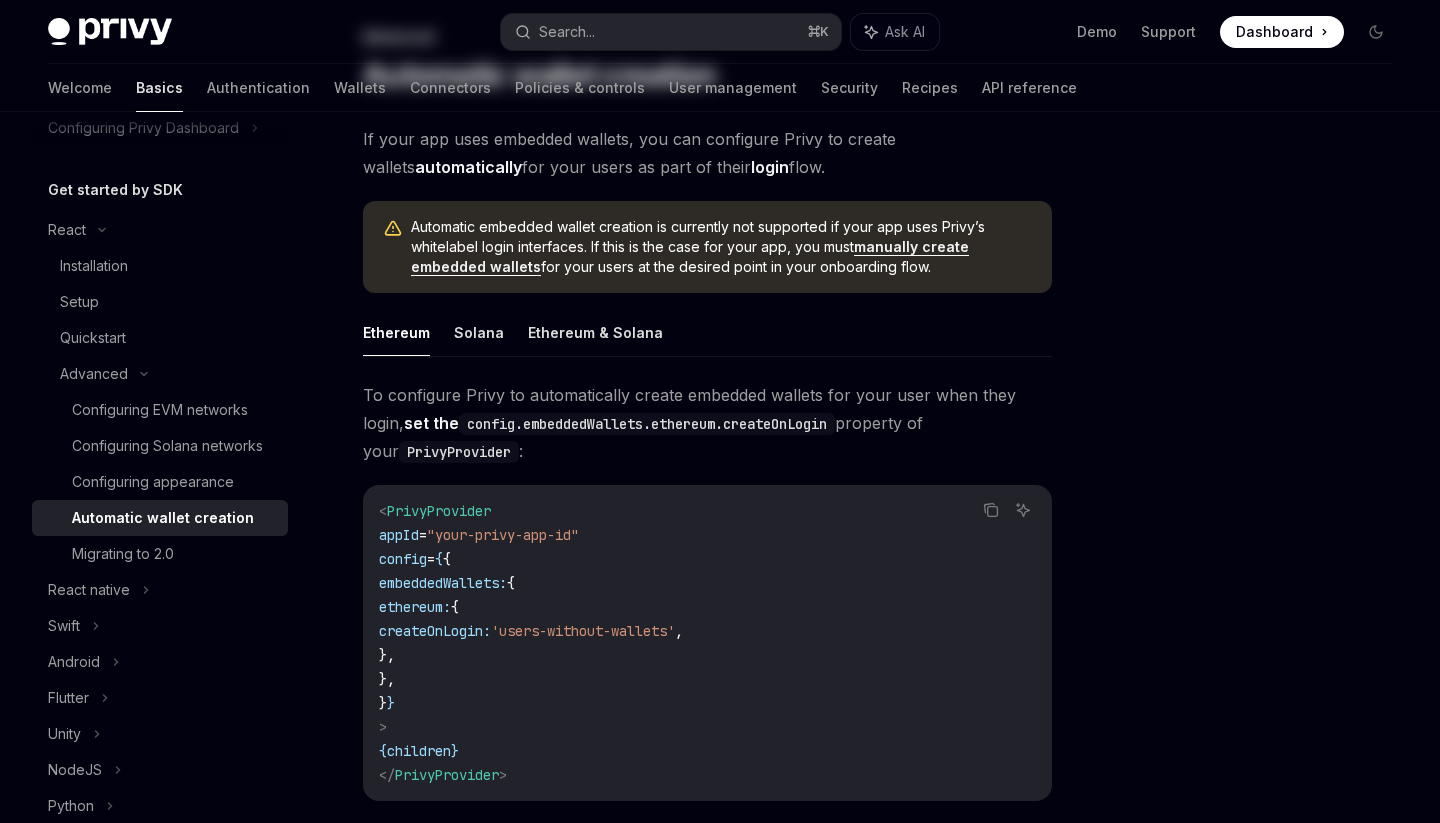scroll, scrollTop: 152, scrollLeft: 0, axis: vertical 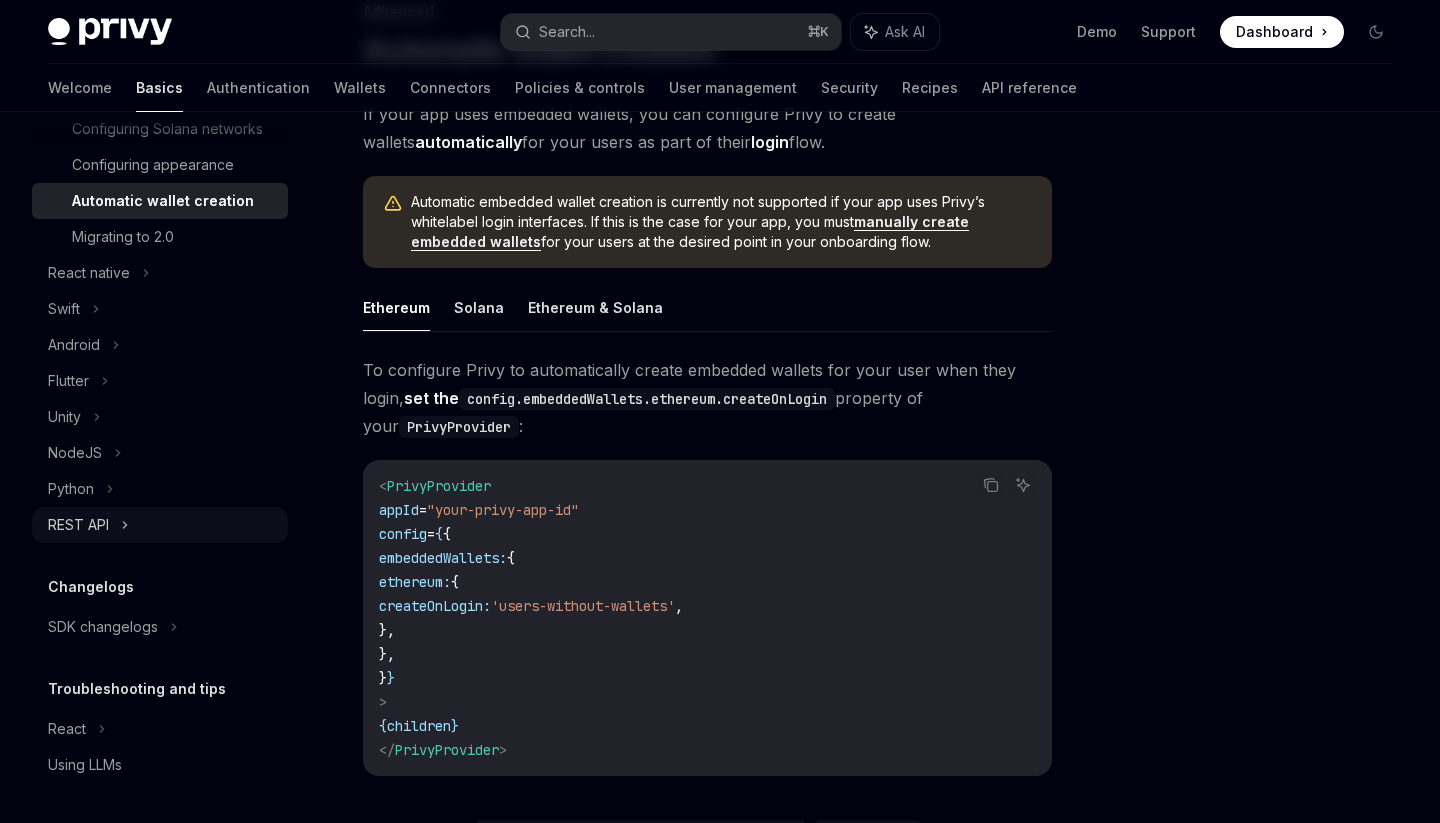 click on "REST API" at bounding box center [160, 525] 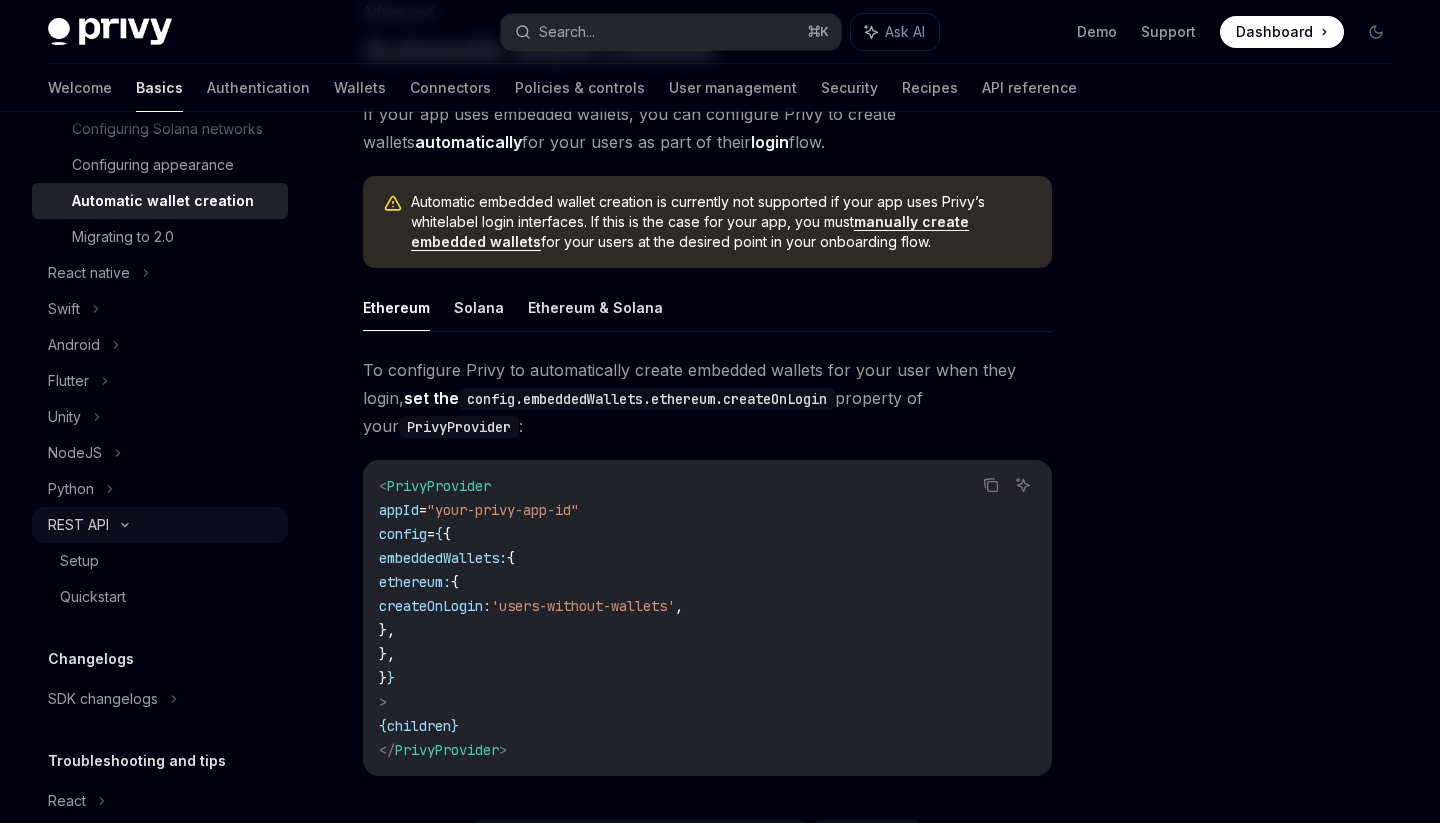 scroll, scrollTop: 0, scrollLeft: 0, axis: both 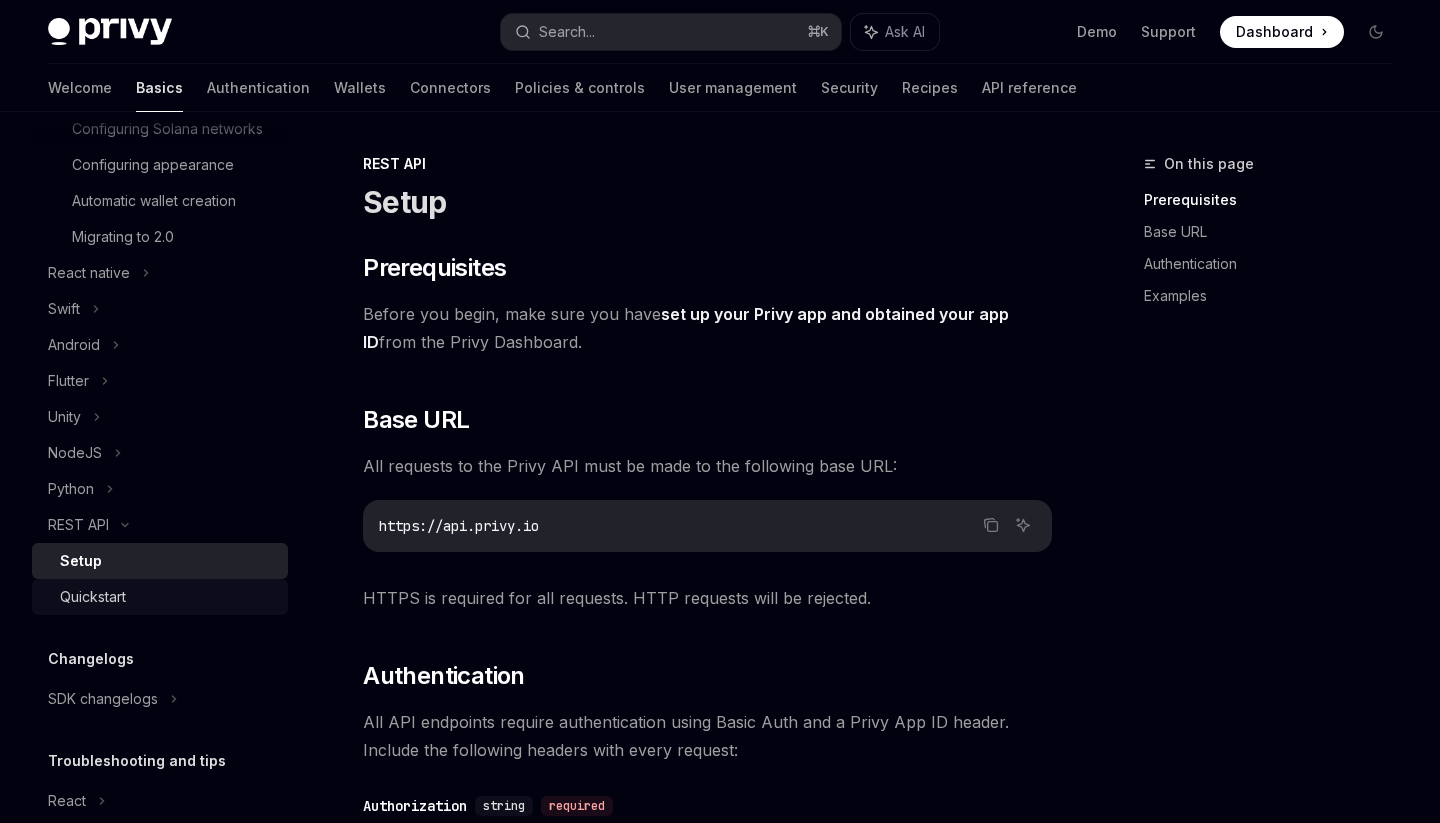 click on "Quickstart" at bounding box center (168, 597) 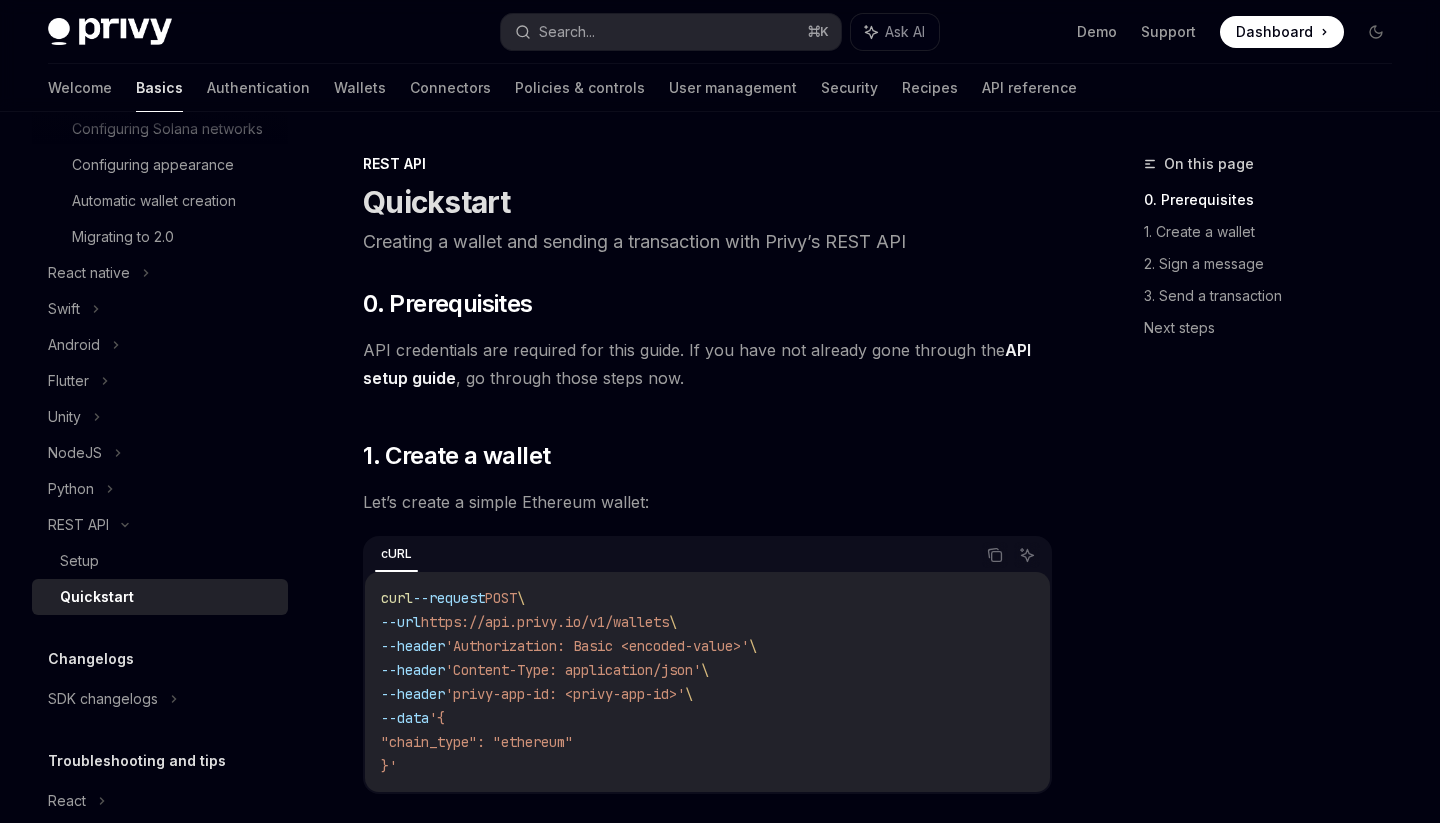 scroll, scrollTop: 0, scrollLeft: 0, axis: both 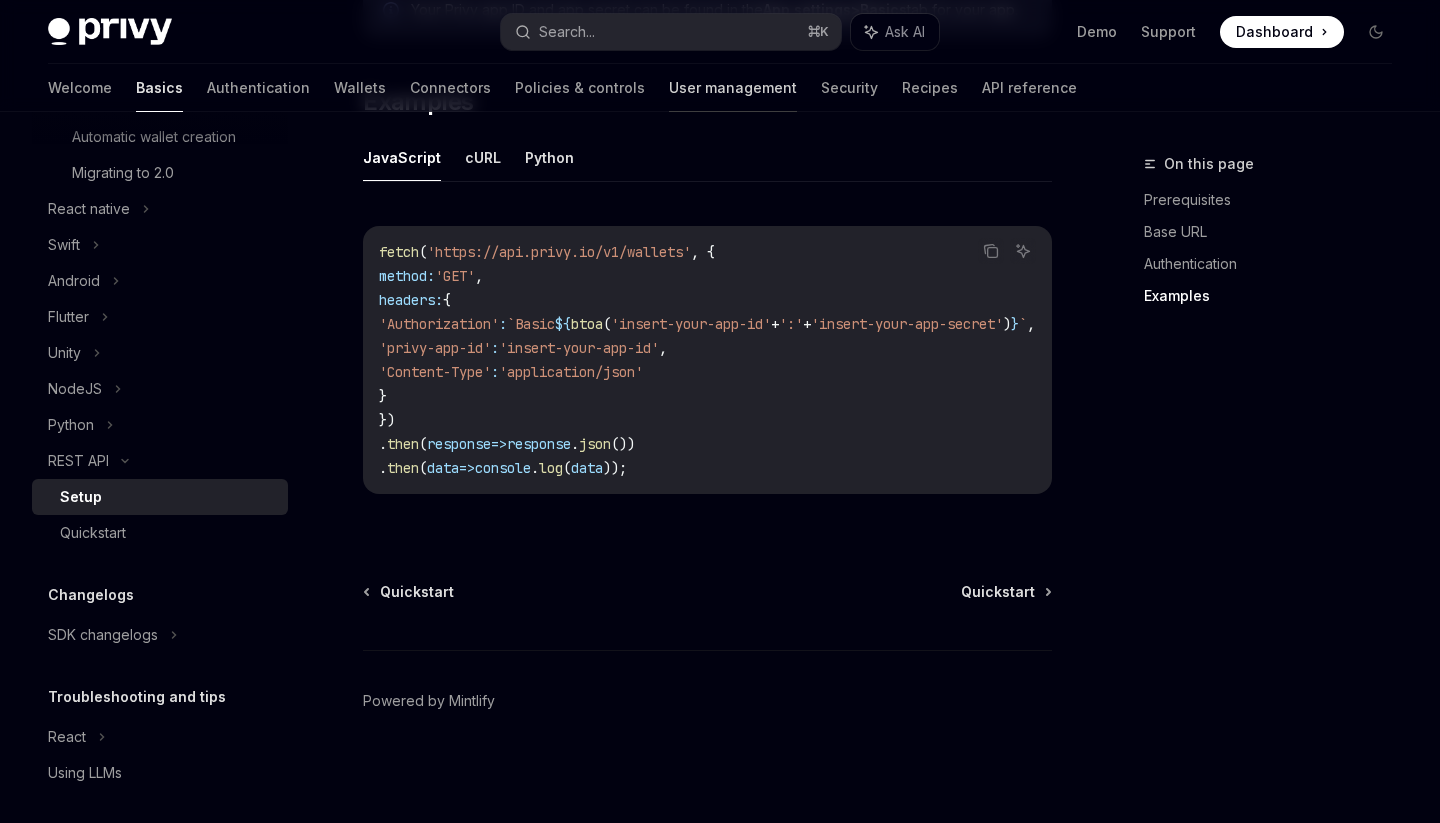 click on "User management" at bounding box center (733, 88) 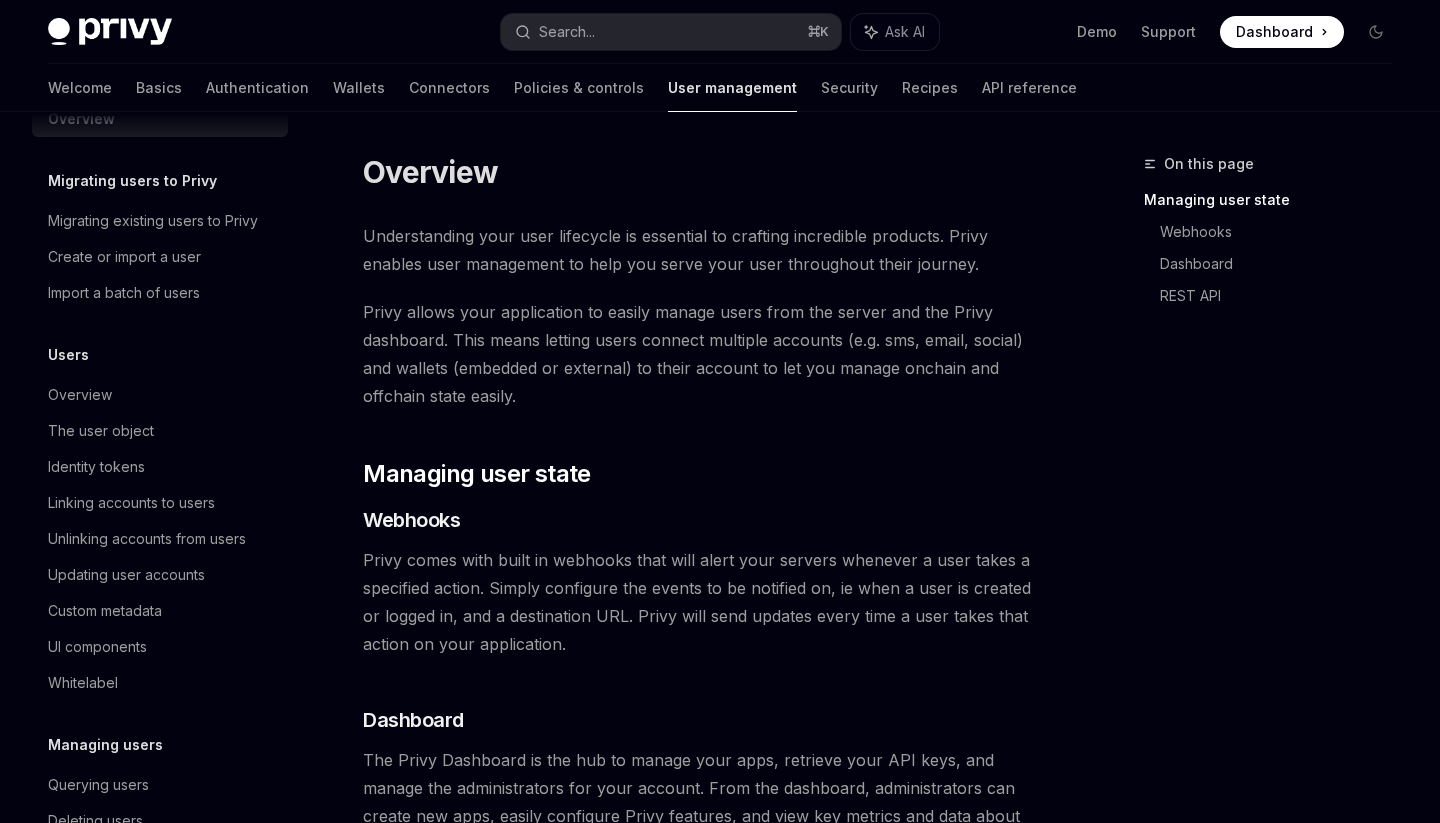 scroll, scrollTop: 65, scrollLeft: 0, axis: vertical 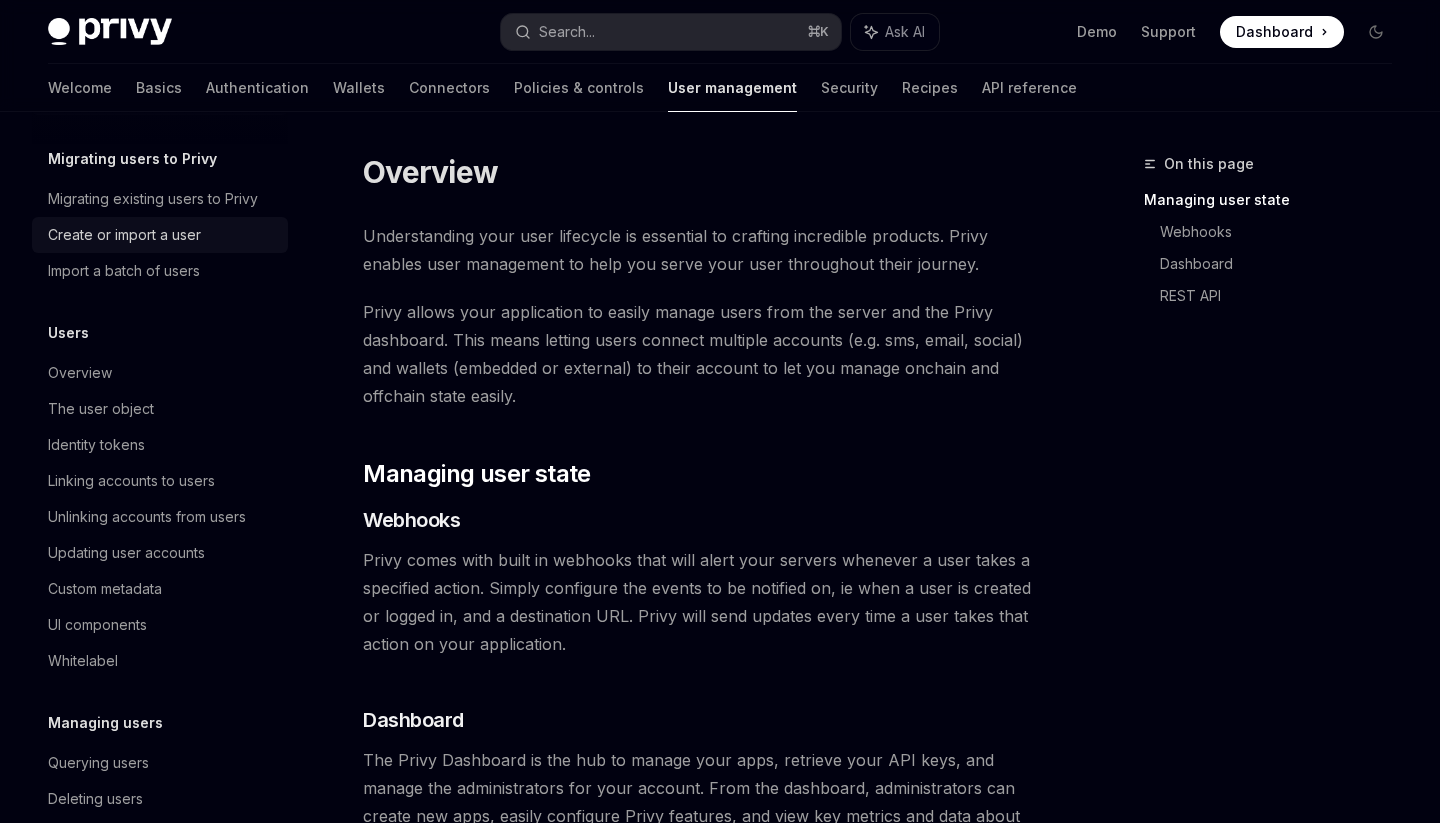 click on "Create or import a user" at bounding box center (160, 235) 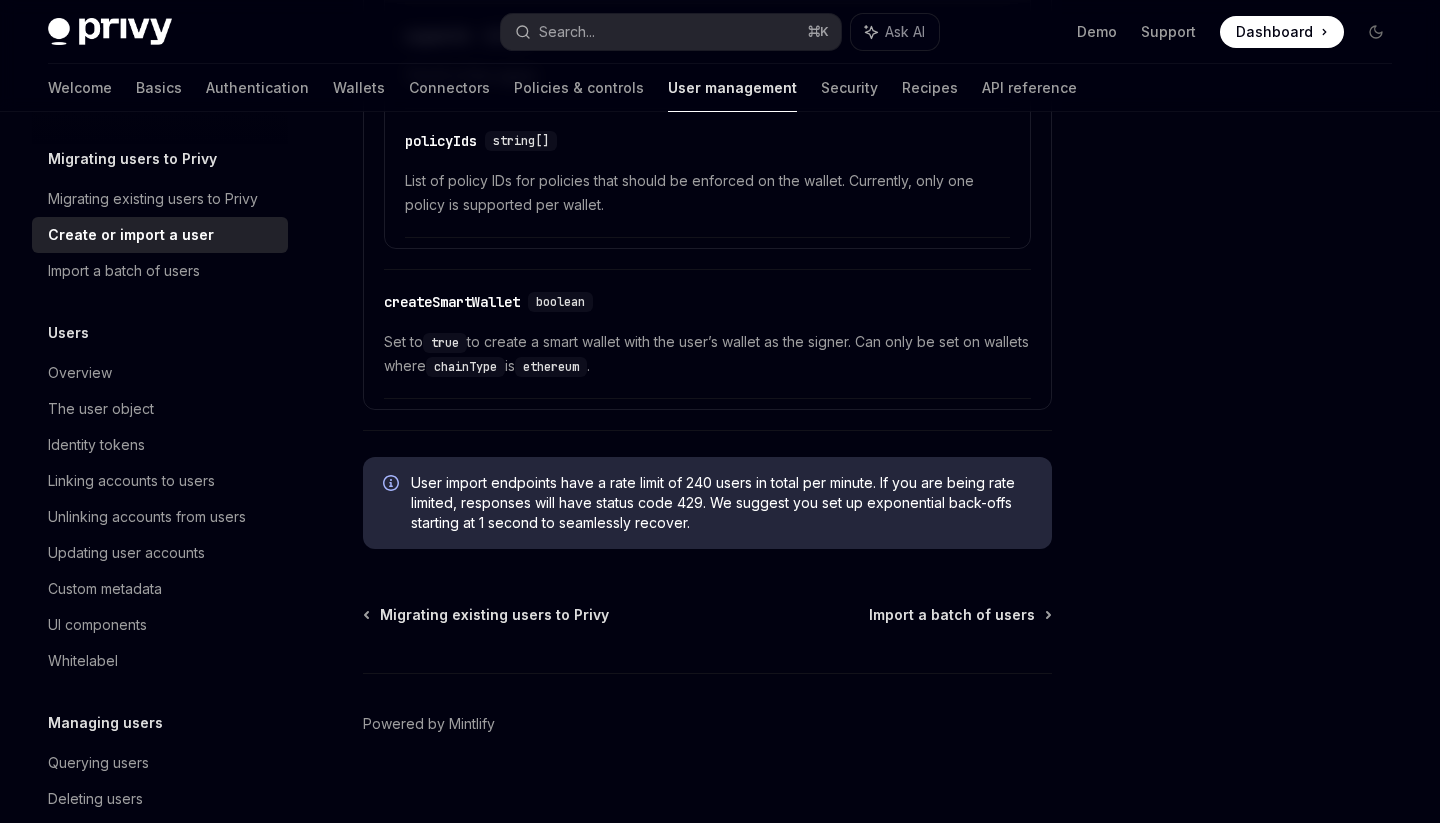 scroll, scrollTop: 1705, scrollLeft: 0, axis: vertical 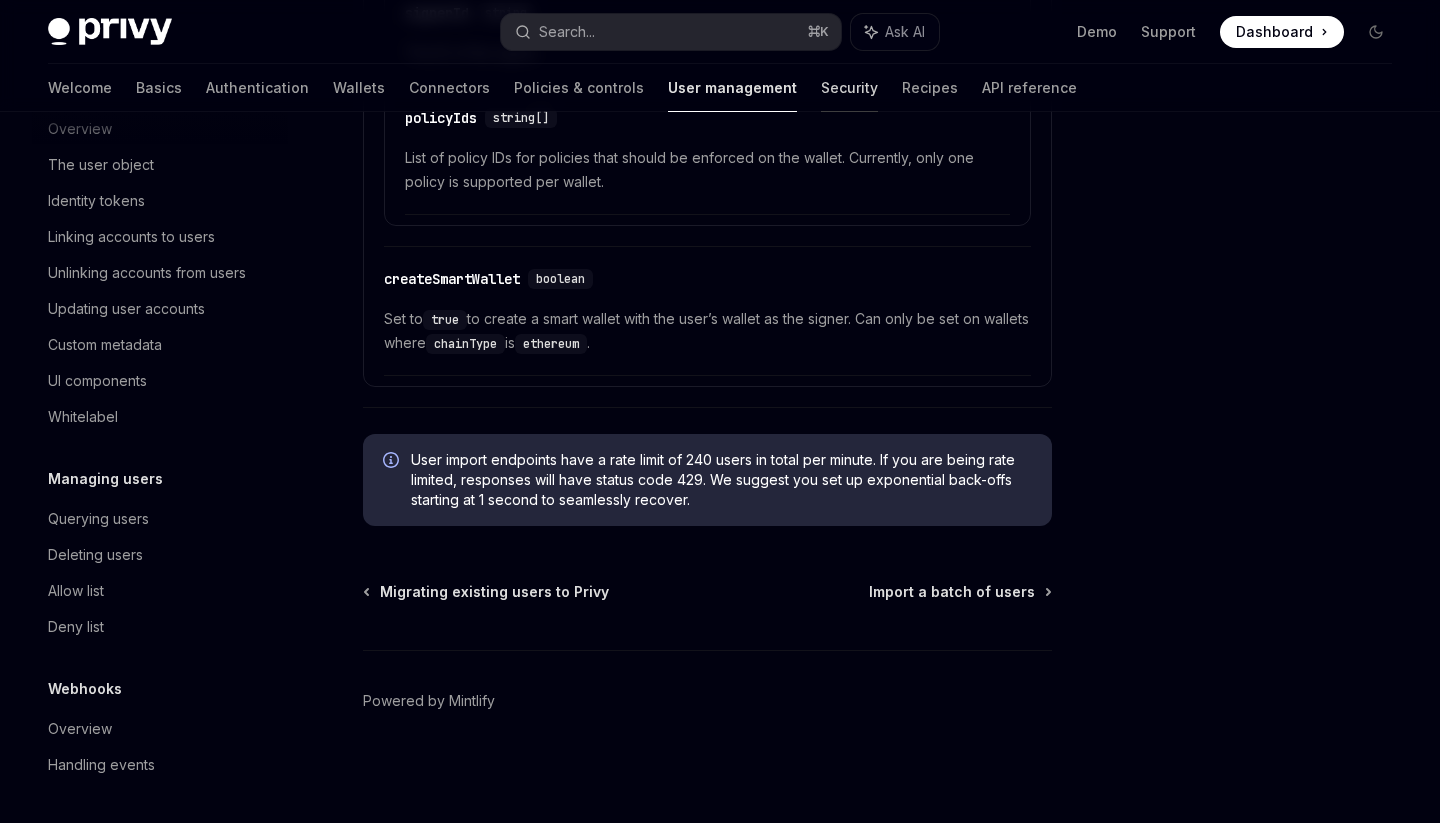 click at bounding box center (849, 112) 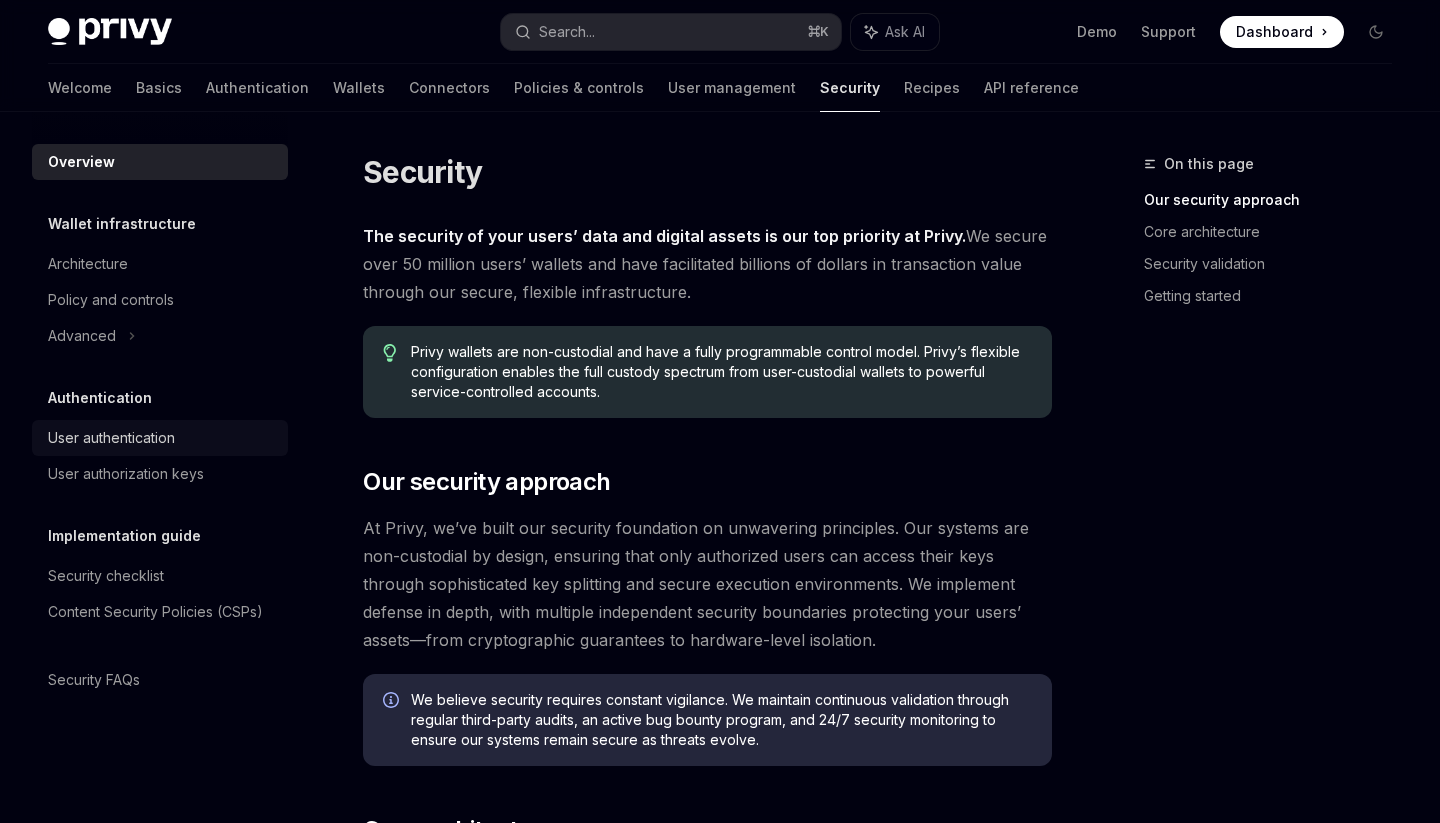 click on "User authentication" at bounding box center [111, 438] 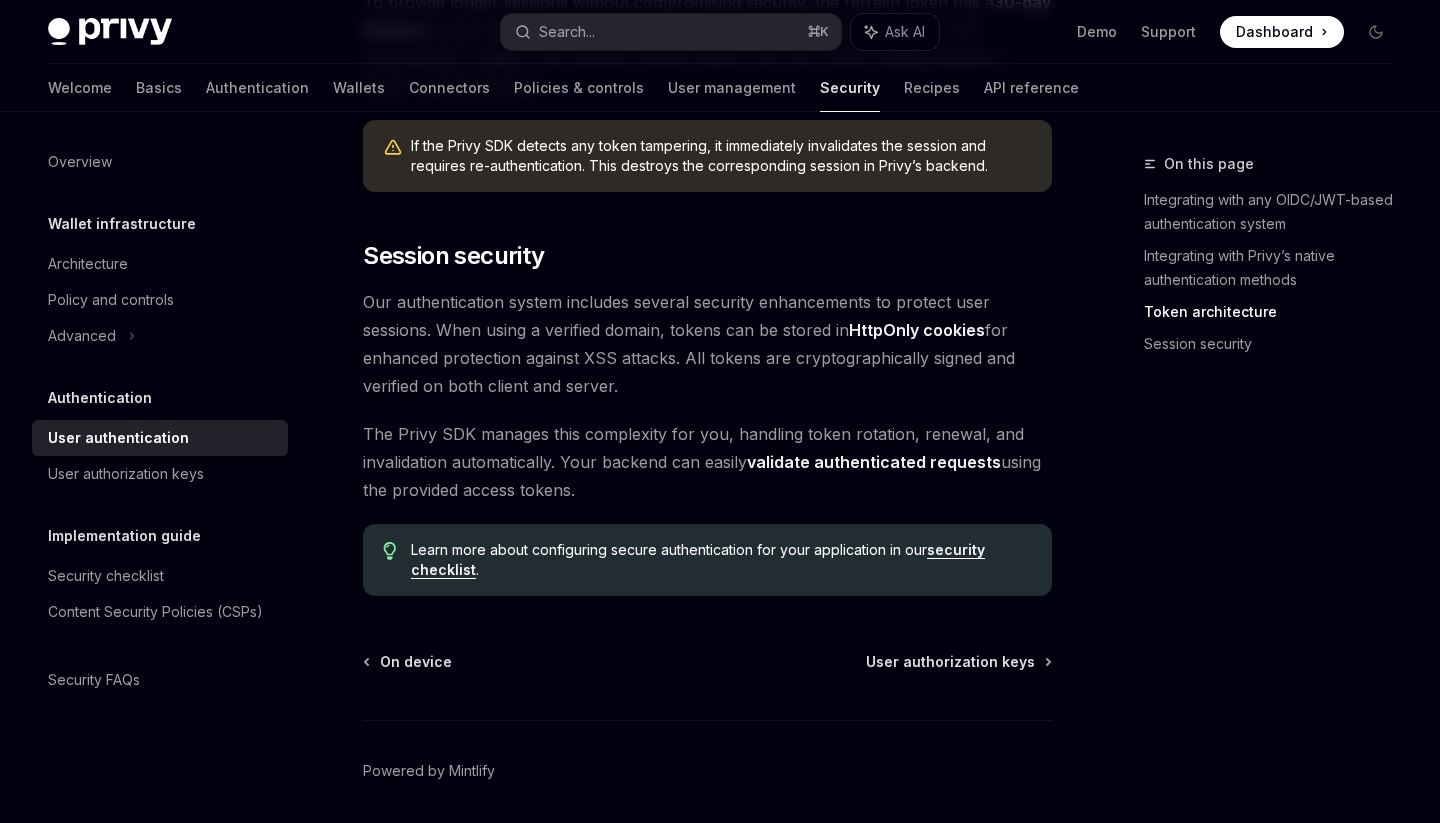 scroll, scrollTop: 1730, scrollLeft: 0, axis: vertical 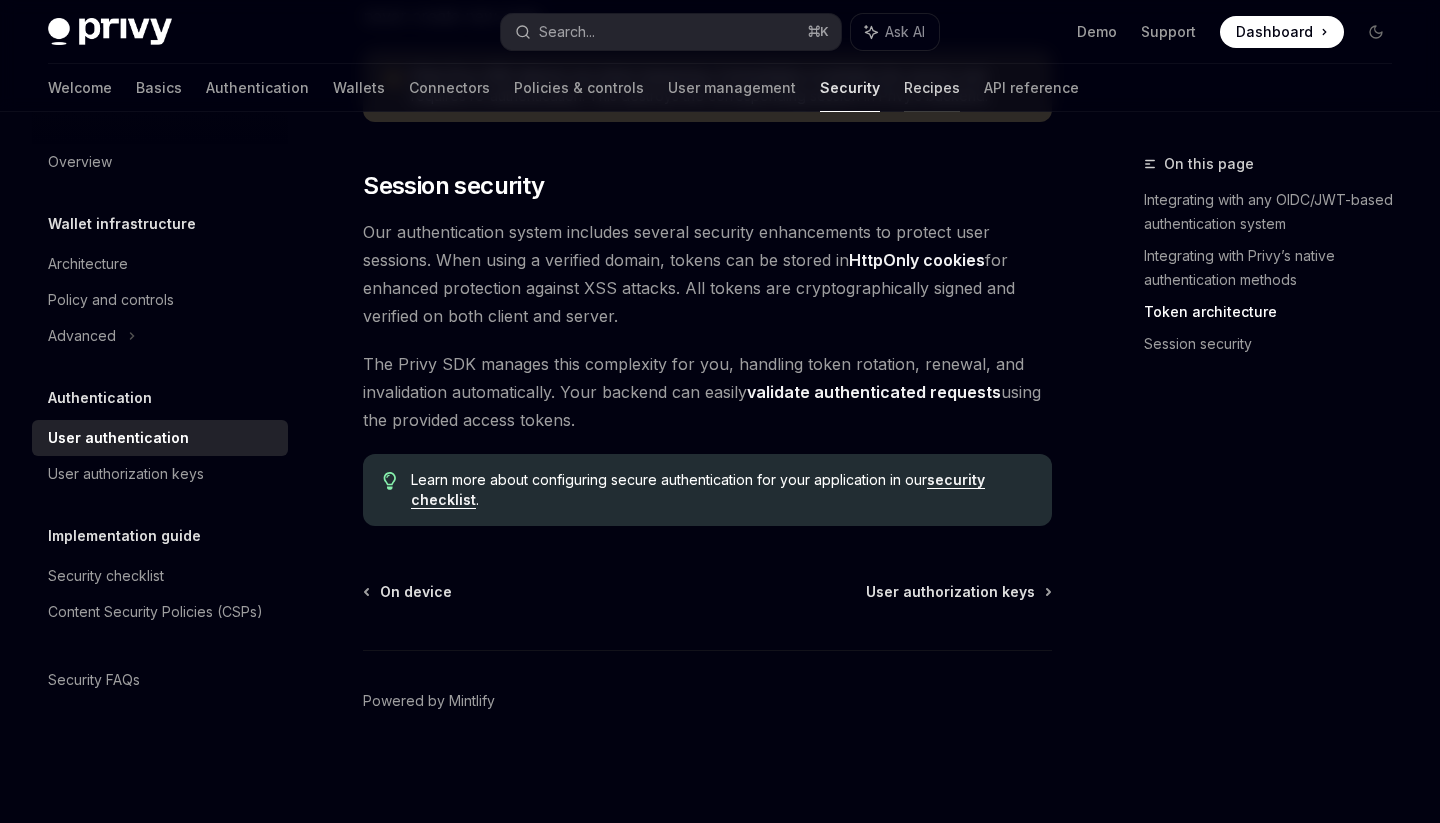 click on "Recipes" at bounding box center [932, 88] 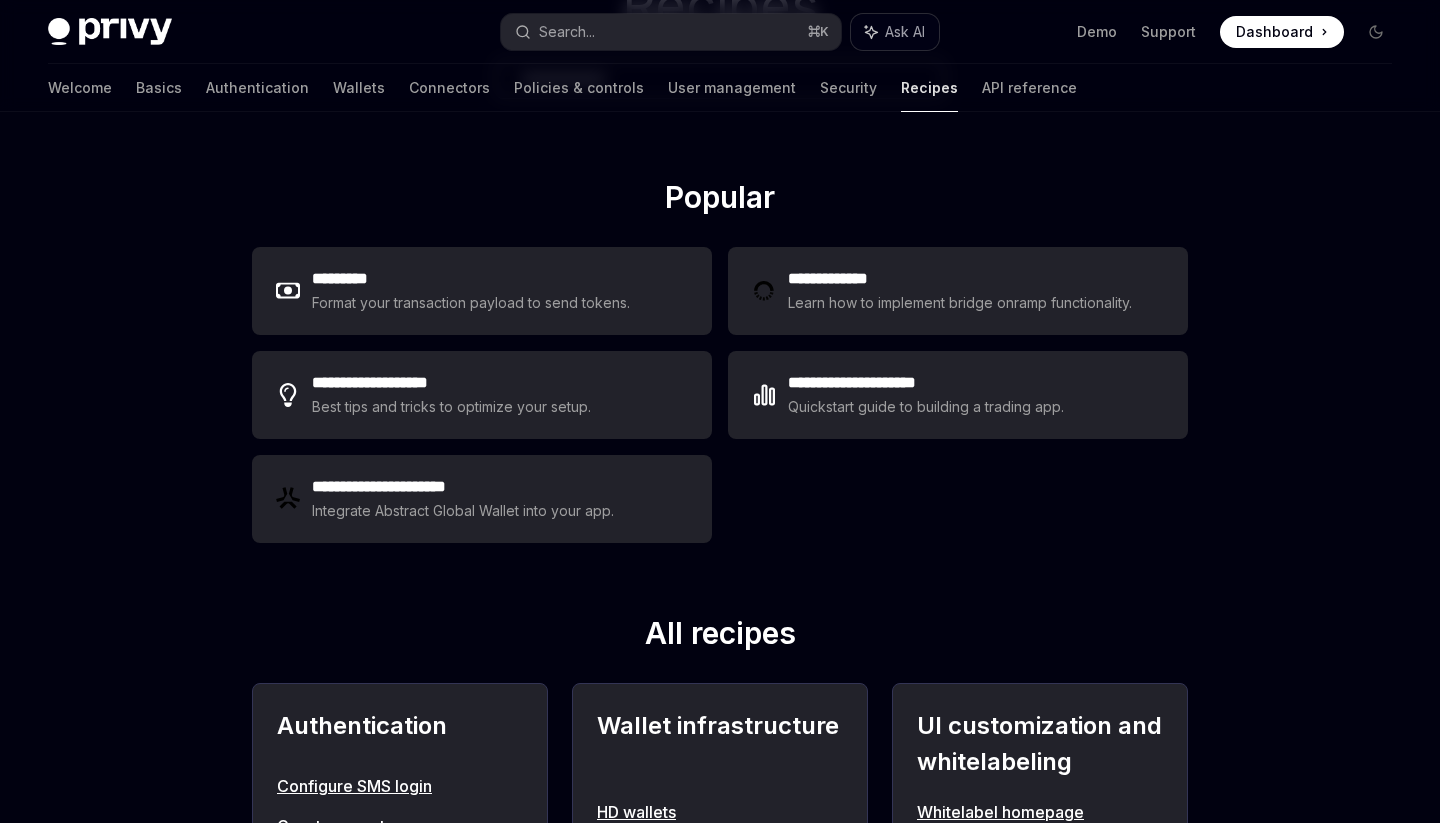 scroll, scrollTop: 214, scrollLeft: 0, axis: vertical 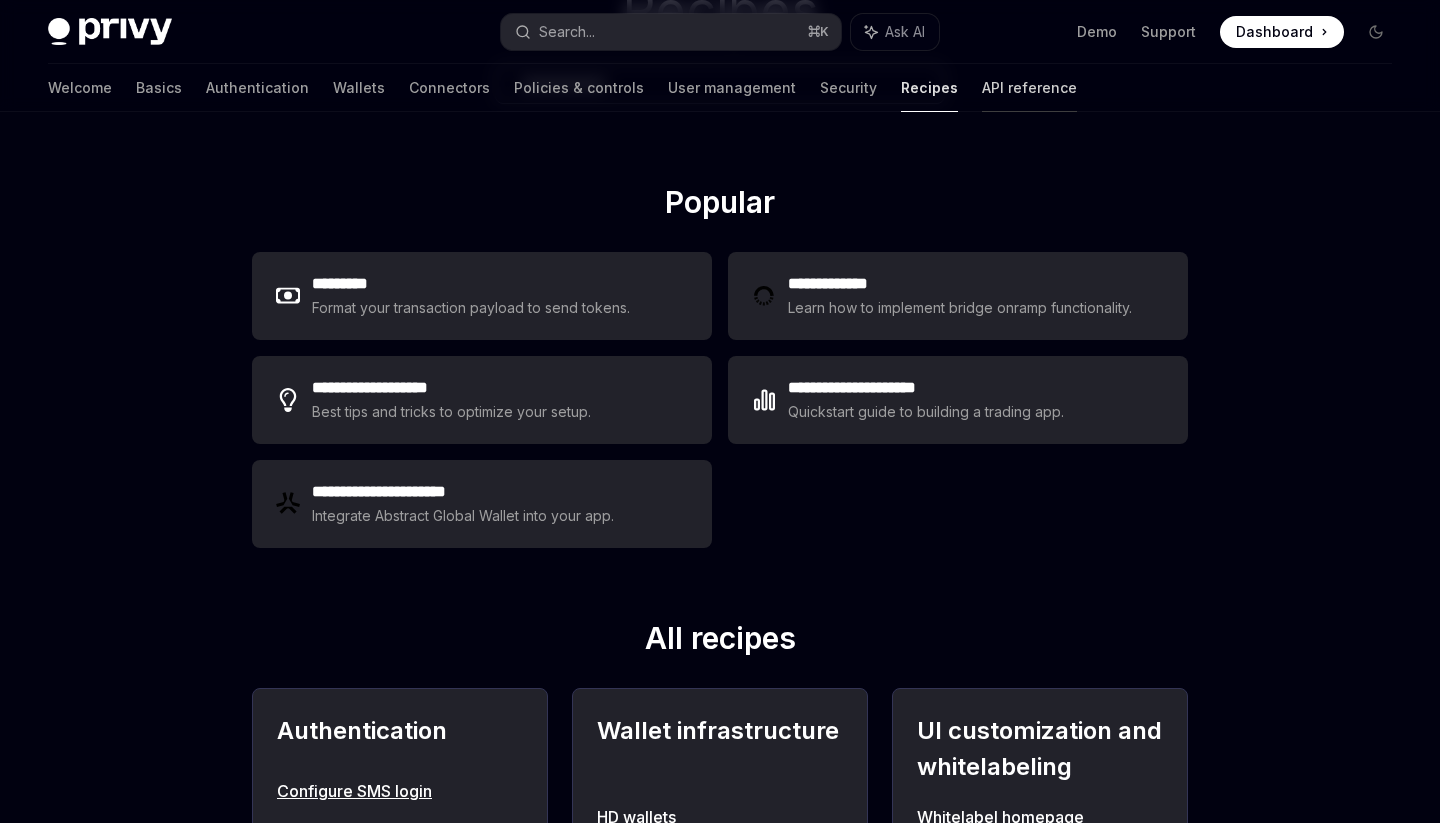 click on "API reference" at bounding box center [1029, 88] 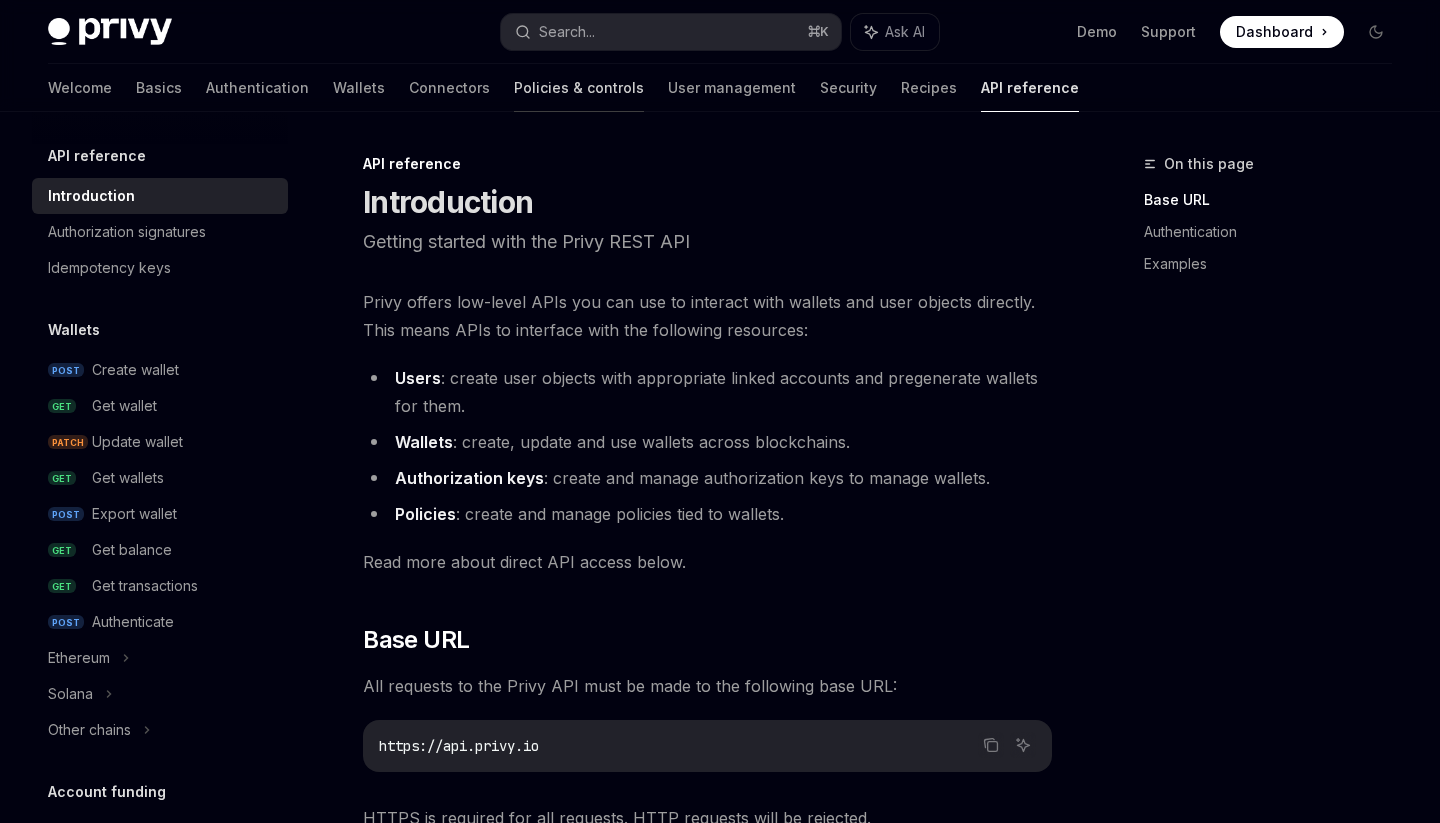 click on "Policies & controls" at bounding box center (579, 88) 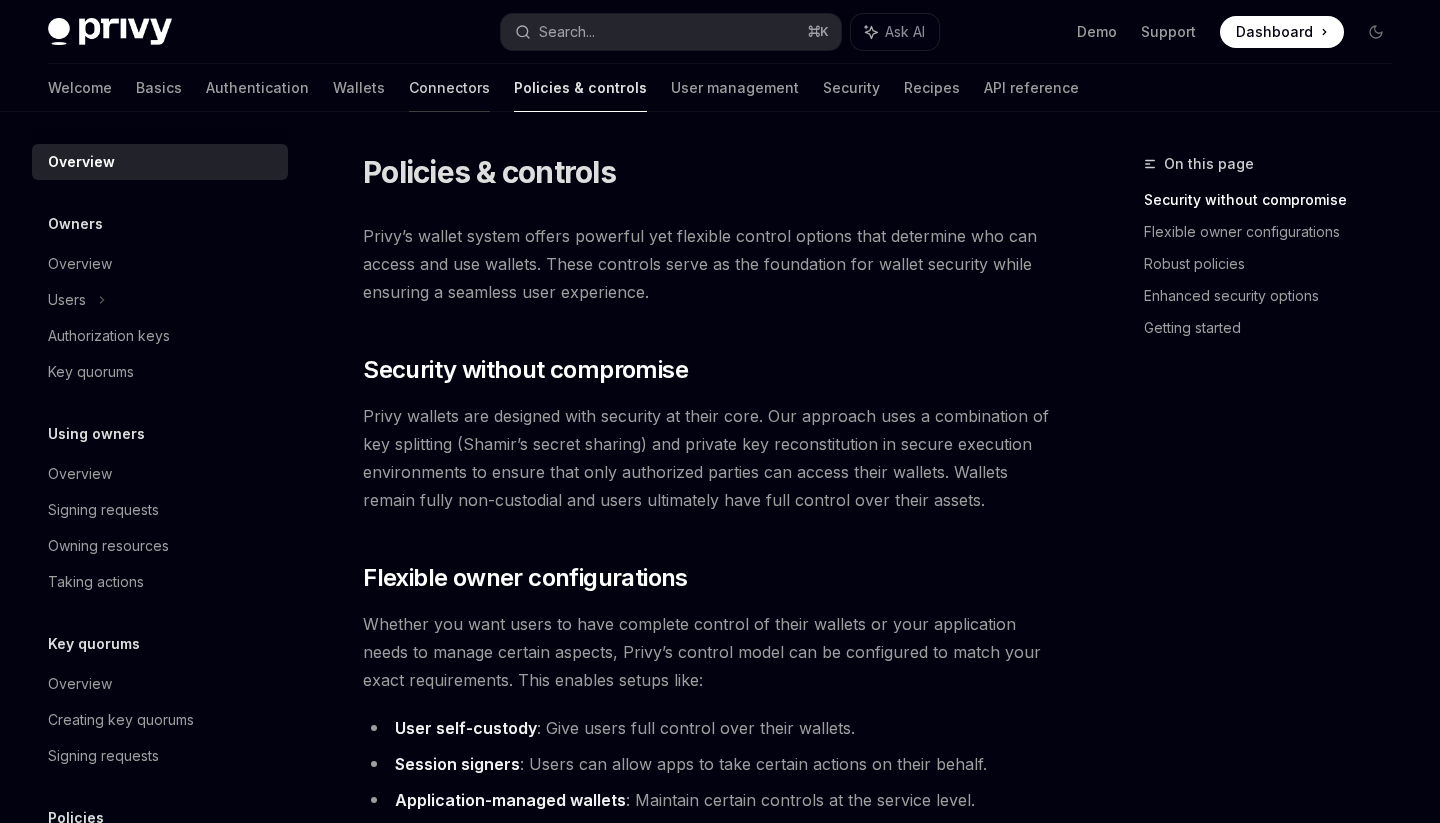 click on "Connectors" at bounding box center (449, 88) 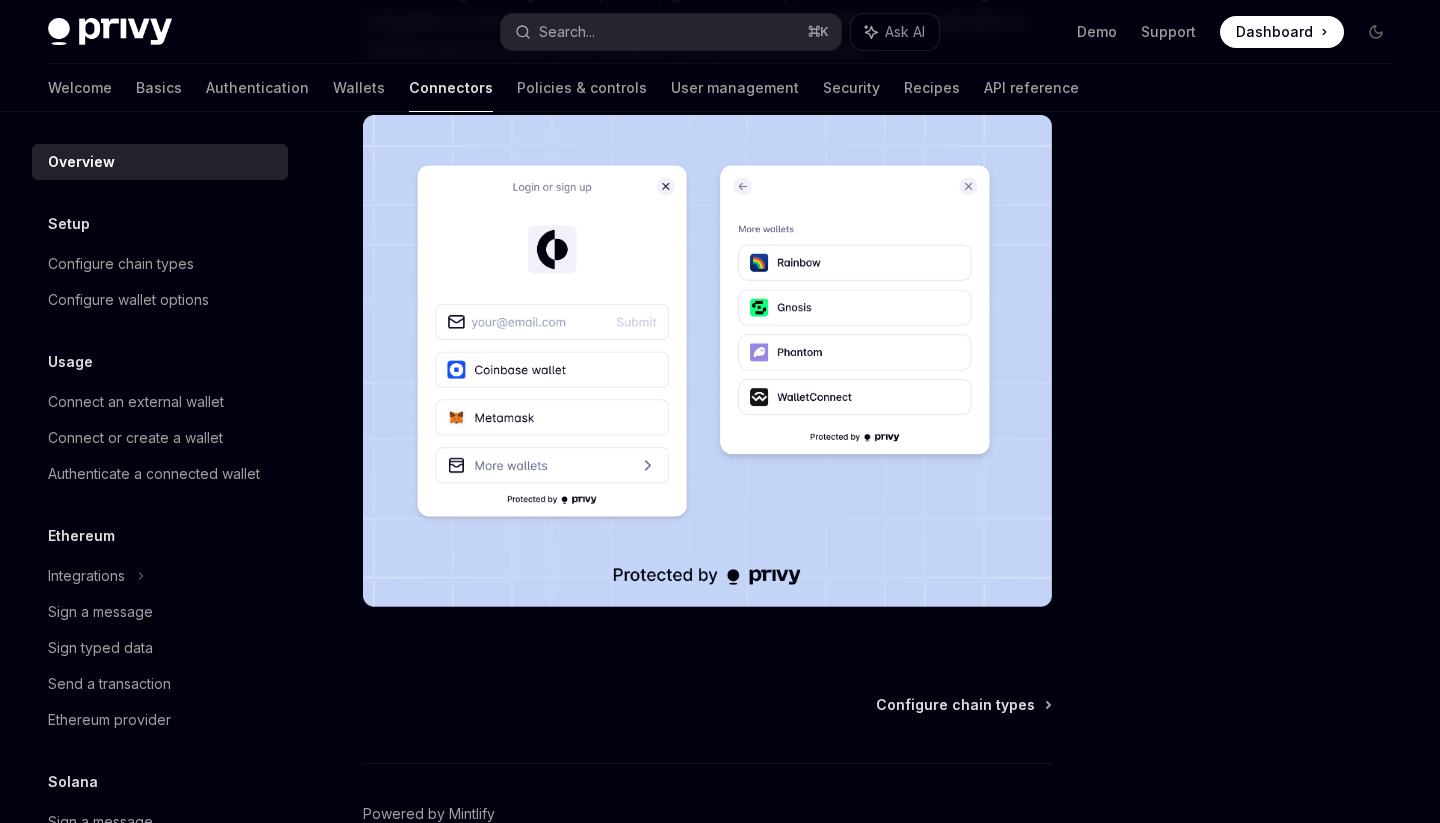 scroll, scrollTop: 436, scrollLeft: 0, axis: vertical 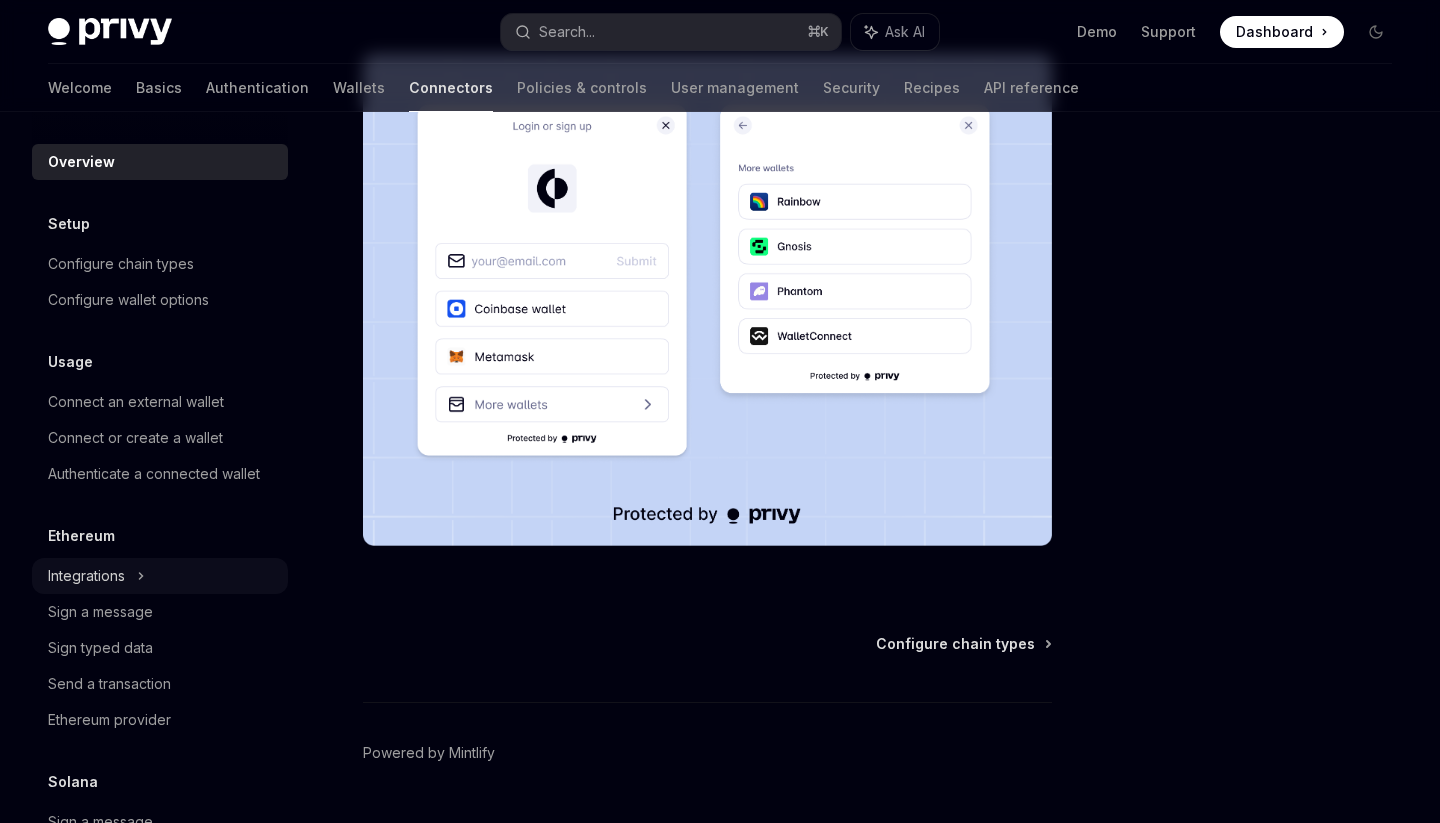 click on "Integrations" at bounding box center [160, 576] 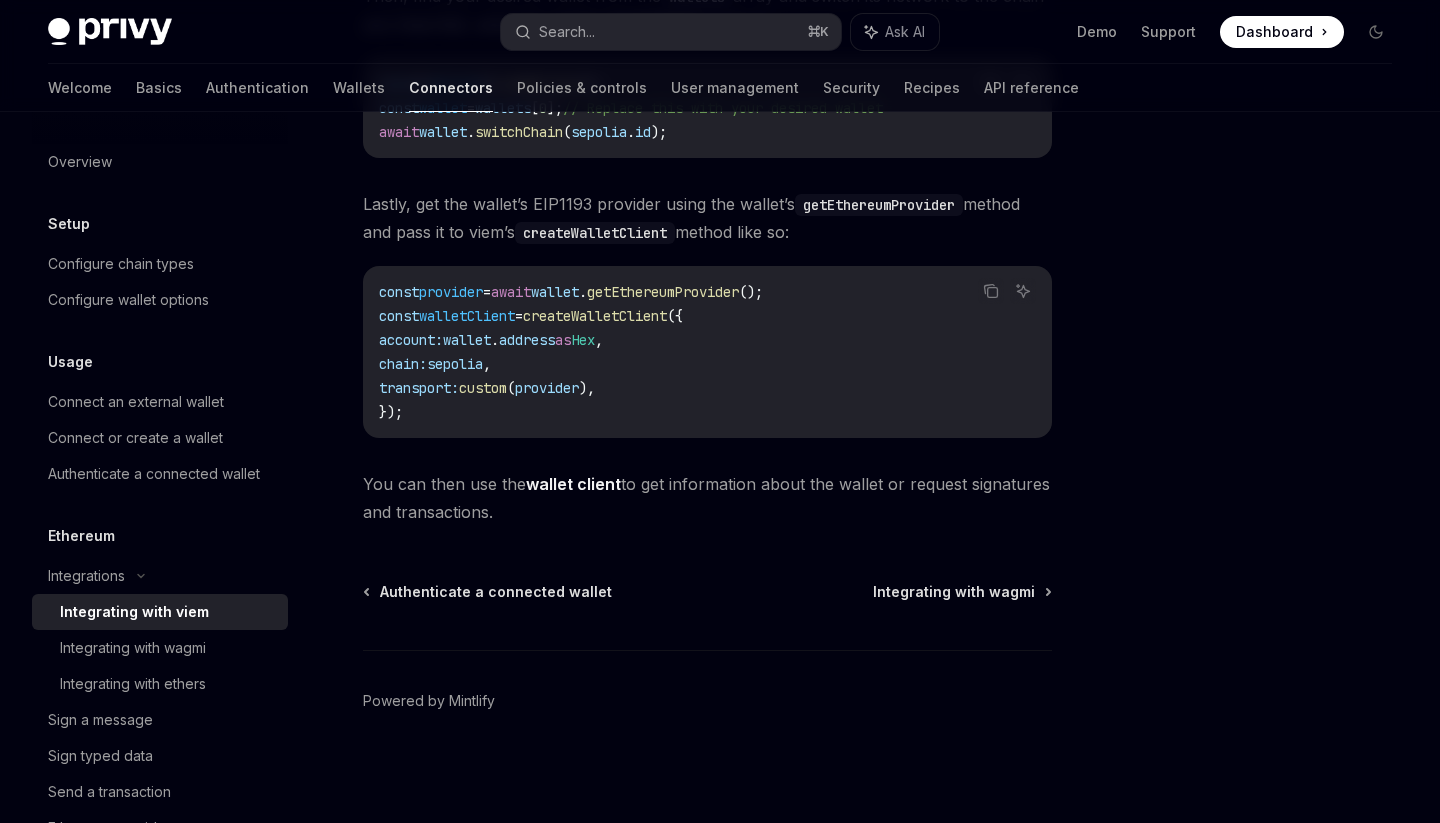 scroll, scrollTop: 582, scrollLeft: 0, axis: vertical 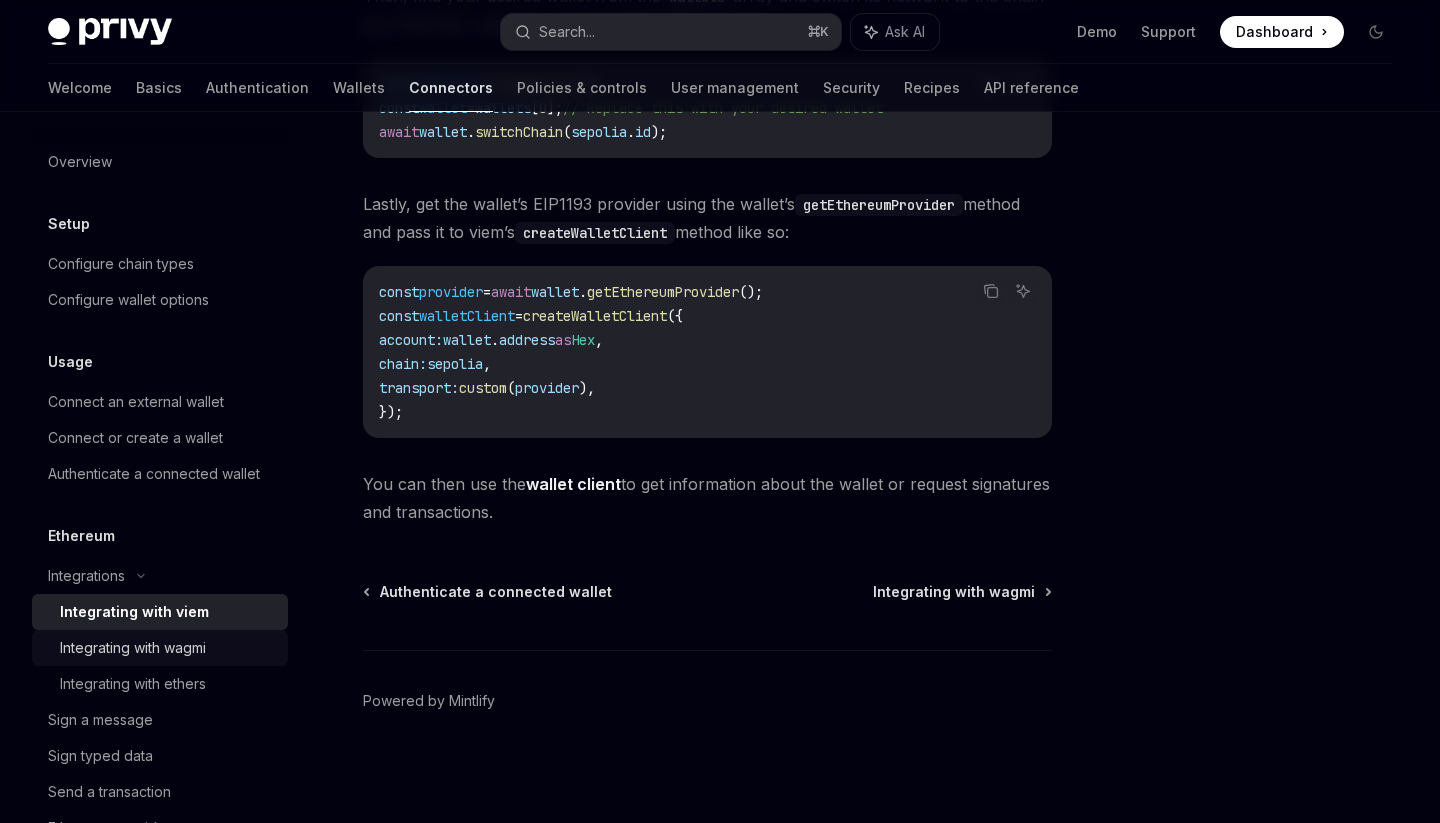click on "Integrating with wagmi" at bounding box center [168, 648] 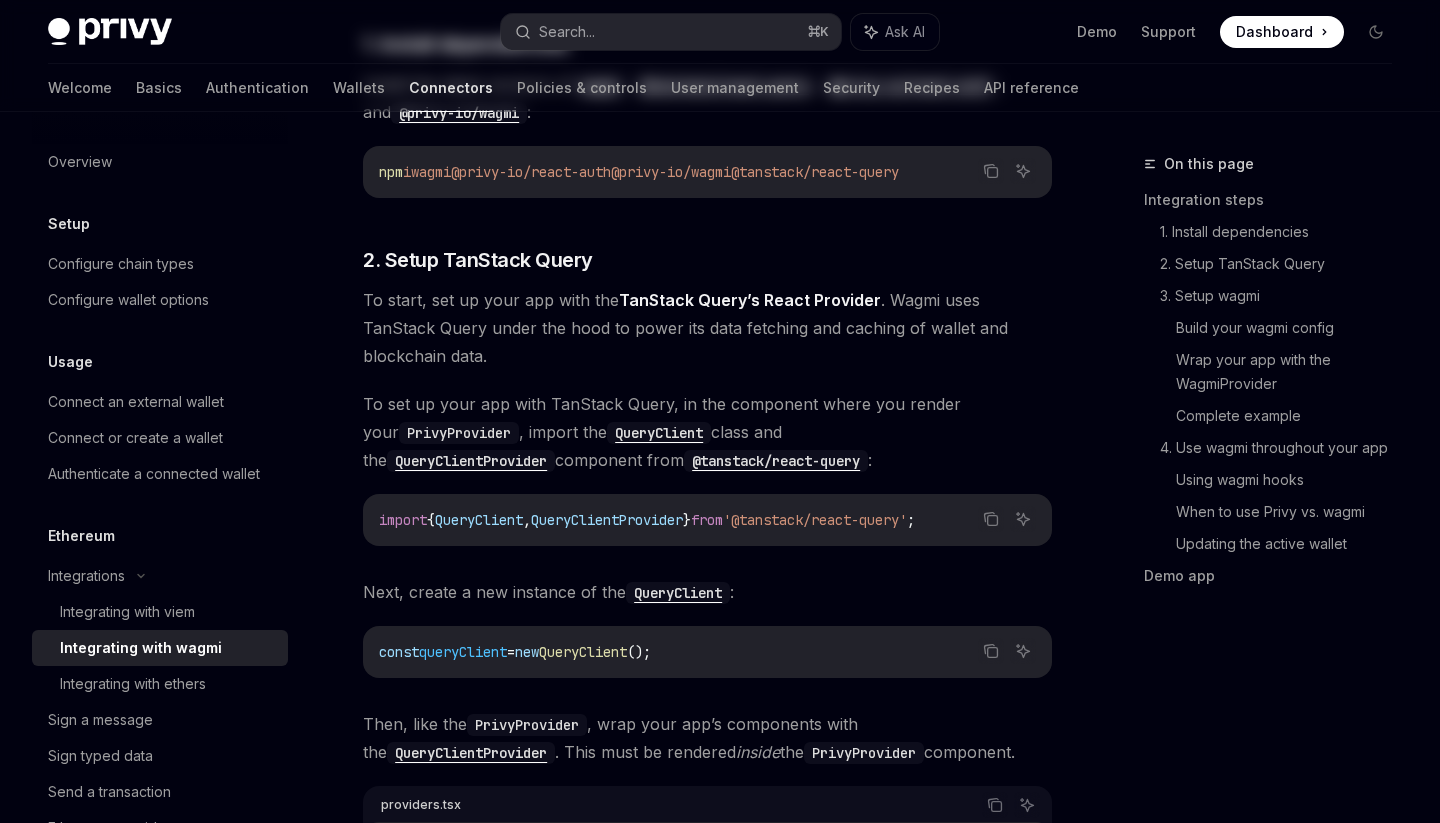 scroll, scrollTop: 0, scrollLeft: 0, axis: both 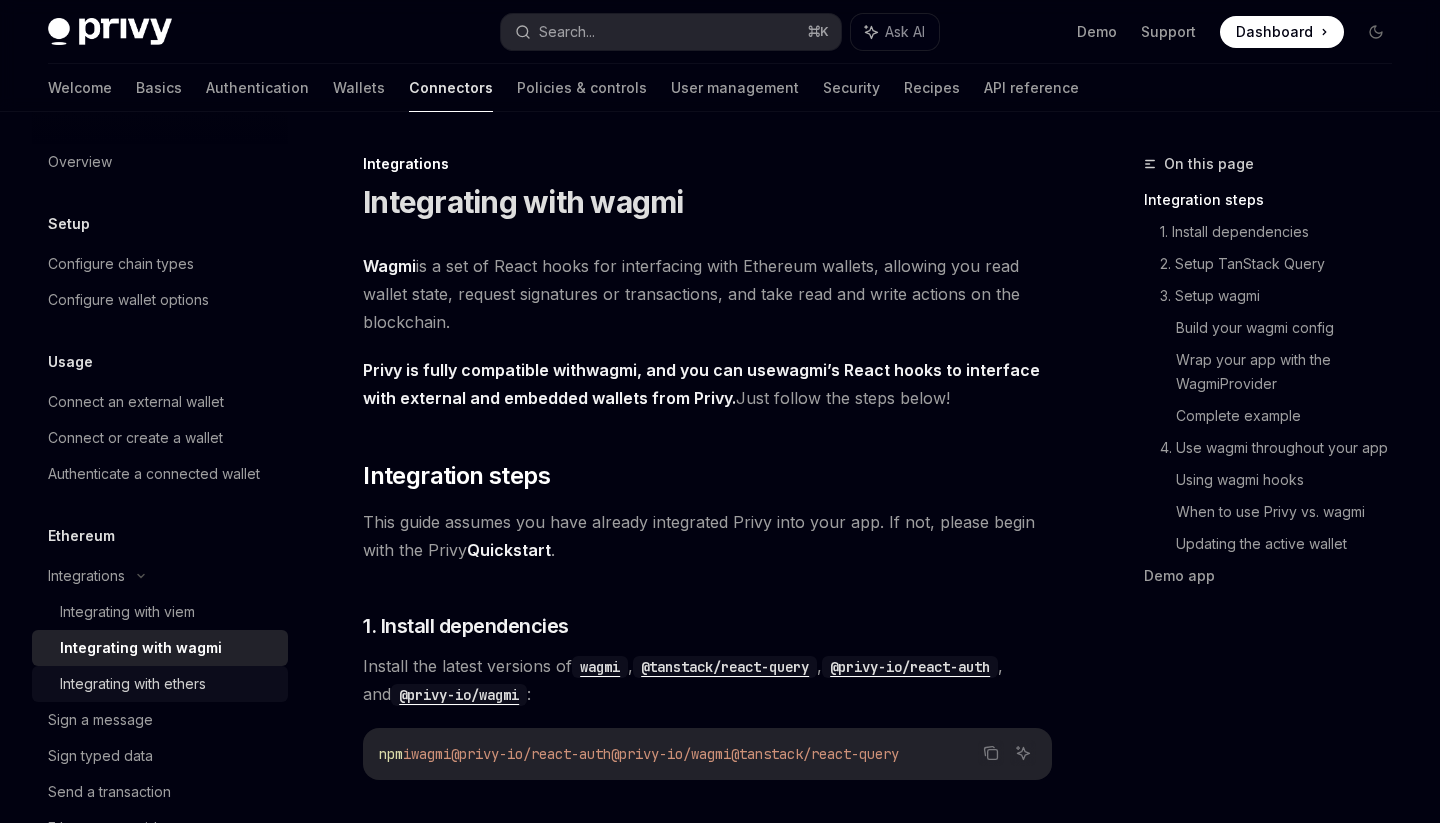 click on "Integrating with ethers" at bounding box center [168, 684] 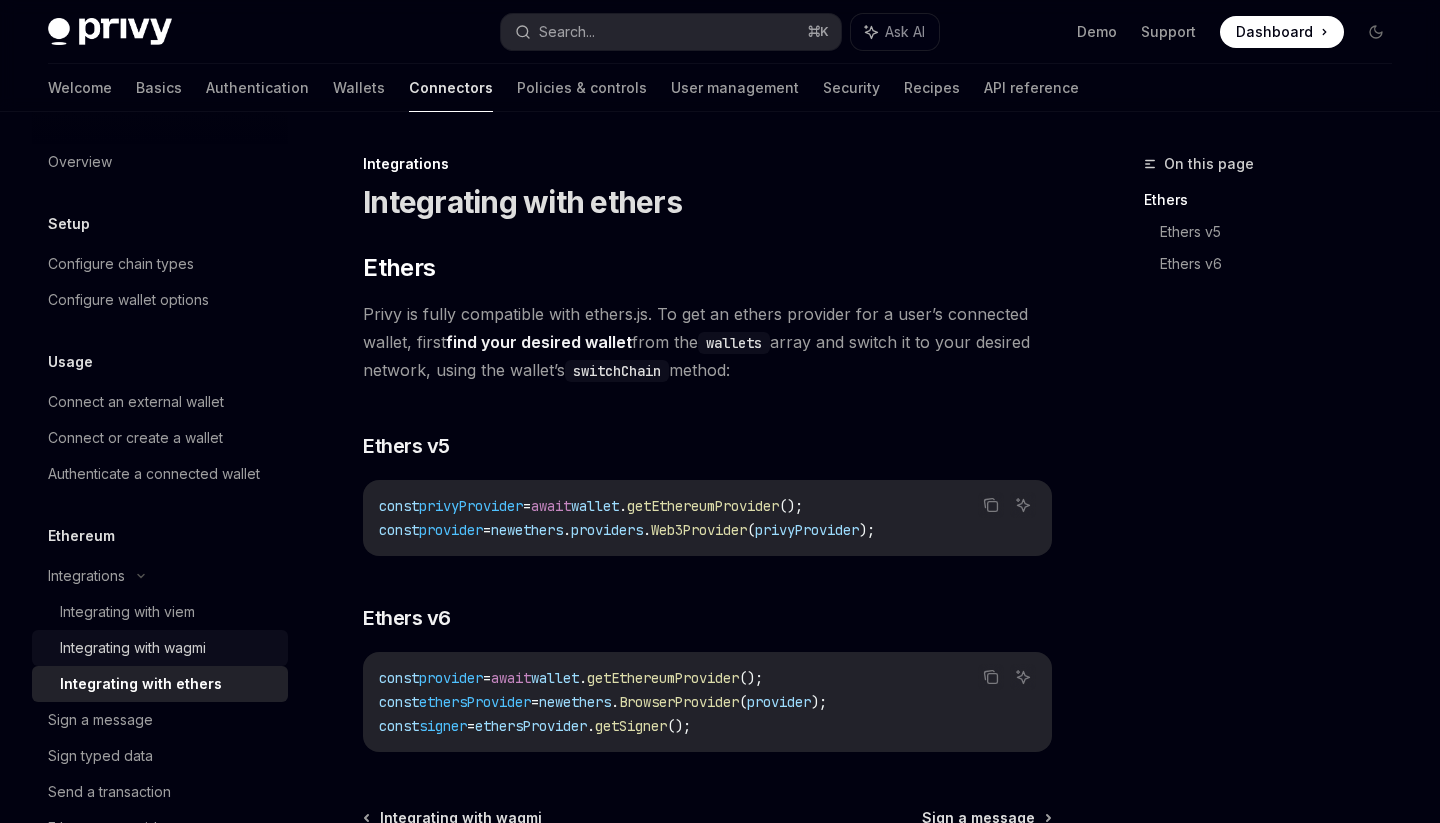 click on "Integrating with wagmi" at bounding box center (168, 648) 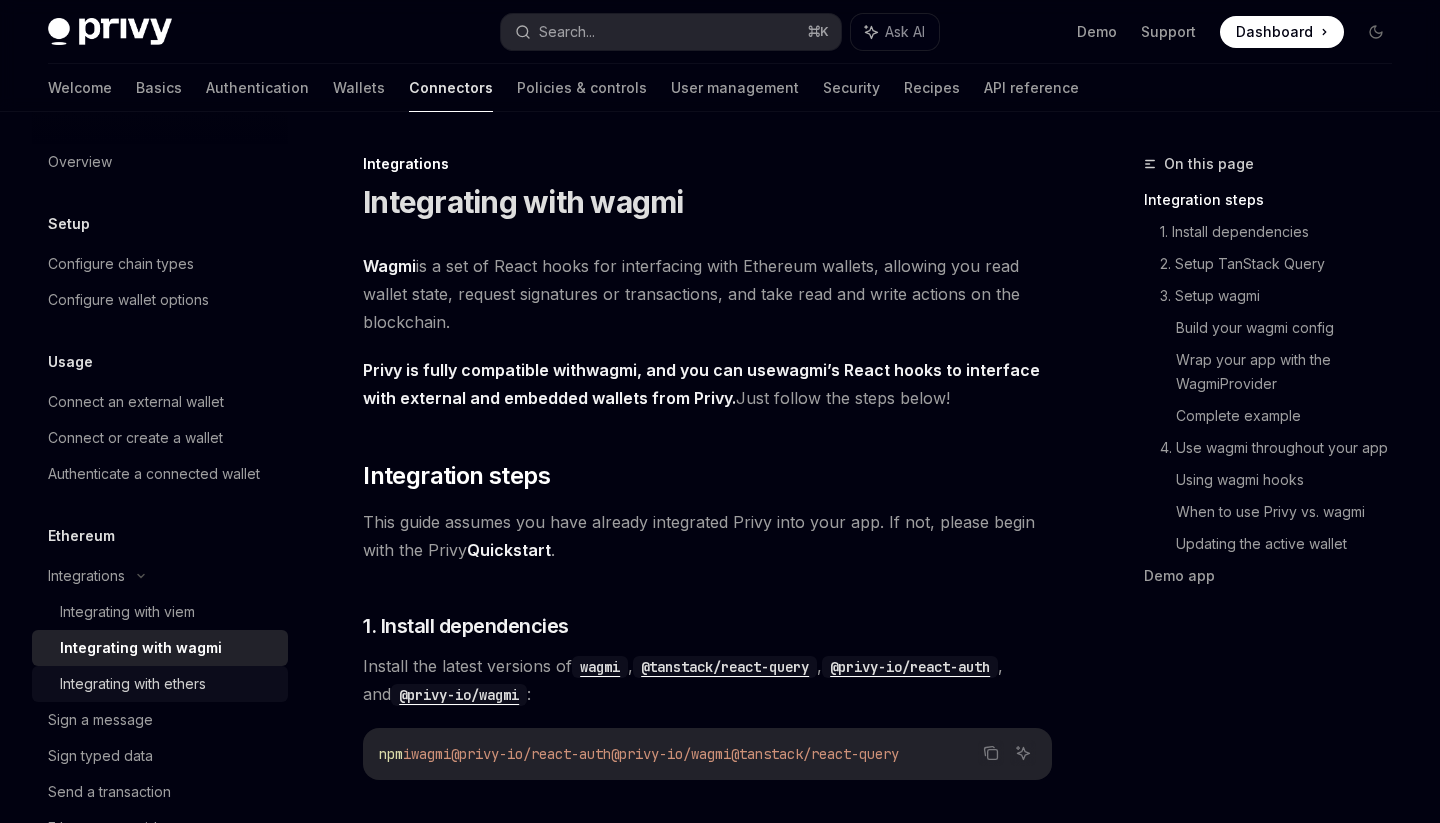 click on "Integrating with ethers" at bounding box center [168, 684] 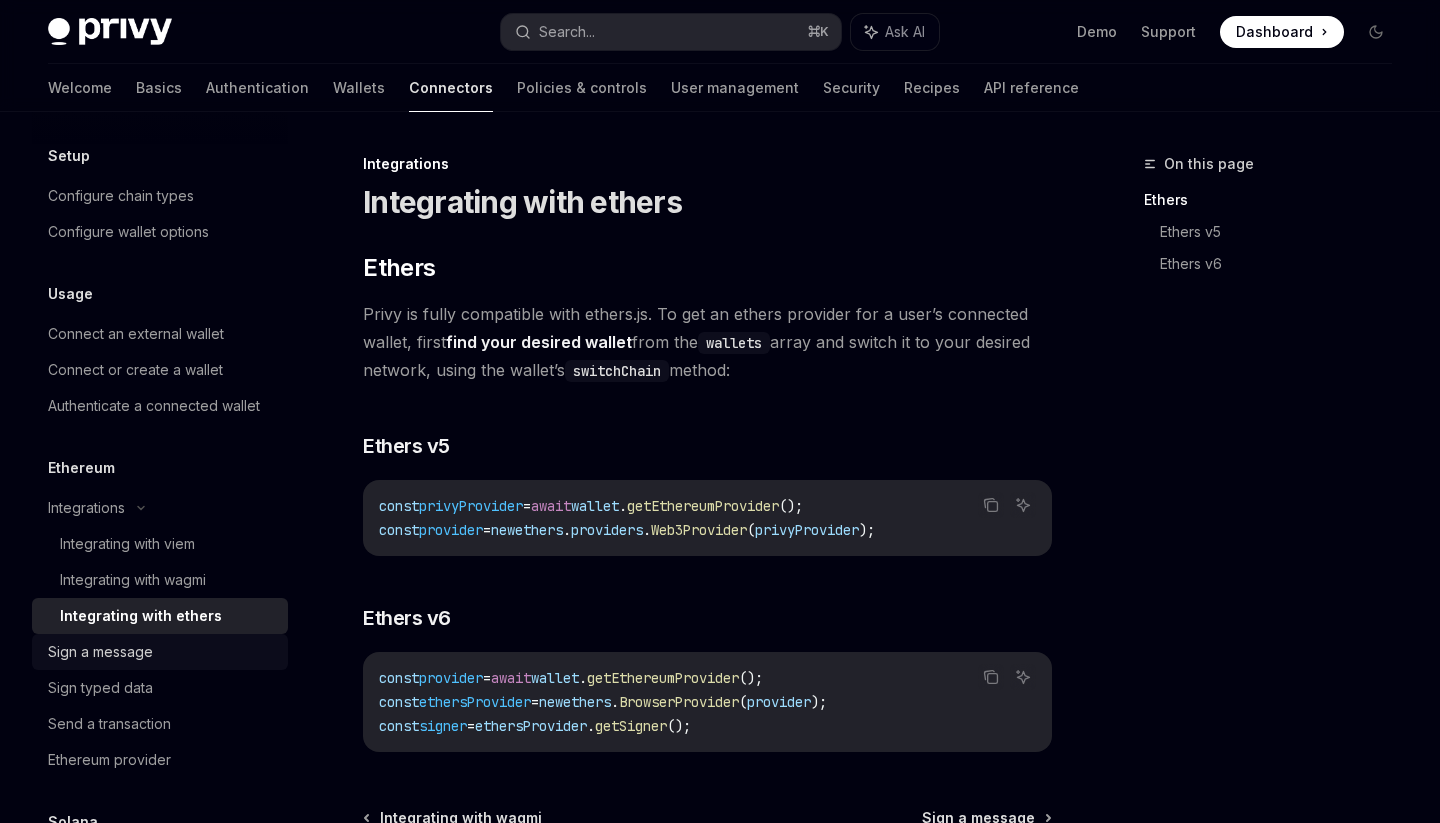 scroll, scrollTop: 67, scrollLeft: 0, axis: vertical 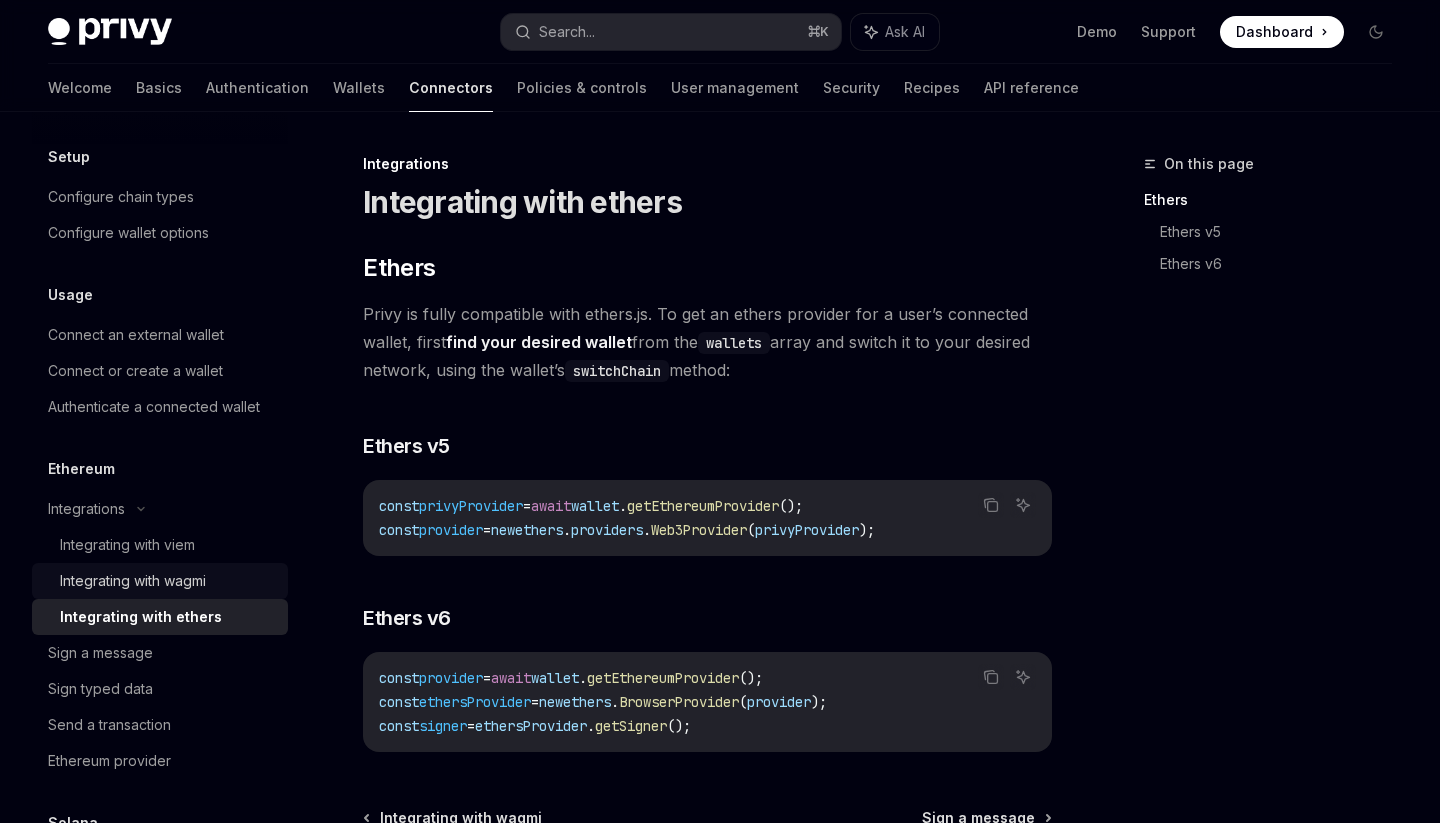 click on "Integrating with wagmi" at bounding box center (133, 581) 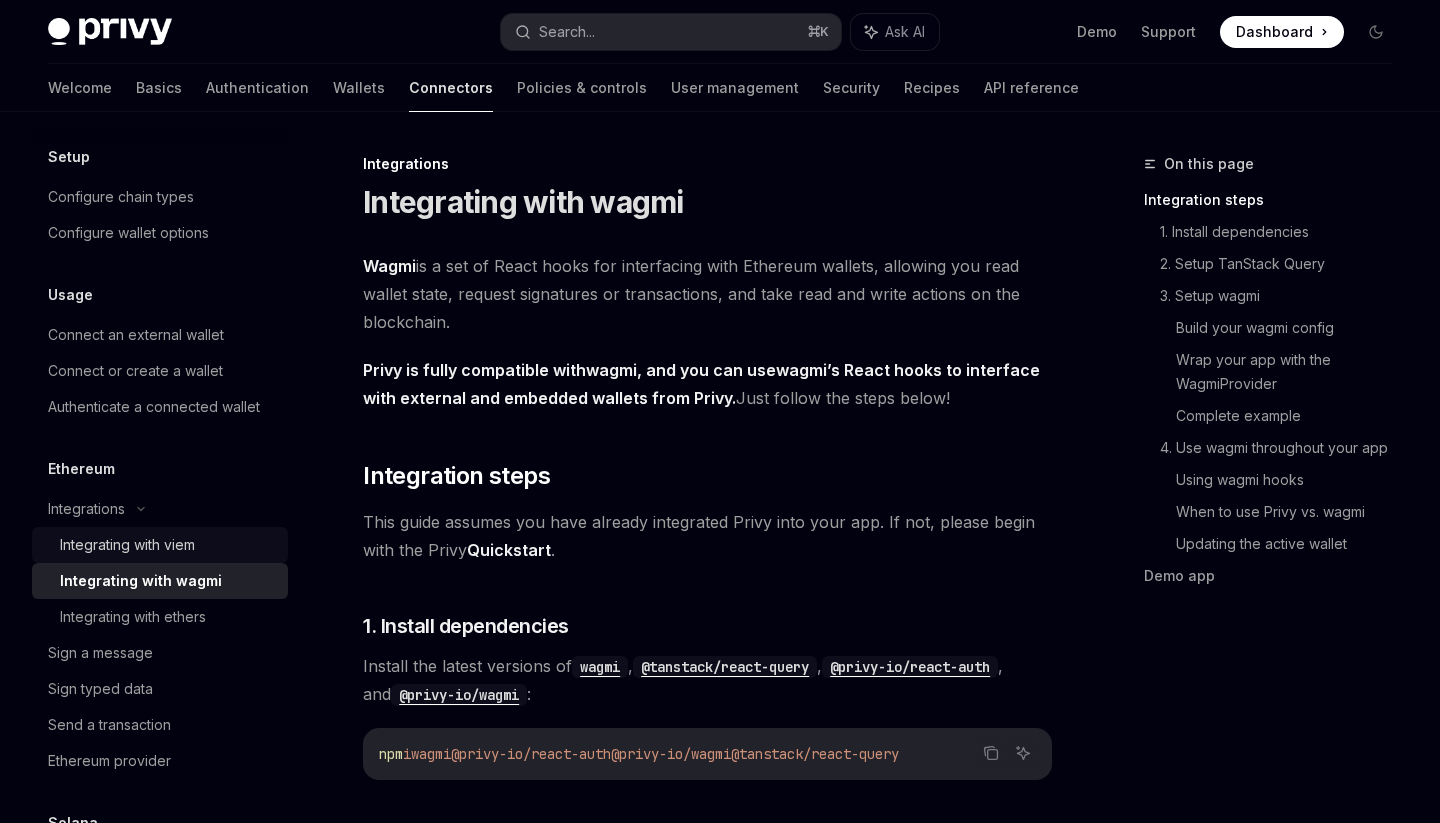 click on "Integrating with viem" at bounding box center (127, 545) 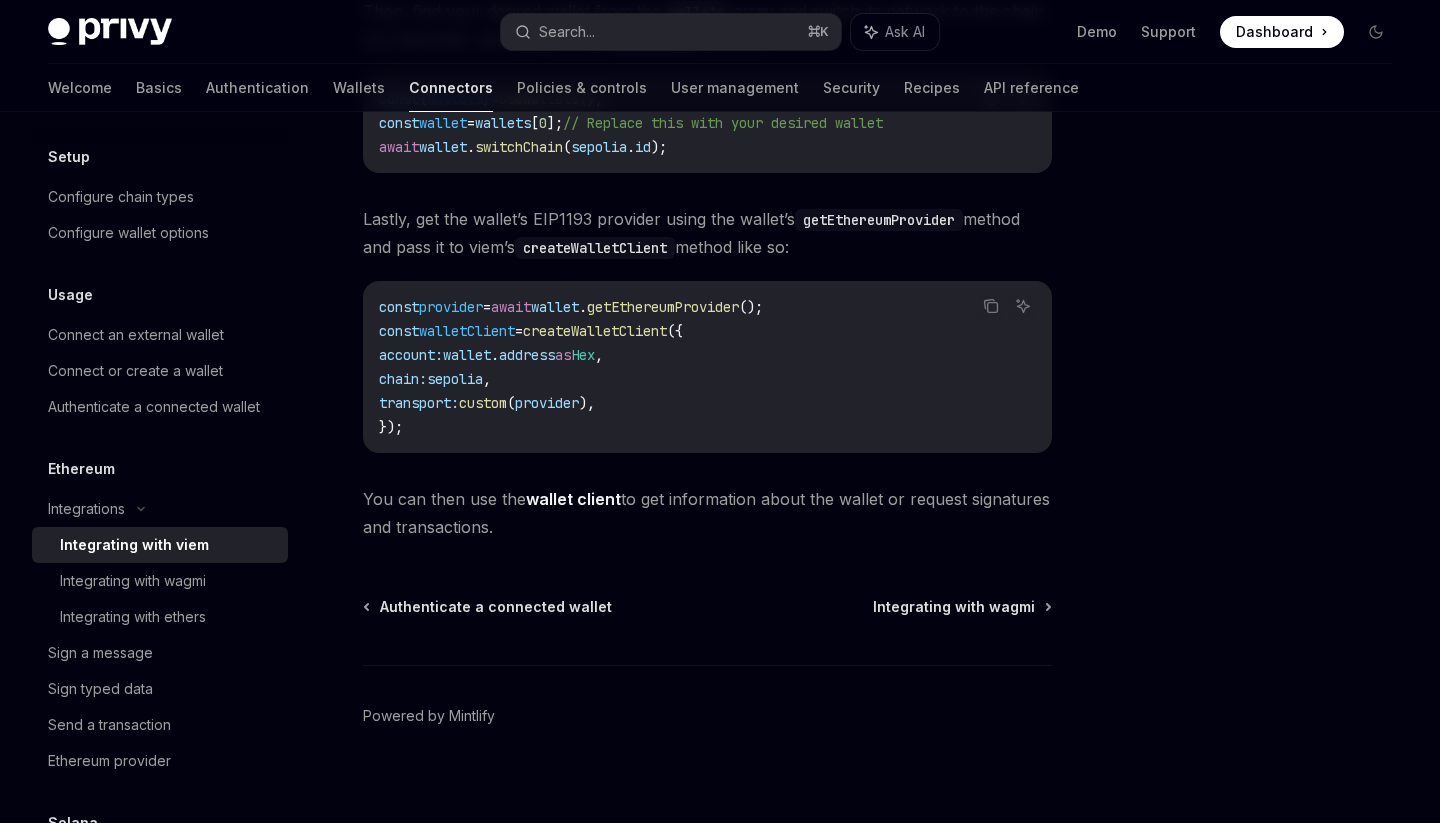 scroll, scrollTop: 0, scrollLeft: 0, axis: both 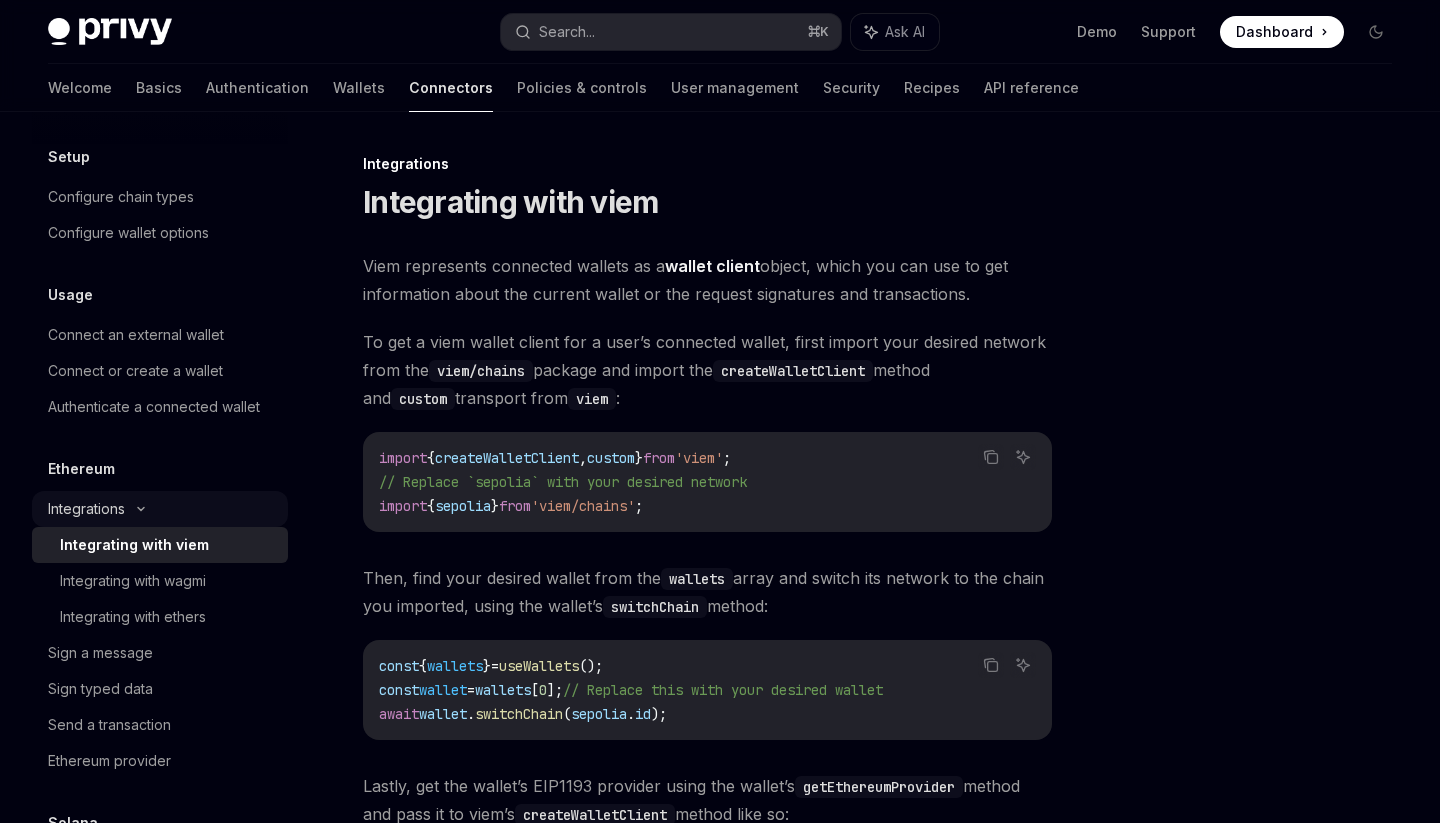 click 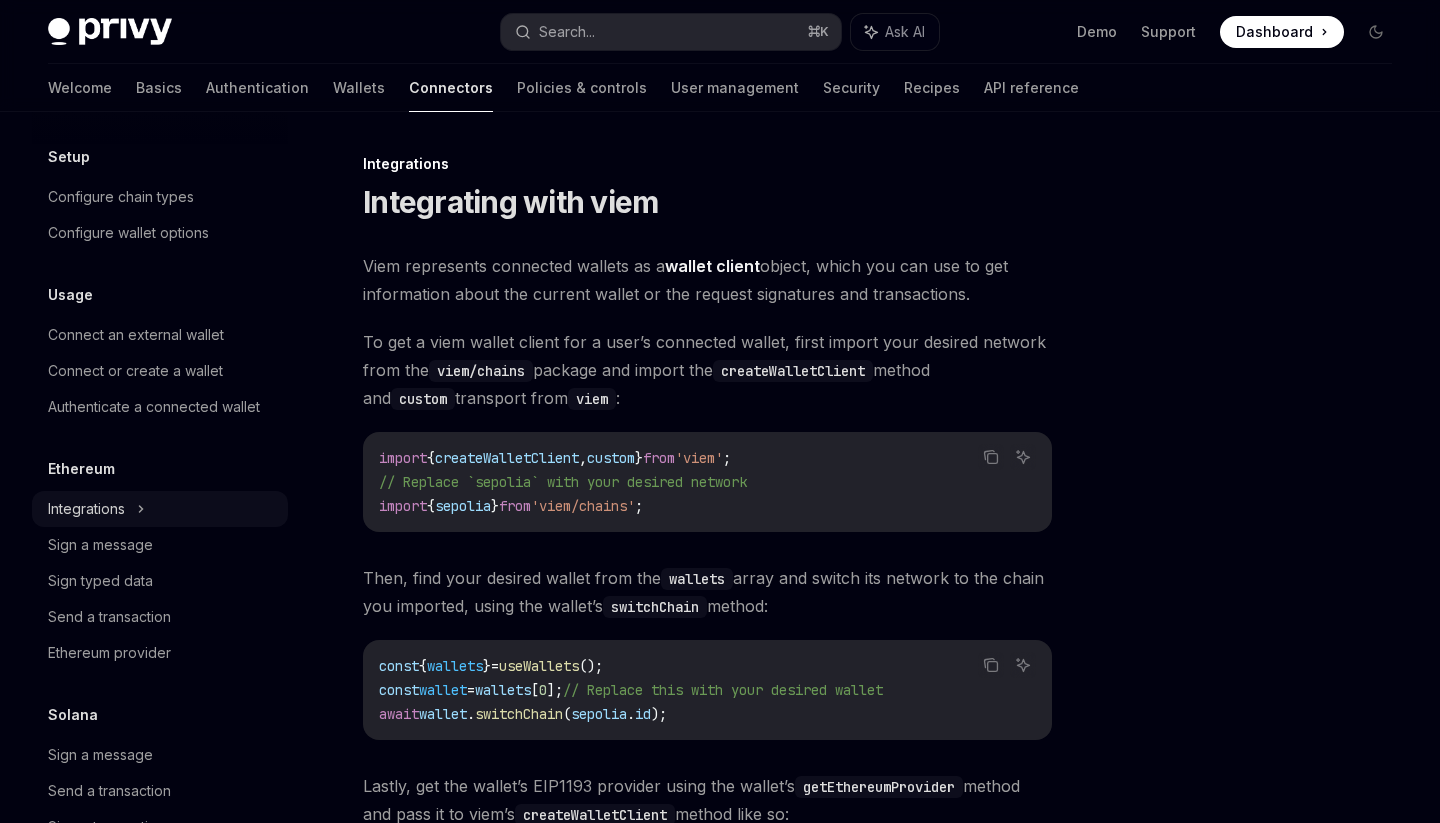 click on "Integrations" at bounding box center (160, 509) 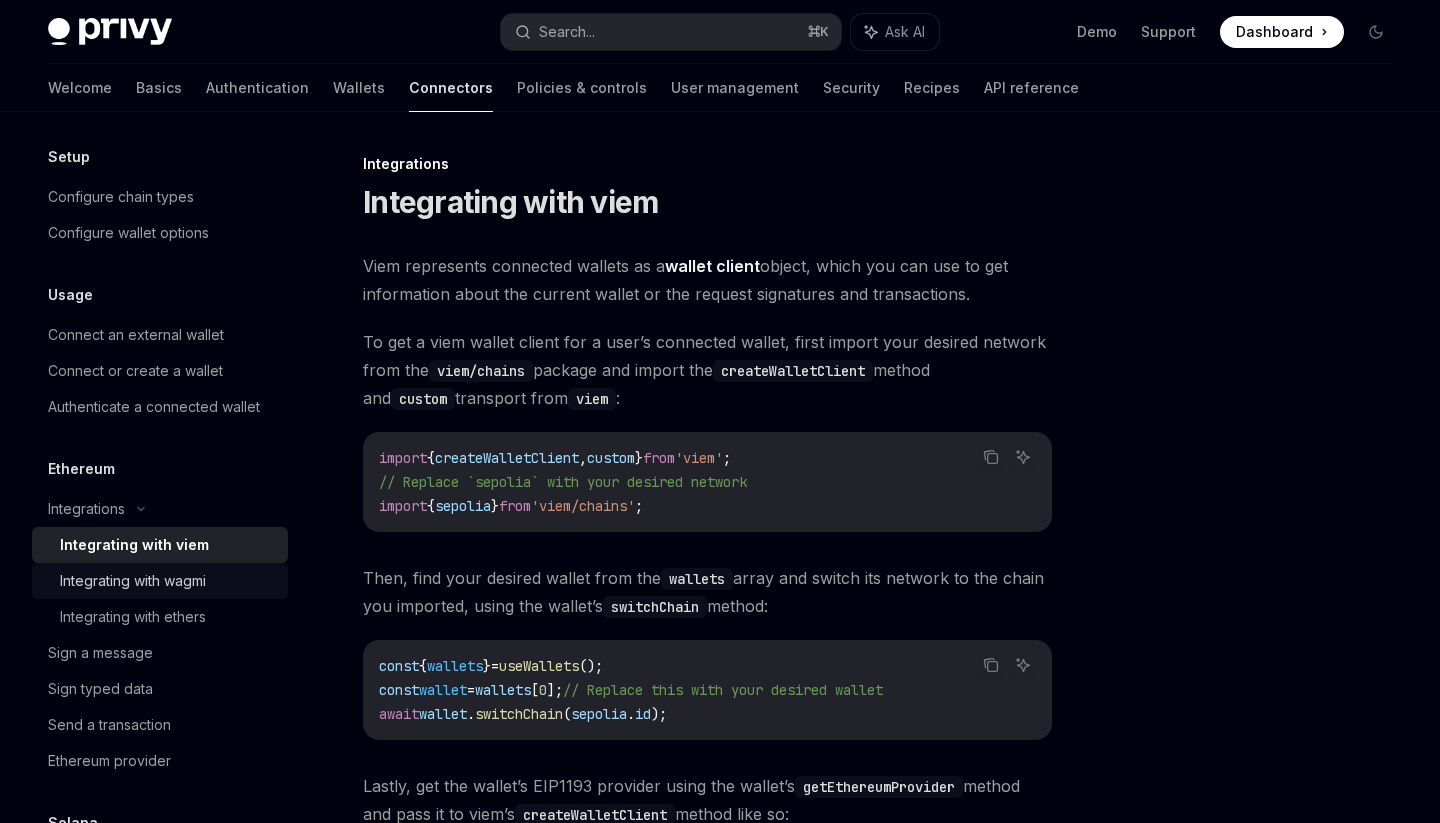 click on "Integrating with wagmi" at bounding box center (133, 581) 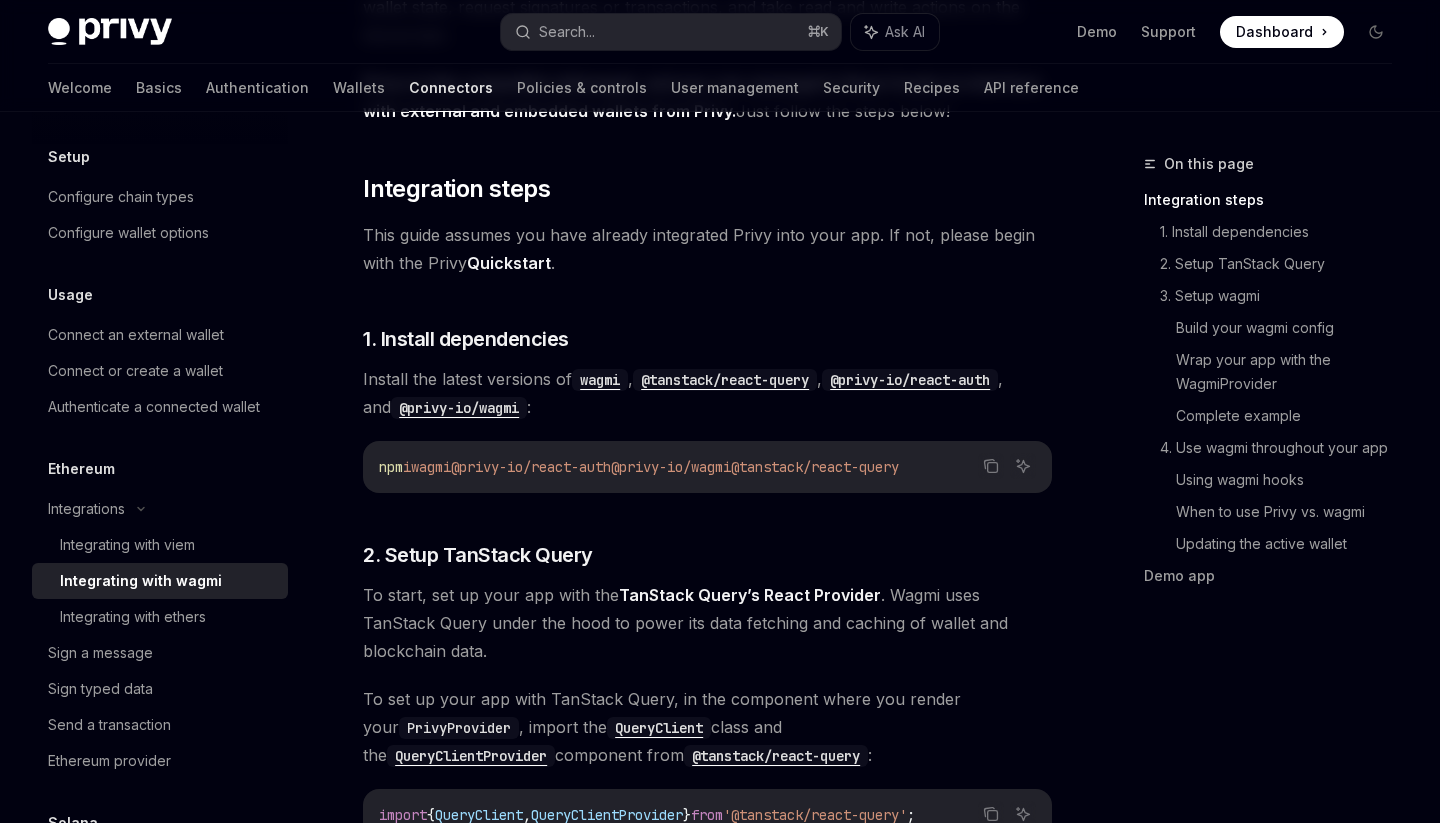 scroll, scrollTop: 294, scrollLeft: 0, axis: vertical 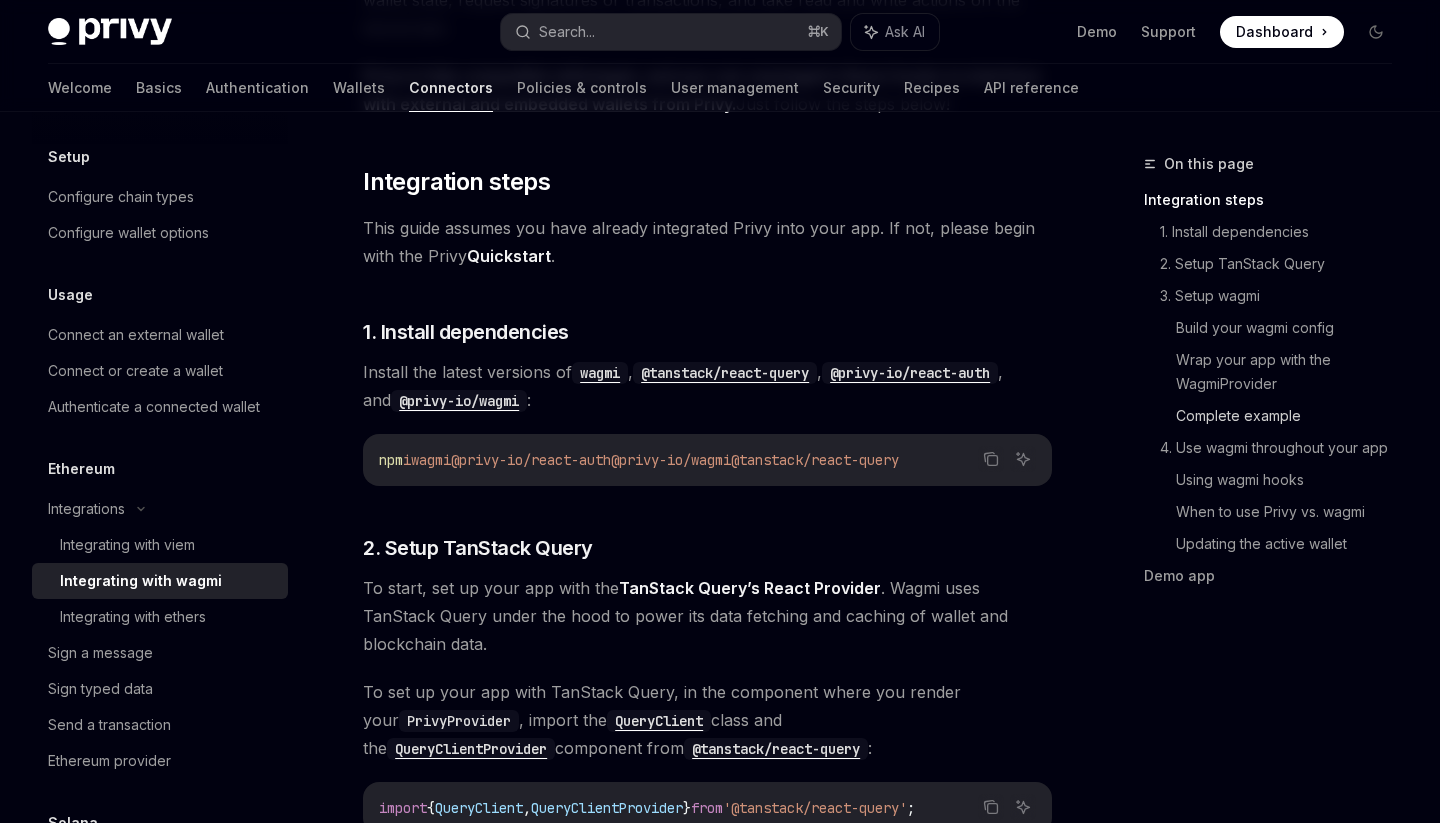 click on "Complete example" at bounding box center (1292, 416) 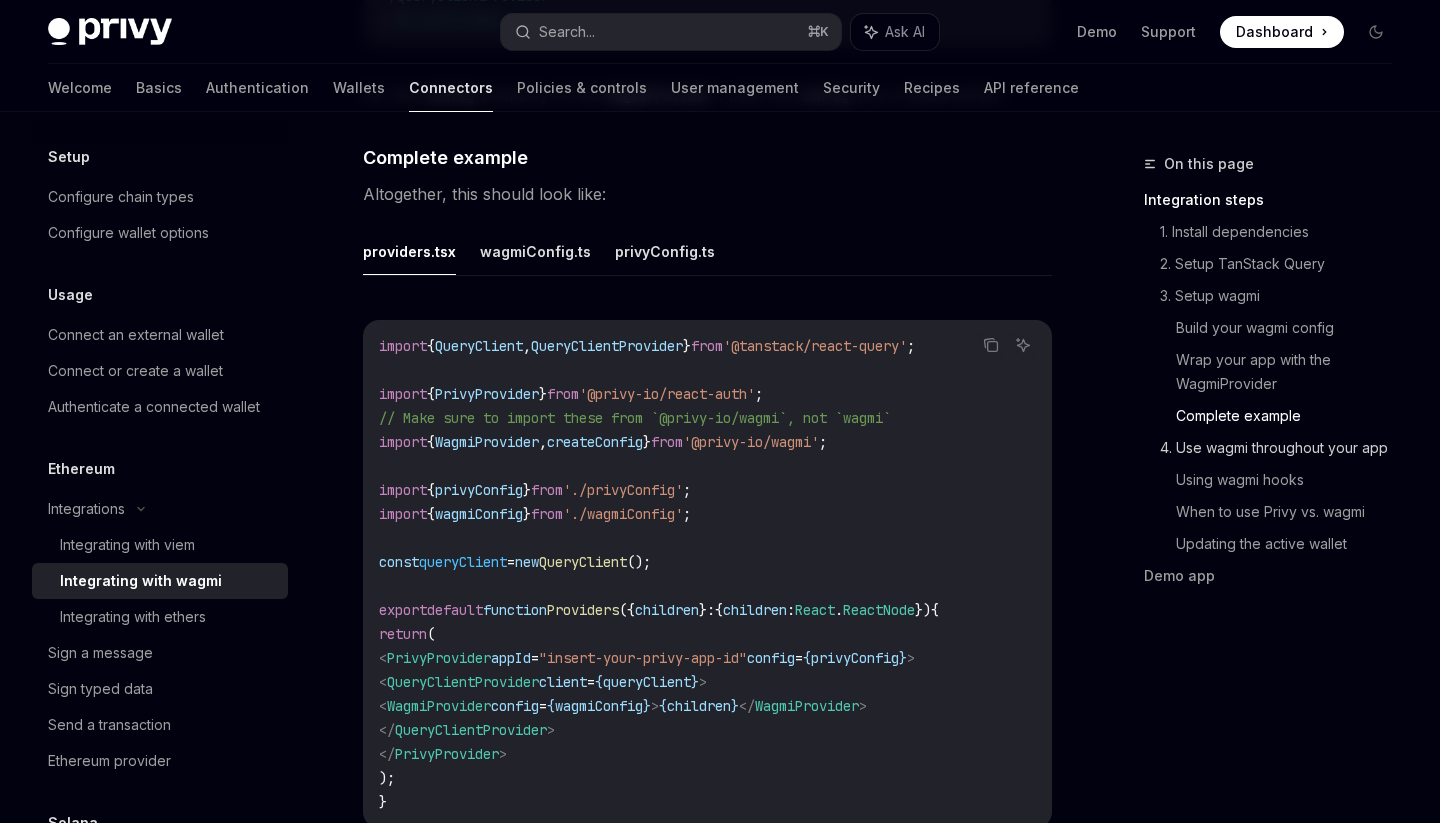 click on "4. Use wagmi throughout your app" at bounding box center (1284, 448) 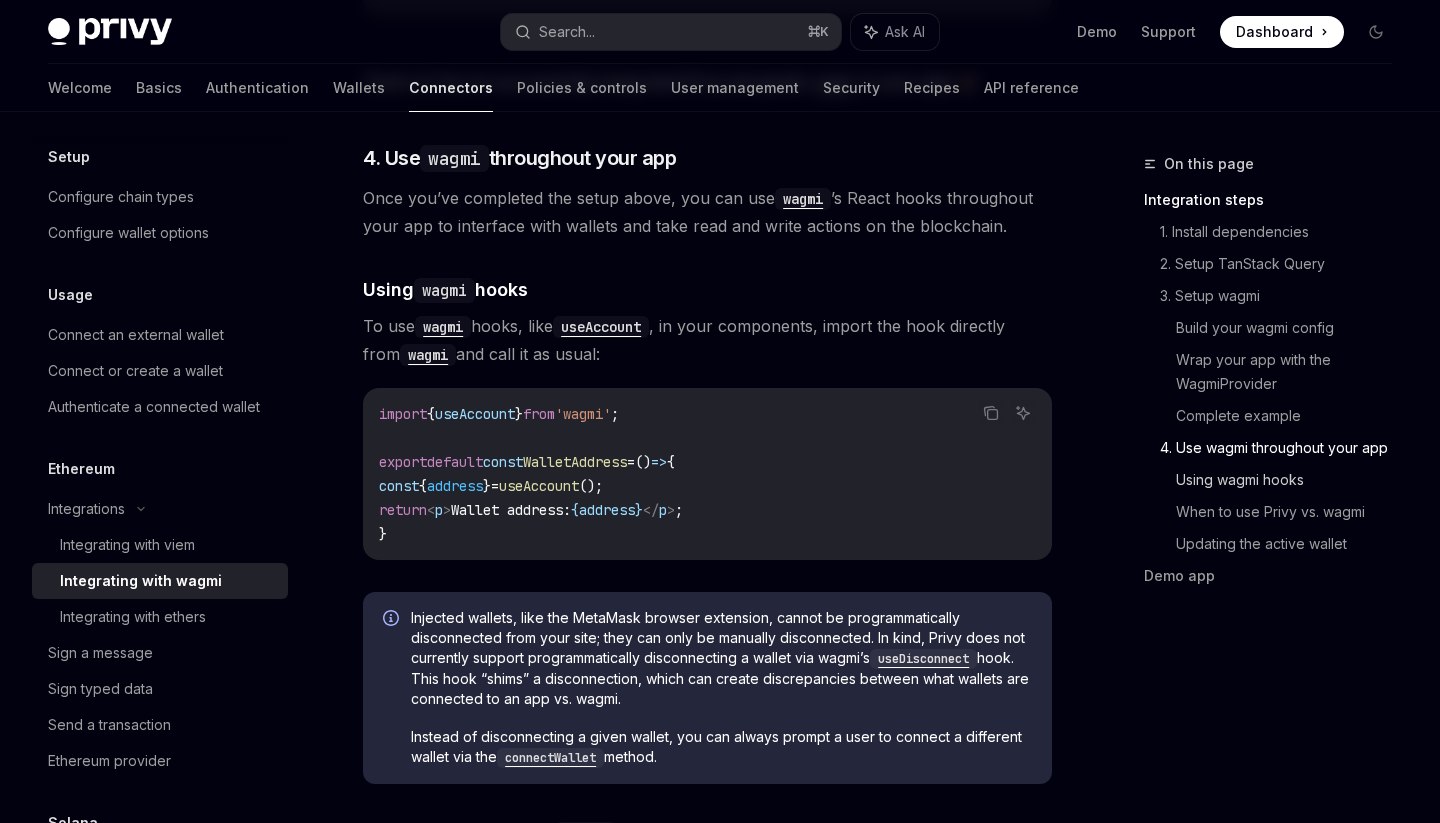 click on "Using wagmi hooks" at bounding box center [1292, 480] 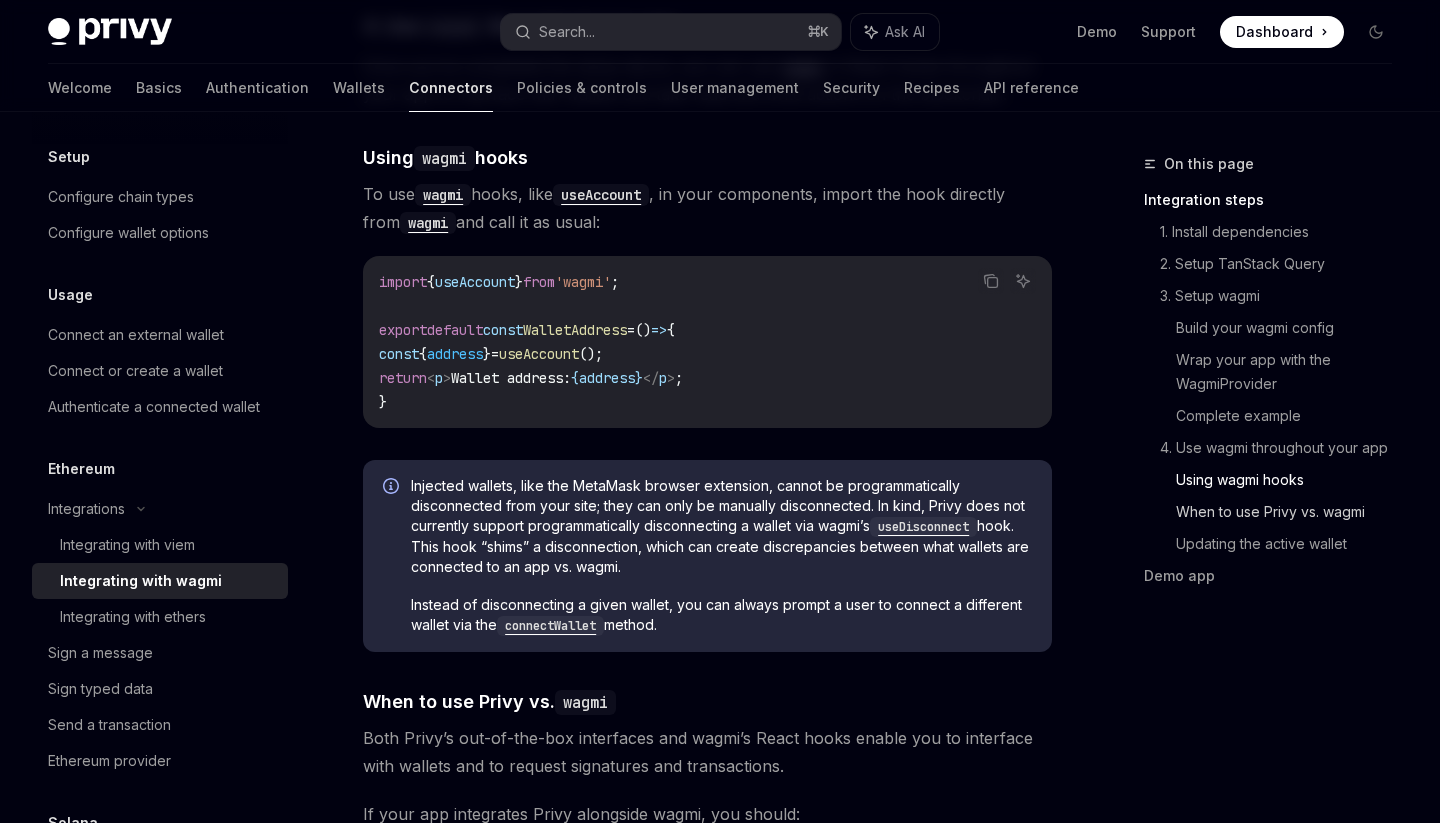 click on "When to use Privy vs. wagmi" at bounding box center (1292, 512) 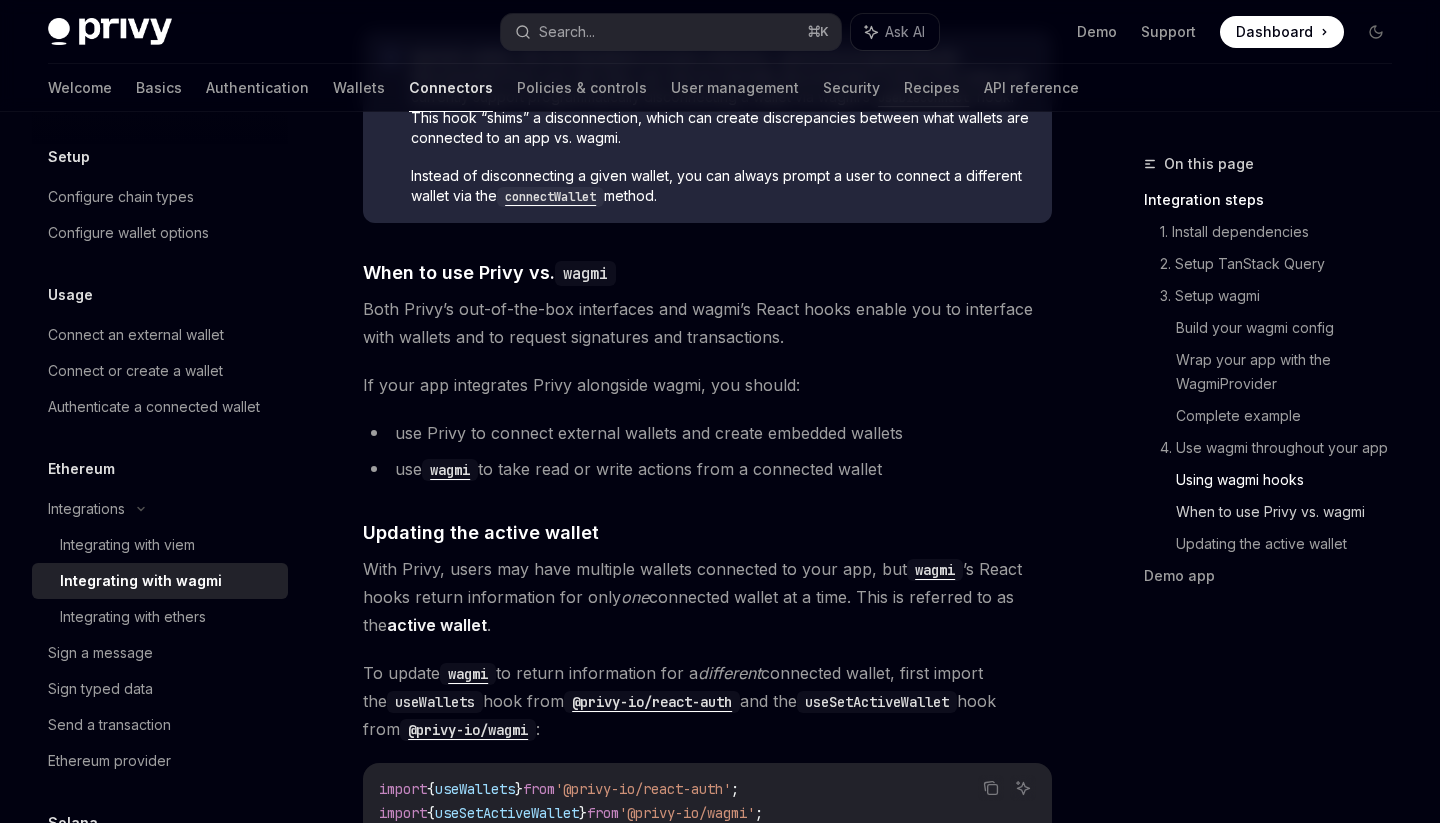 scroll, scrollTop: 5094, scrollLeft: 0, axis: vertical 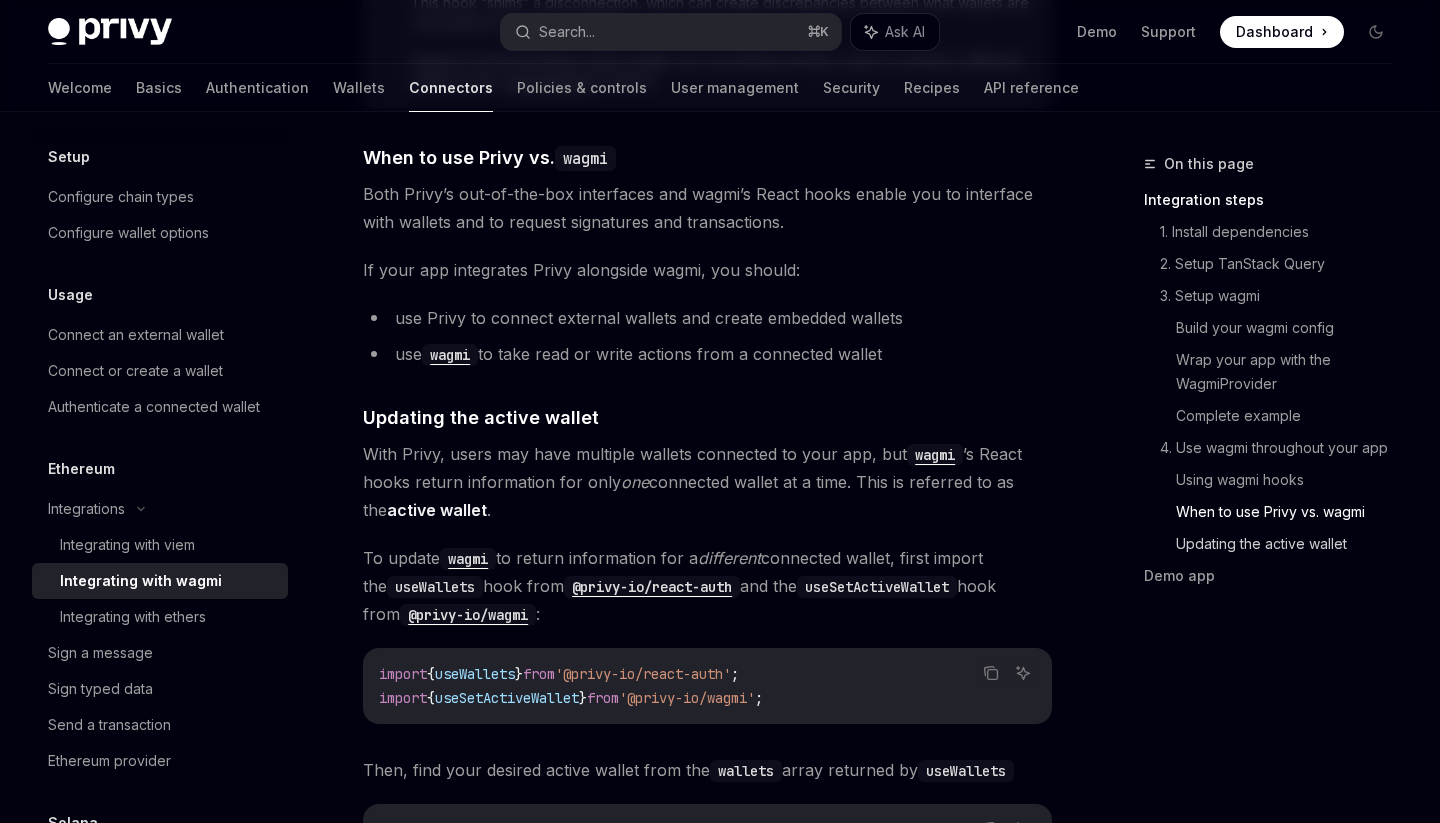 click on "Updating the active wallet" at bounding box center [1292, 544] 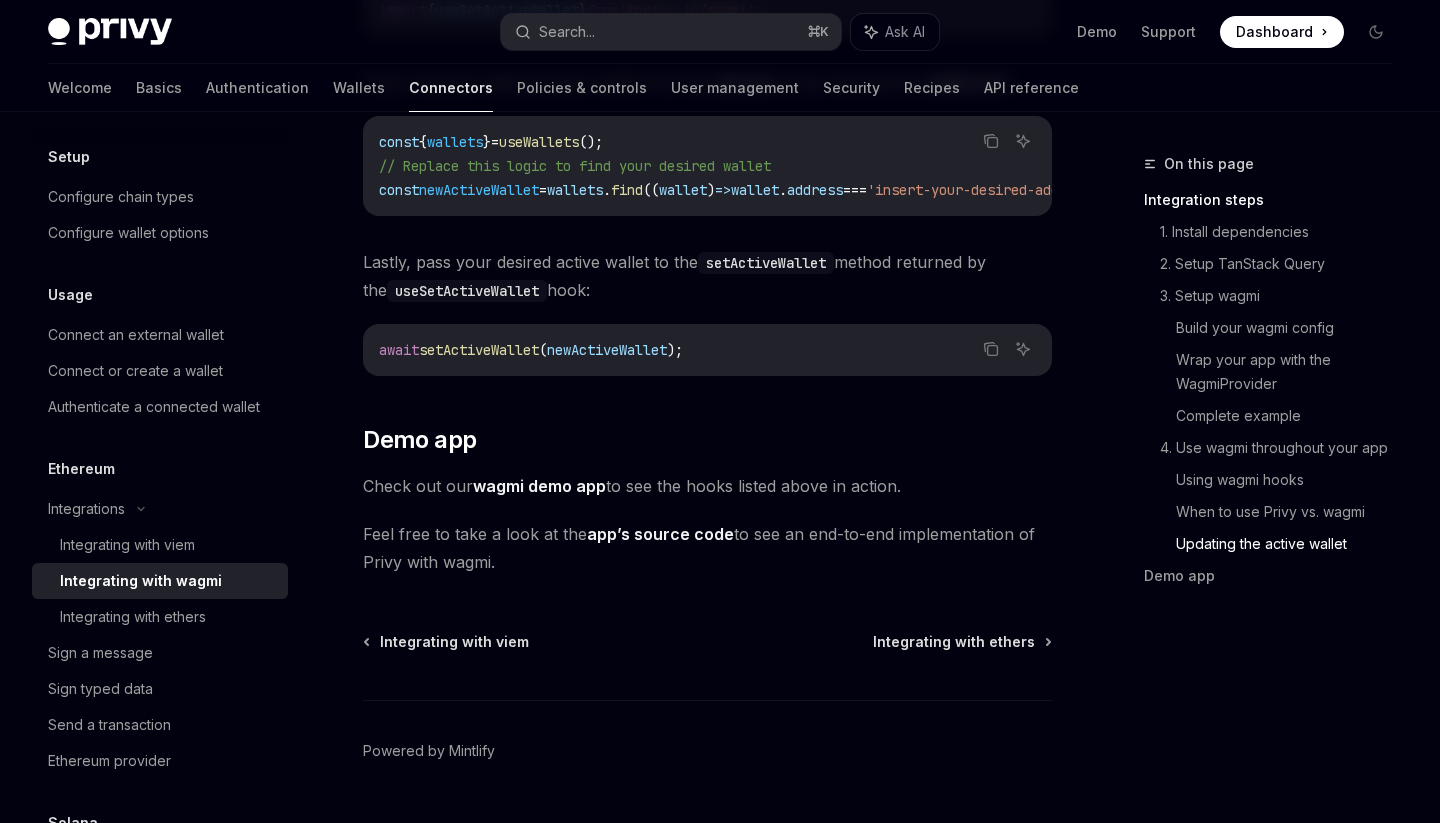 scroll, scrollTop: 5840, scrollLeft: 0, axis: vertical 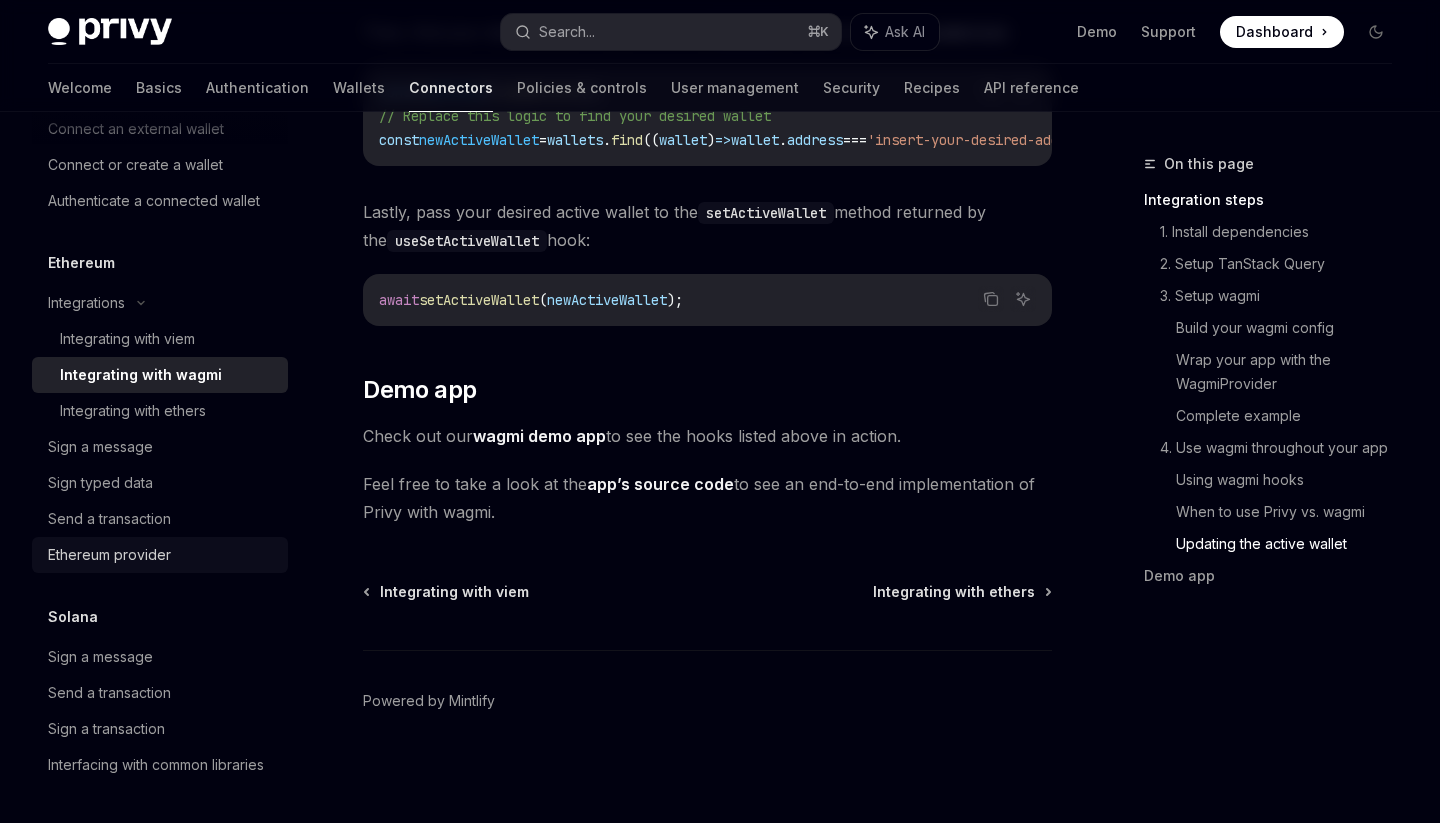 click on "Ethereum provider" at bounding box center (162, 555) 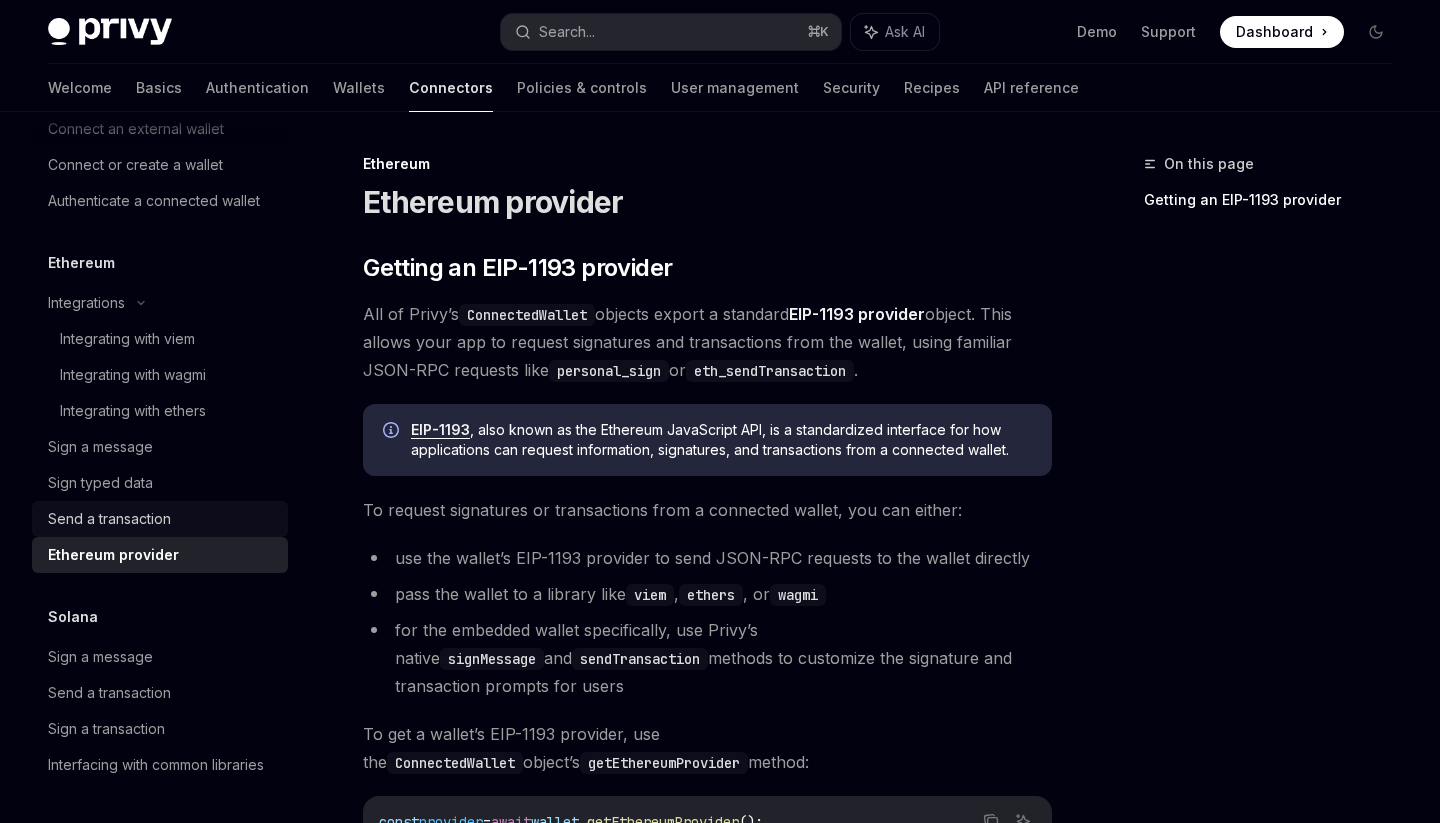 click on "Send a transaction" at bounding box center [162, 519] 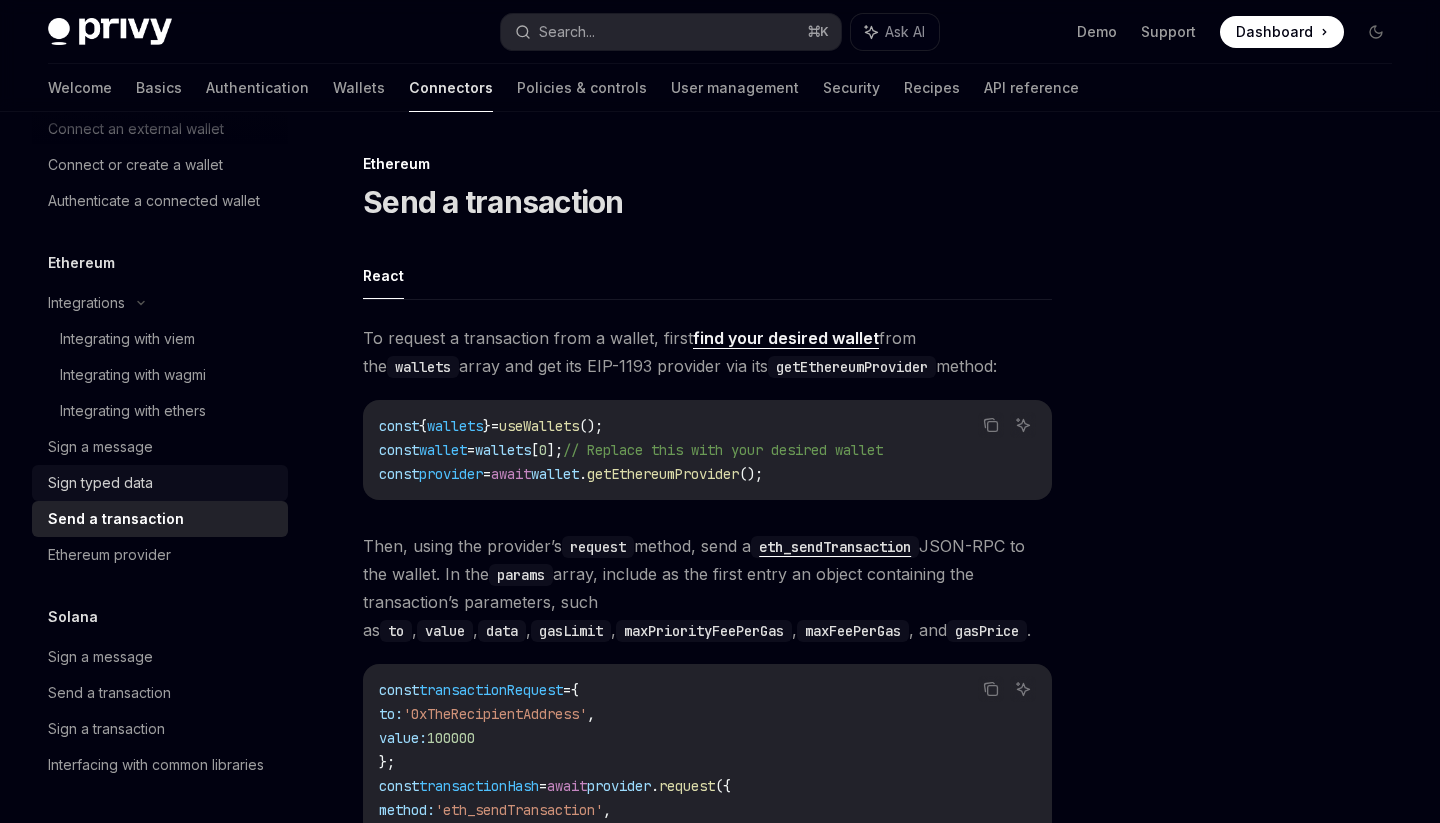click on "Sign typed data" at bounding box center (162, 483) 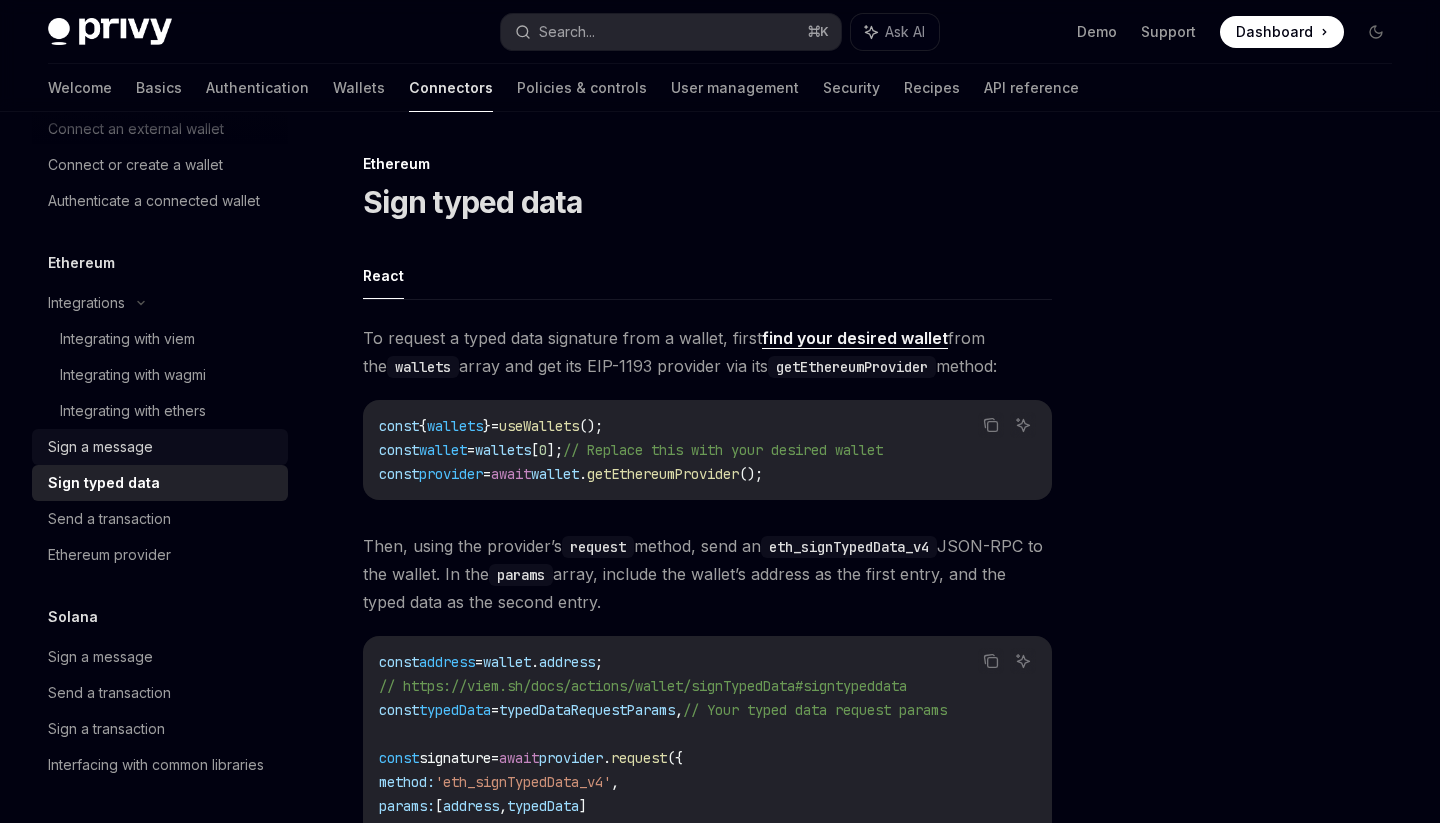click on "Sign a message" at bounding box center [162, 447] 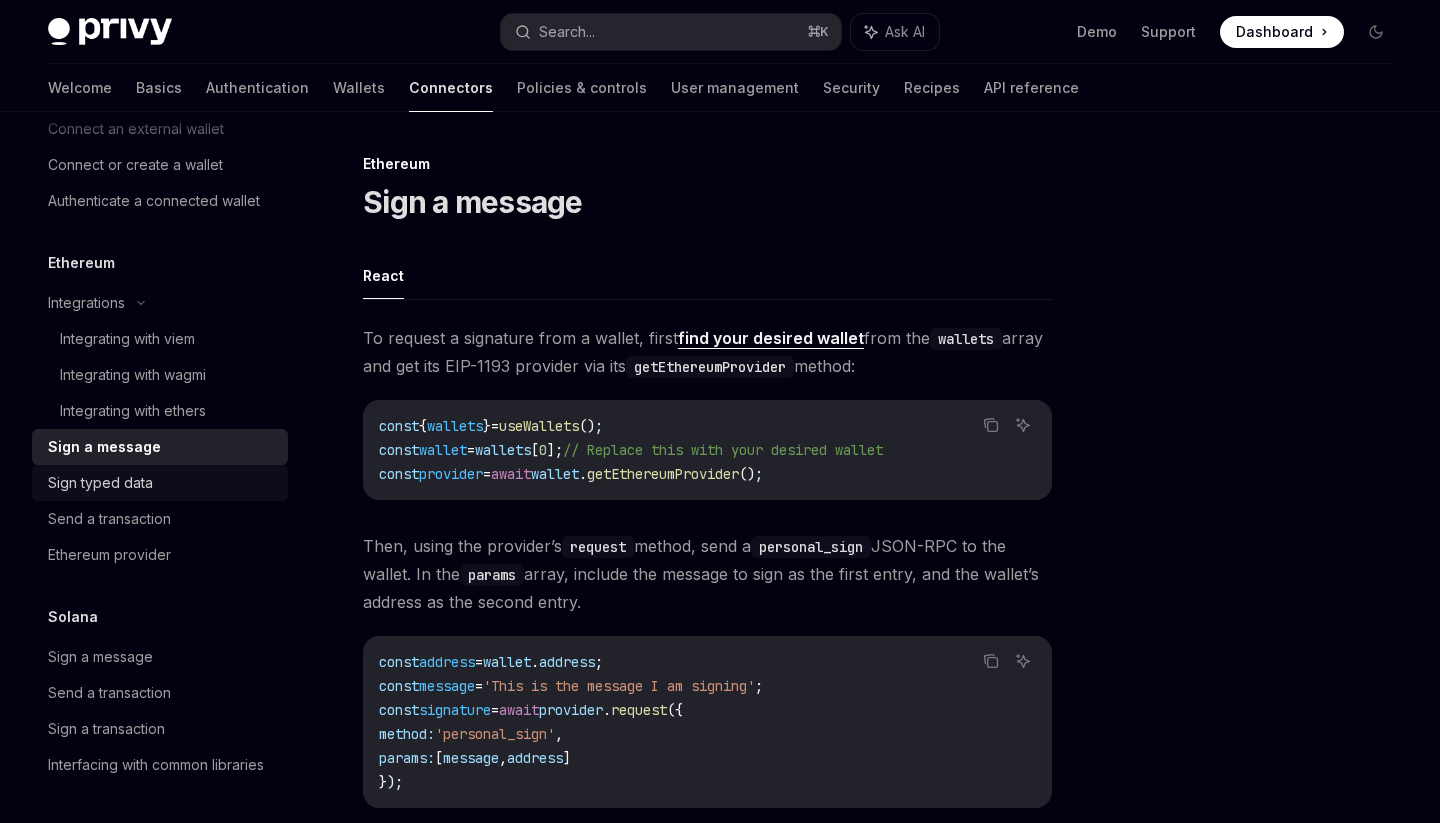 scroll, scrollTop: 86, scrollLeft: 0, axis: vertical 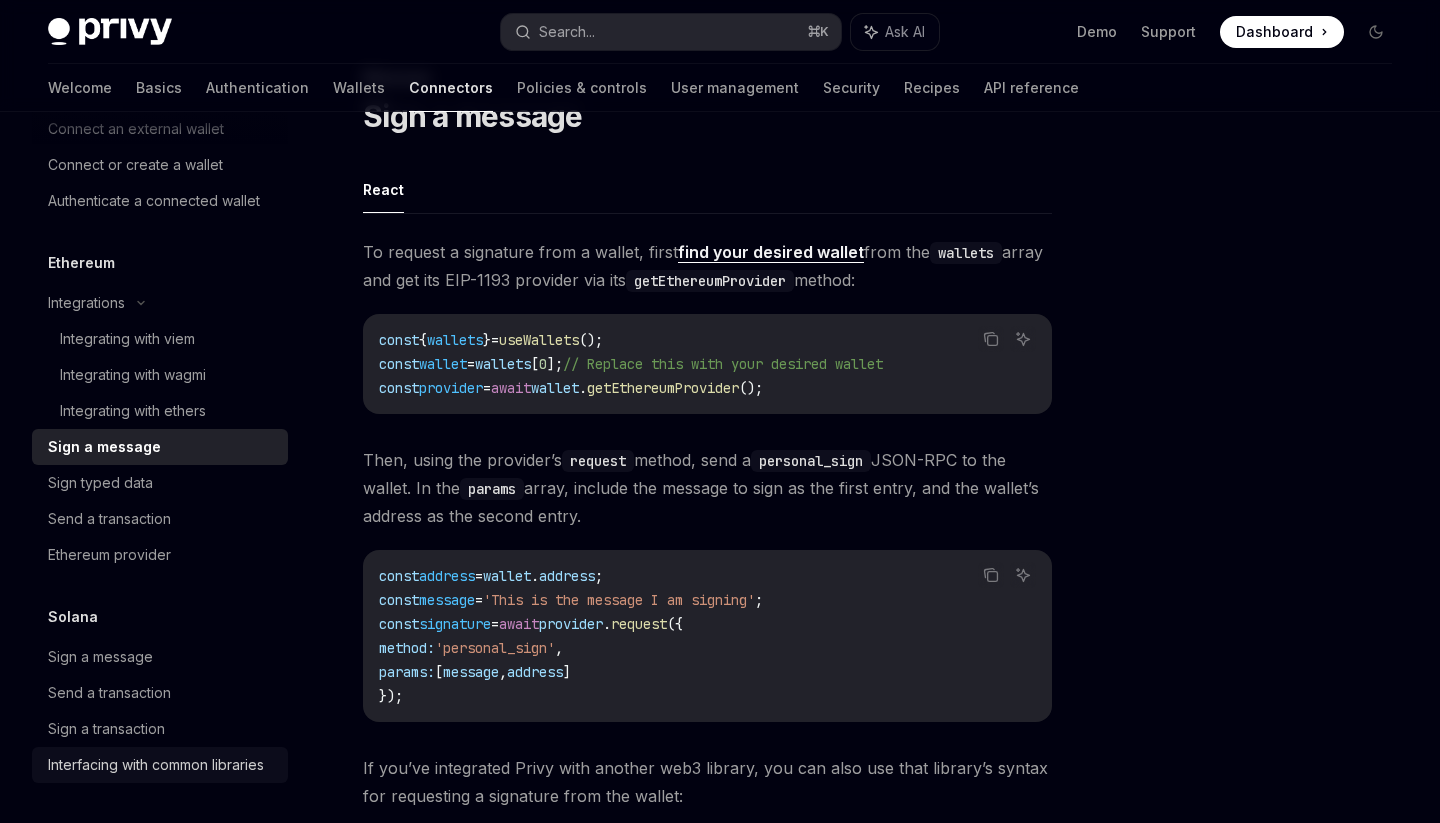 click on "Interfacing with common libraries" at bounding box center [156, 765] 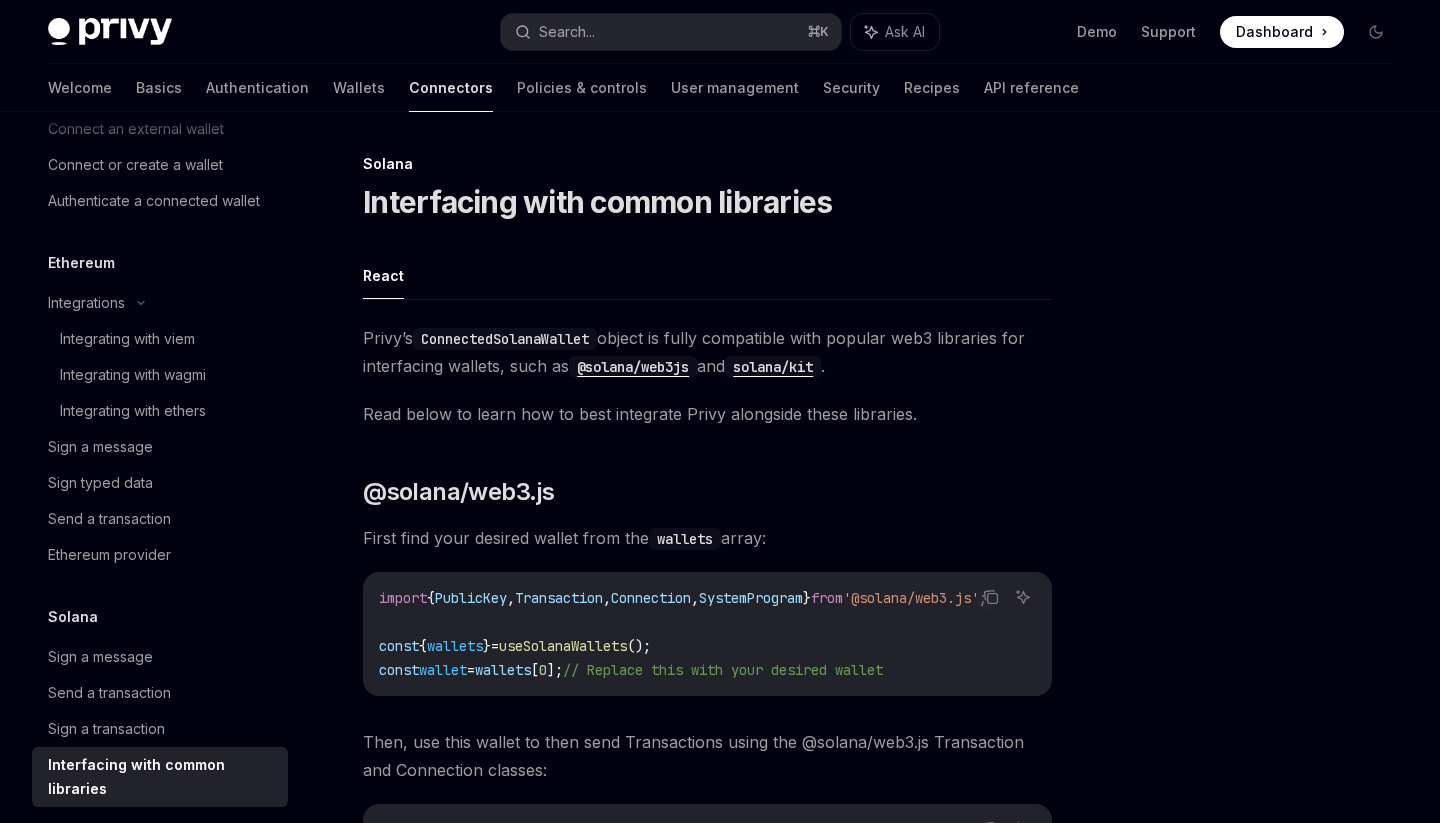 scroll, scrollTop: 173, scrollLeft: 0, axis: vertical 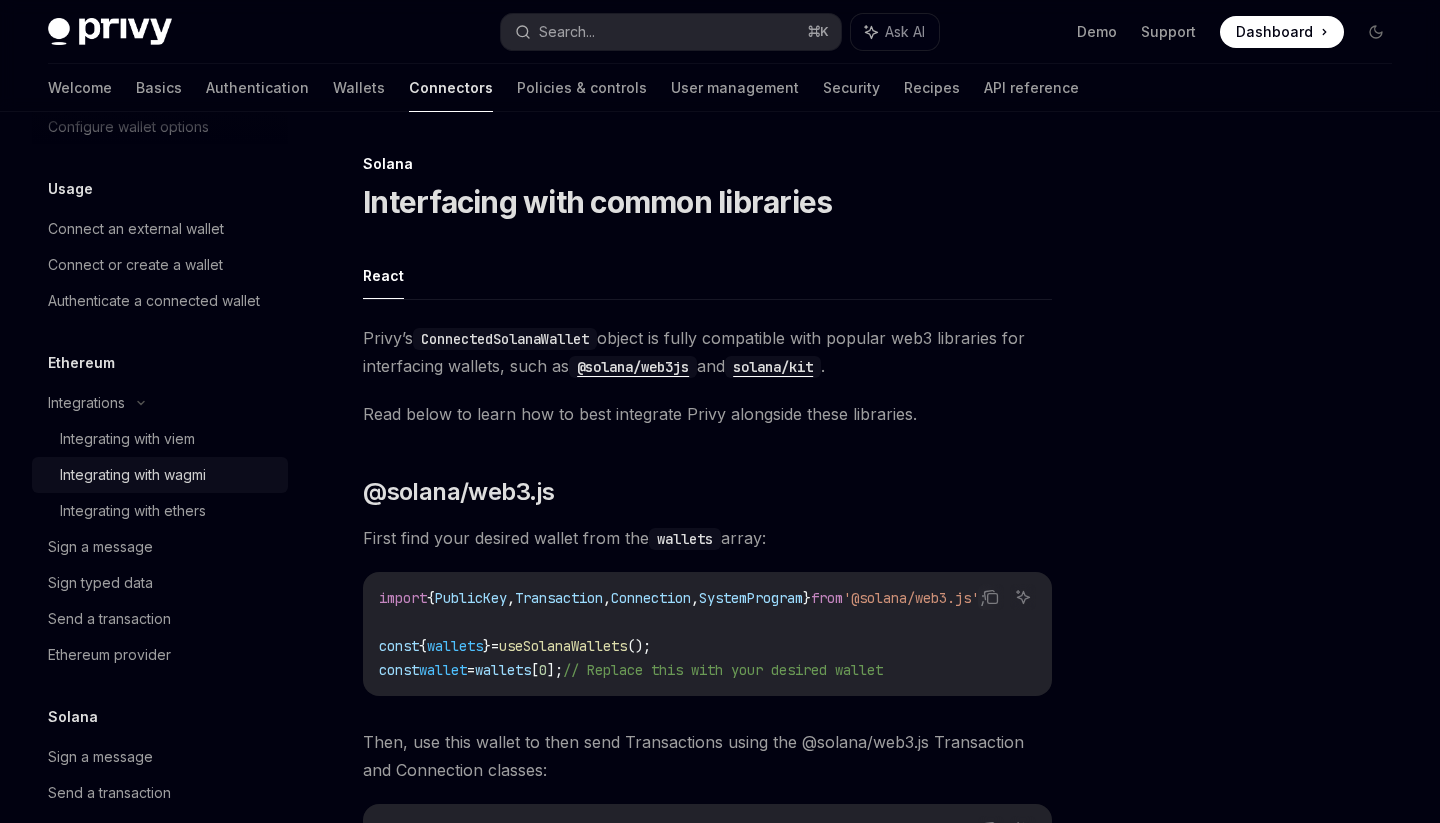 click on "Integrating with wagmi" at bounding box center (133, 475) 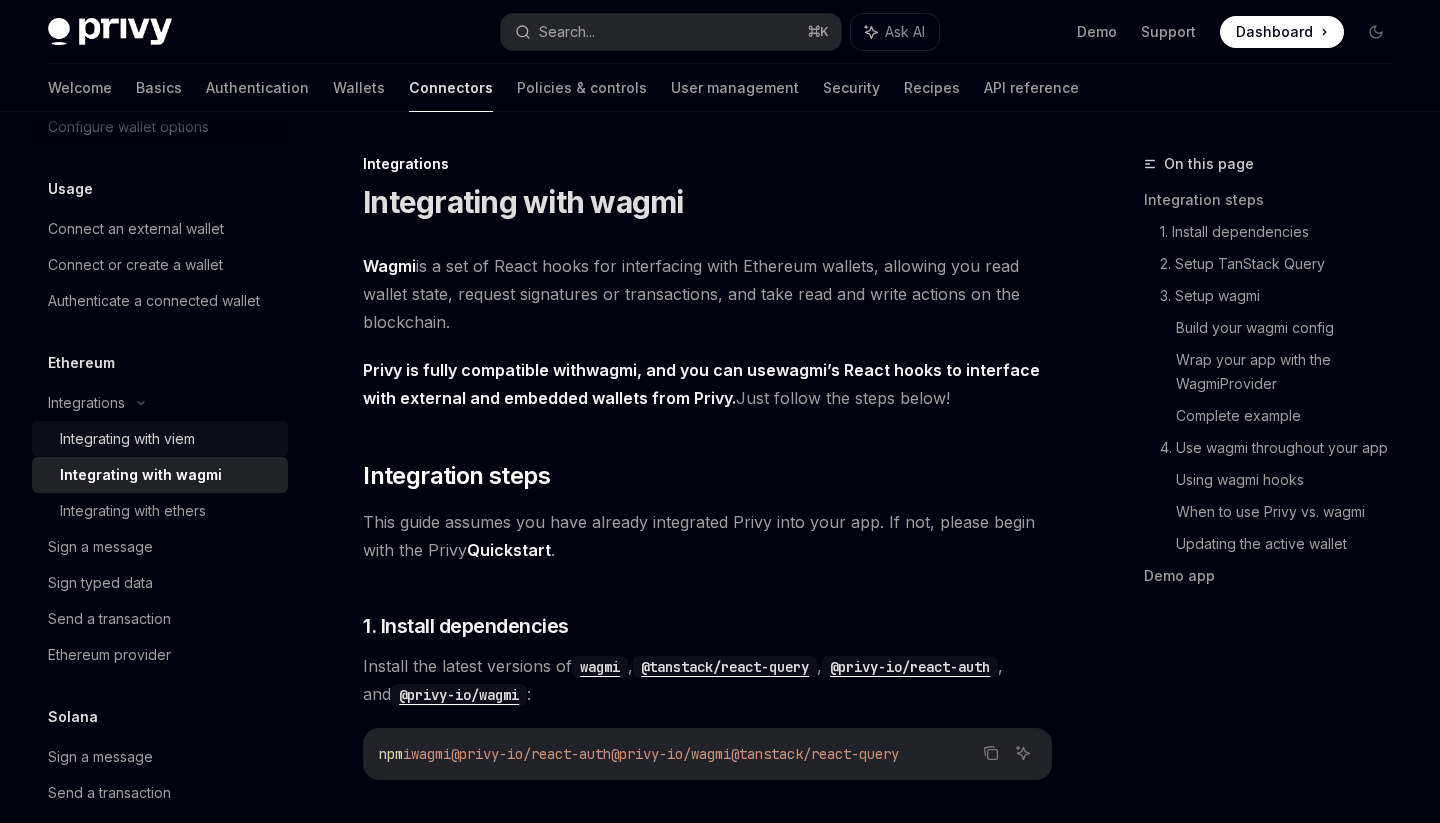 click on "Integrating with viem" at bounding box center (168, 439) 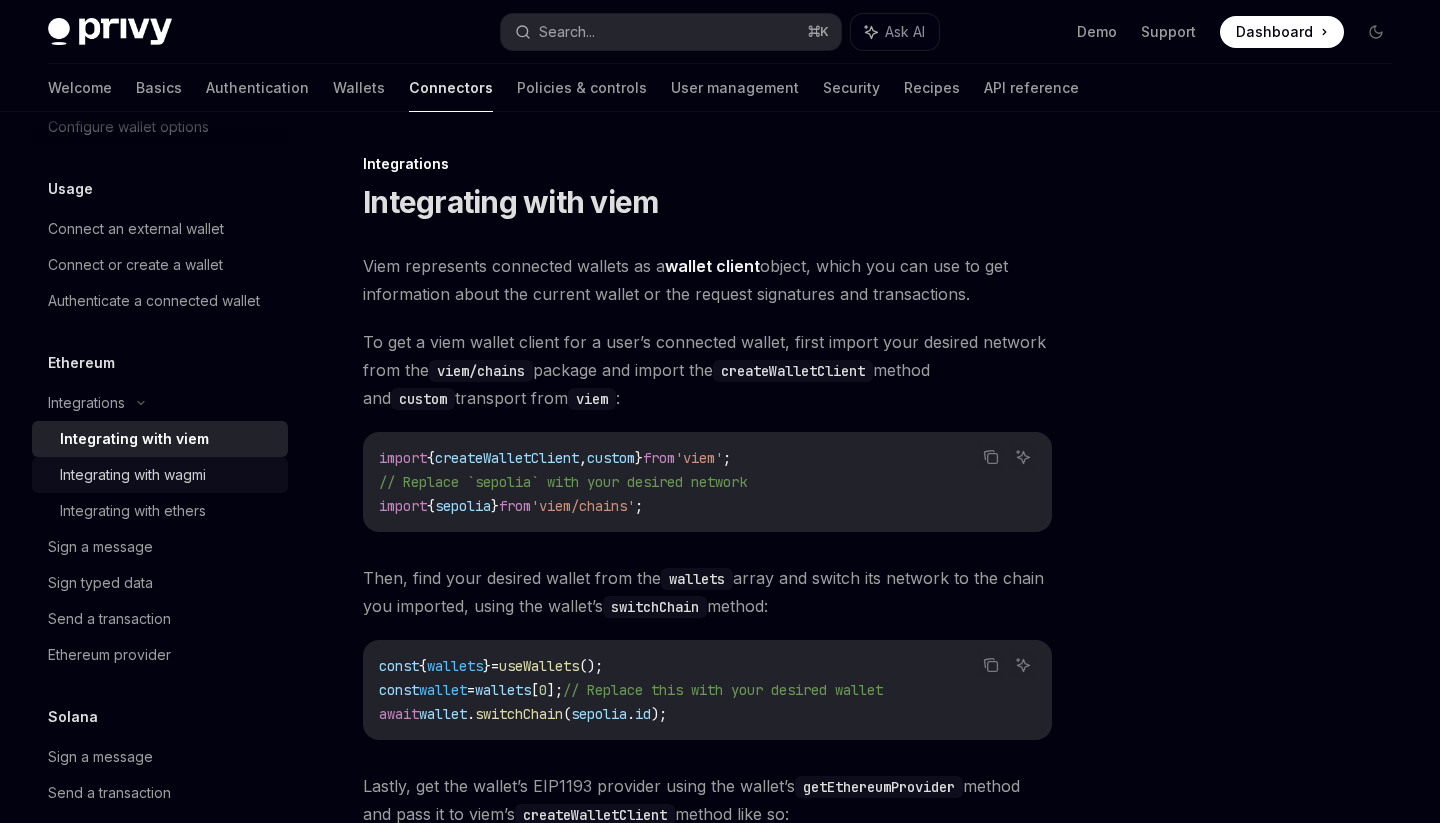 click on "Integrating with wagmi" at bounding box center (160, 475) 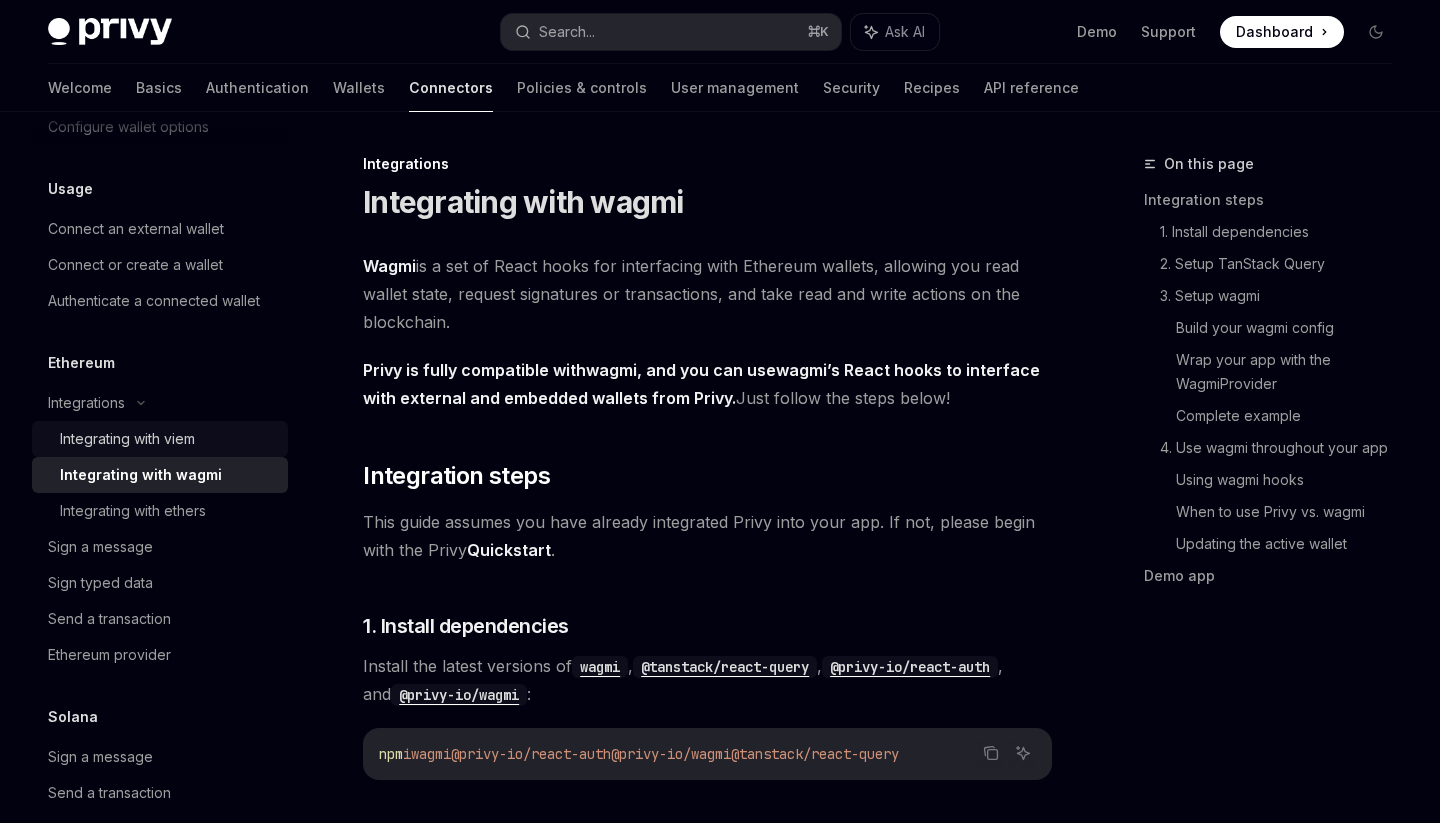 click on "Integrating with viem" at bounding box center (168, 439) 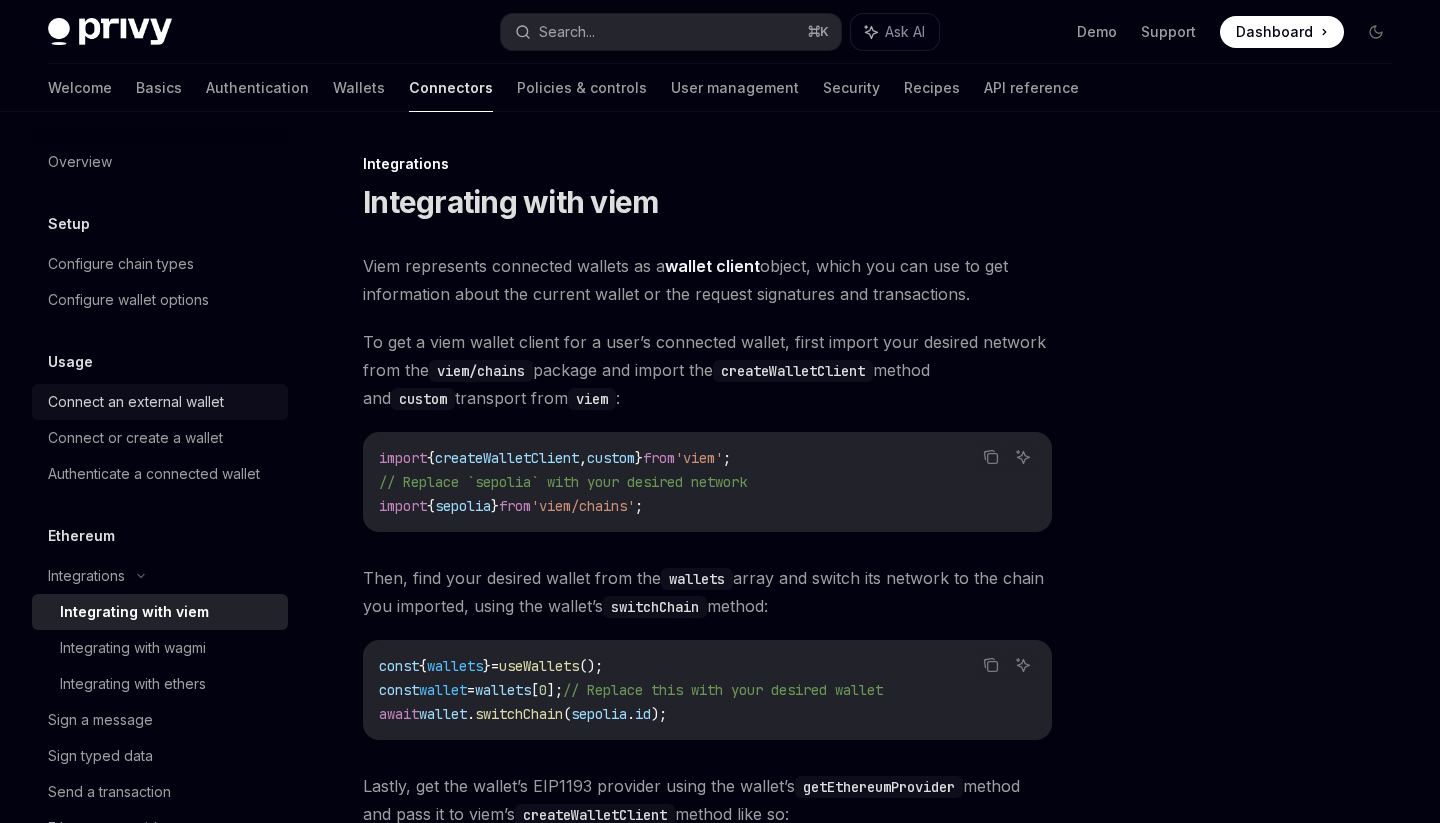scroll, scrollTop: 0, scrollLeft: 0, axis: both 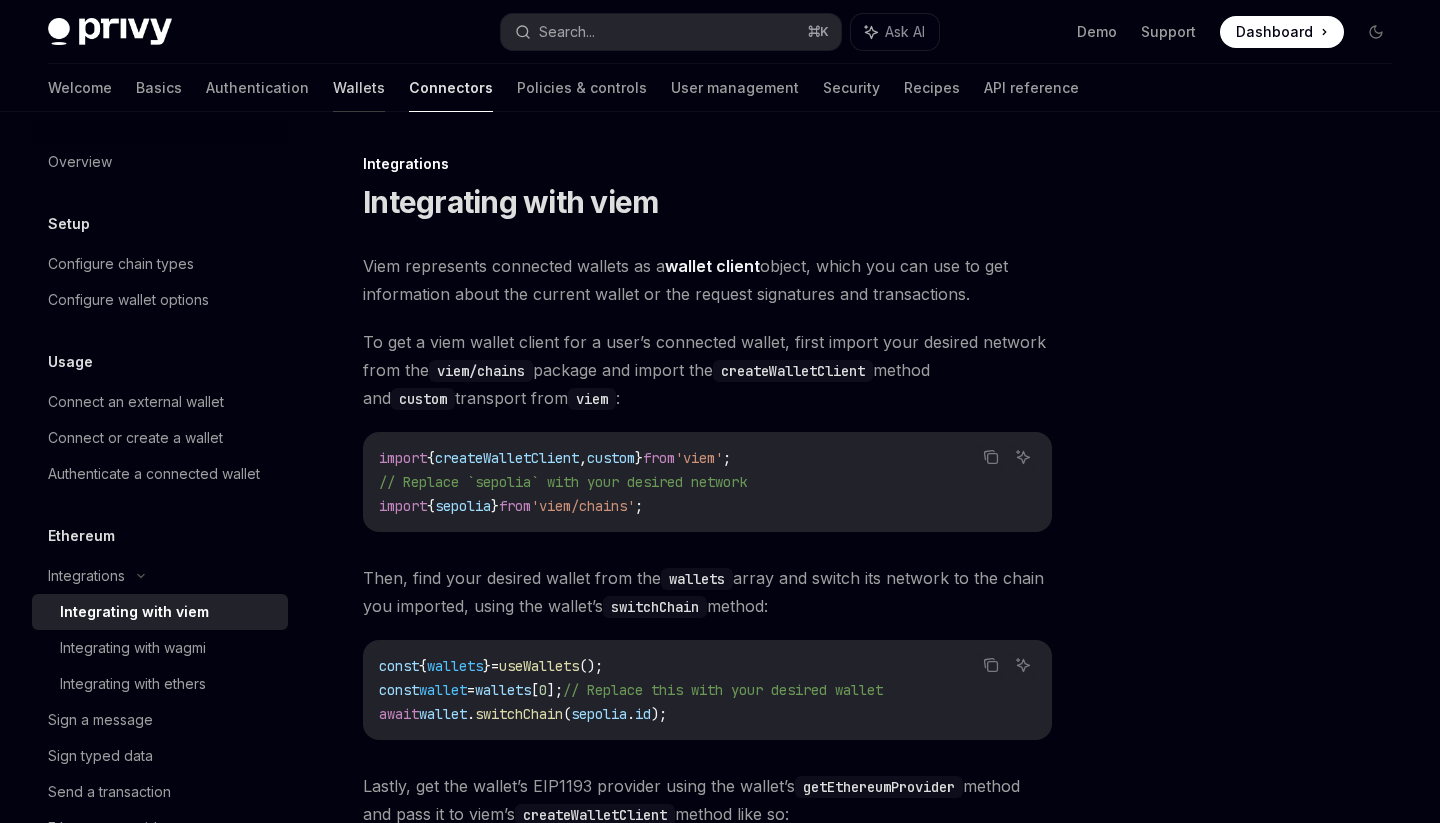 click on "Wallets" at bounding box center [359, 88] 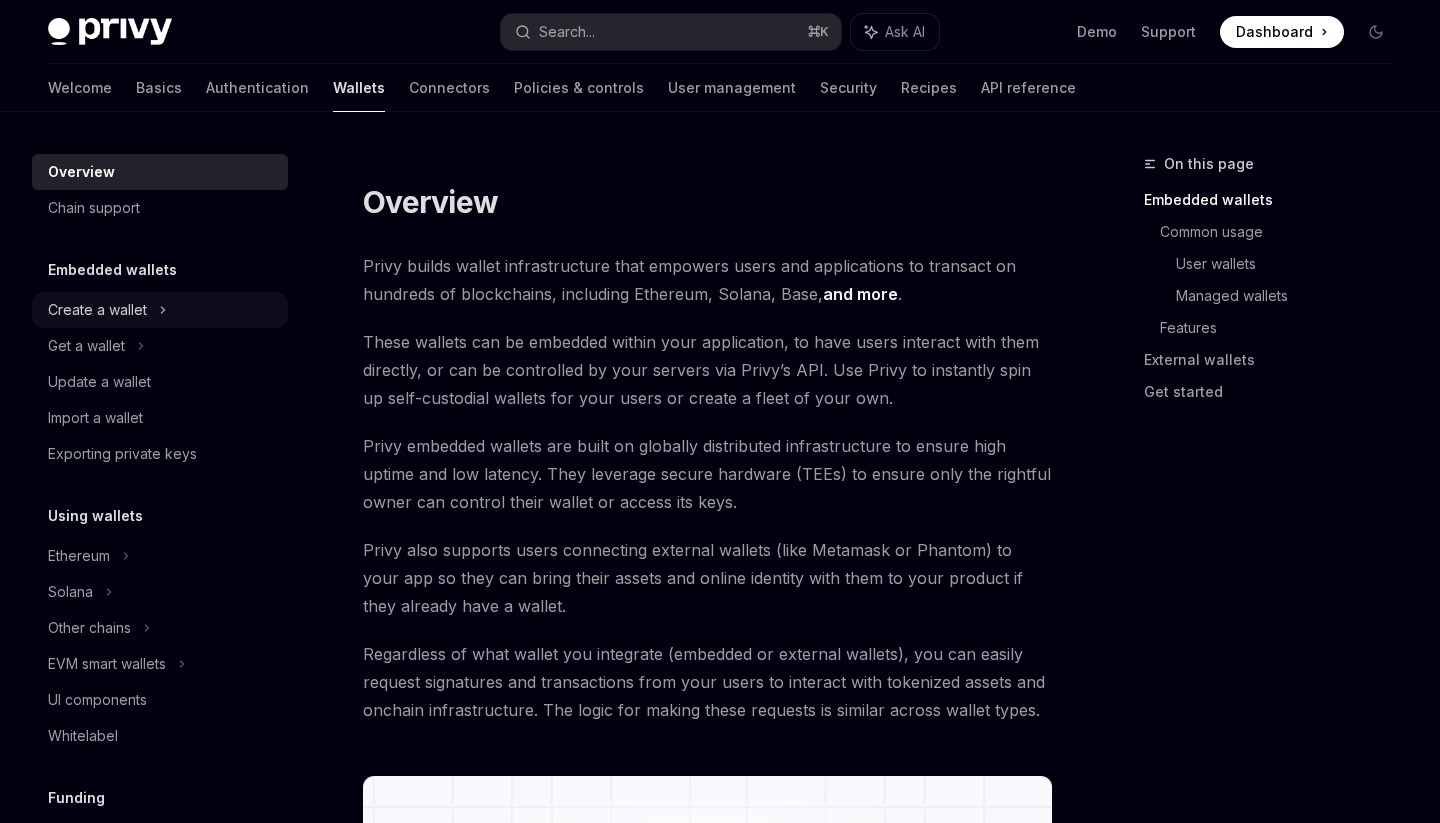 click on "Create a wallet" at bounding box center (160, 310) 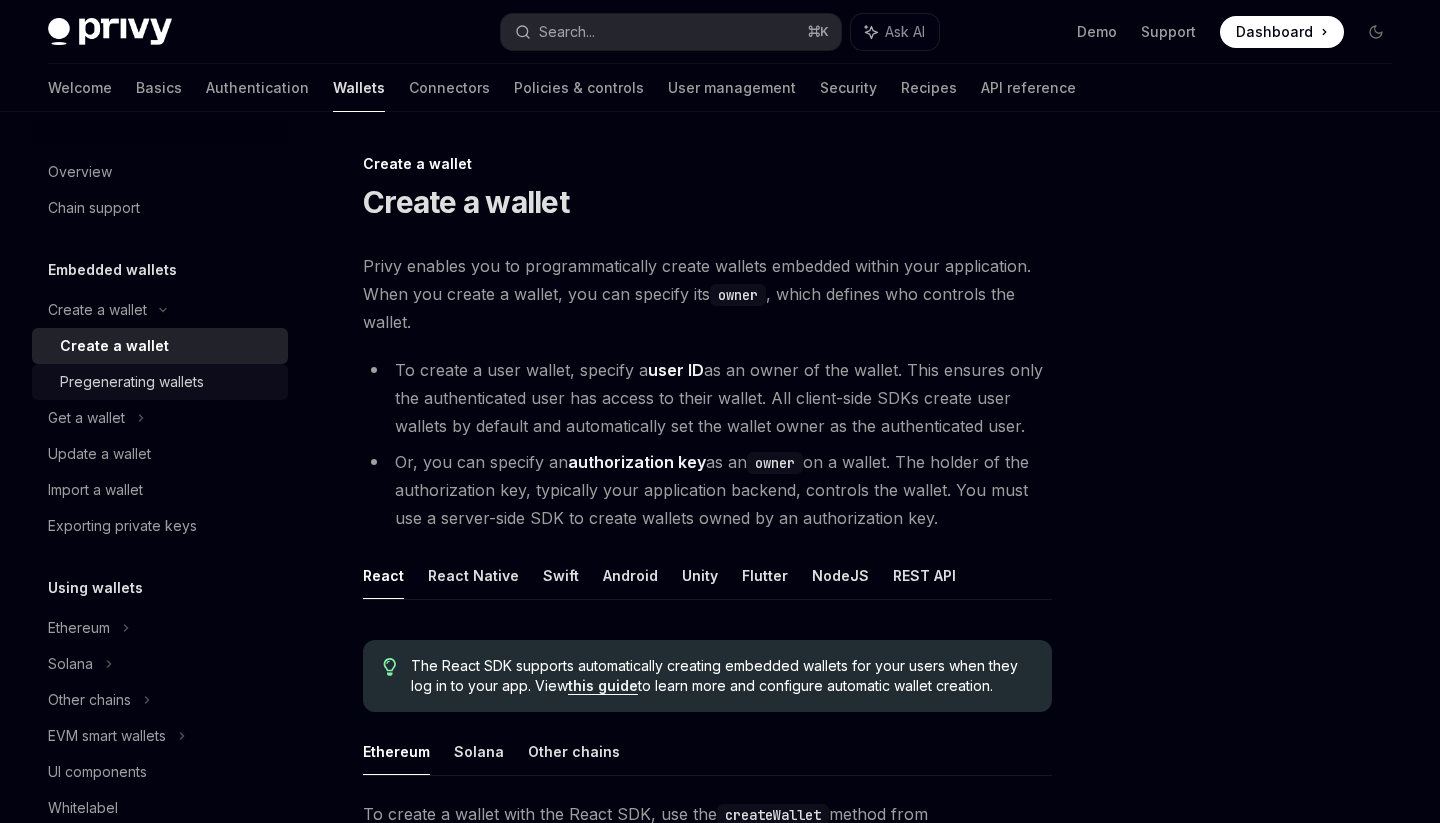click on "Pregenerating wallets" at bounding box center (132, 382) 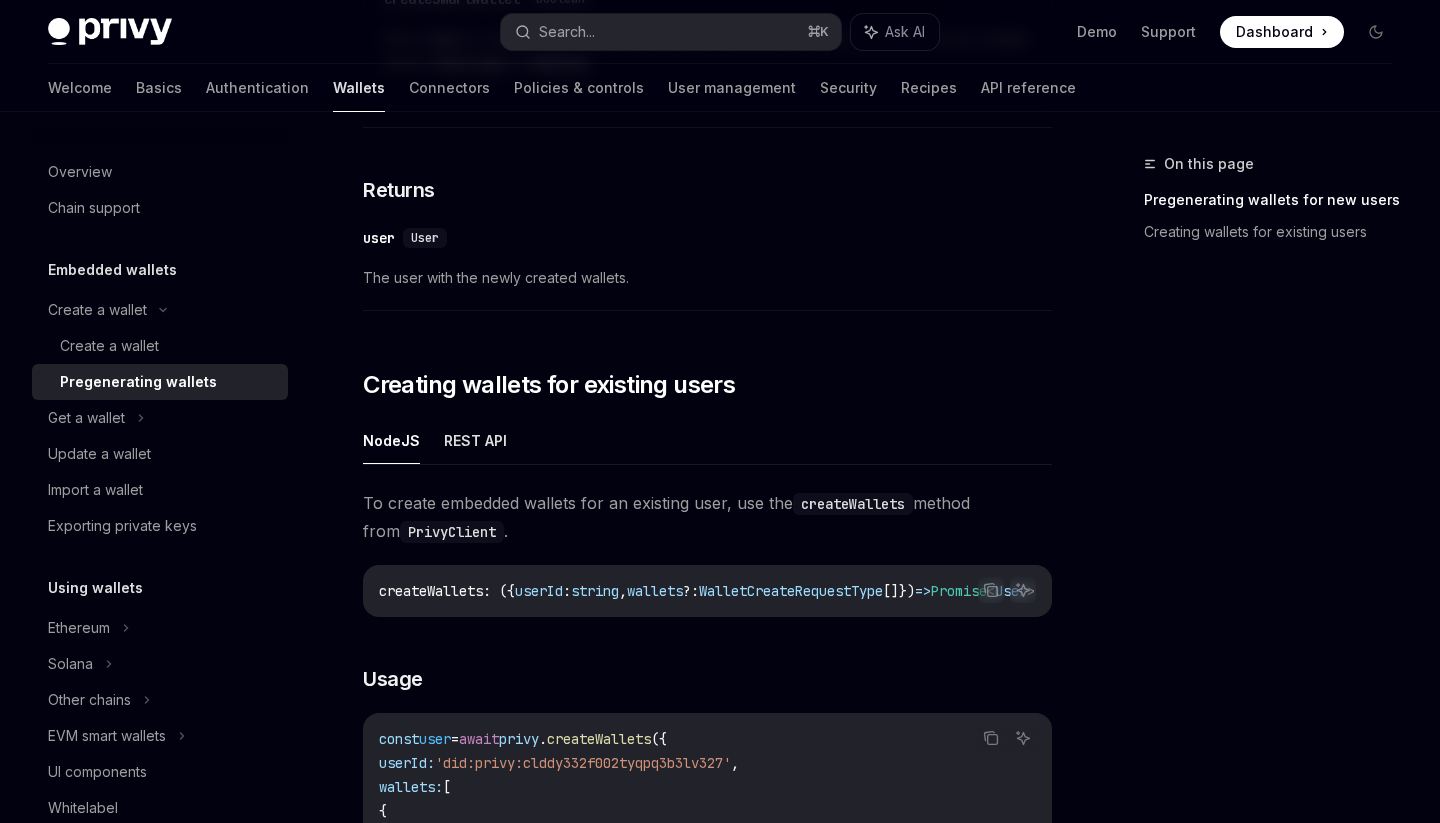 scroll, scrollTop: 2014, scrollLeft: 0, axis: vertical 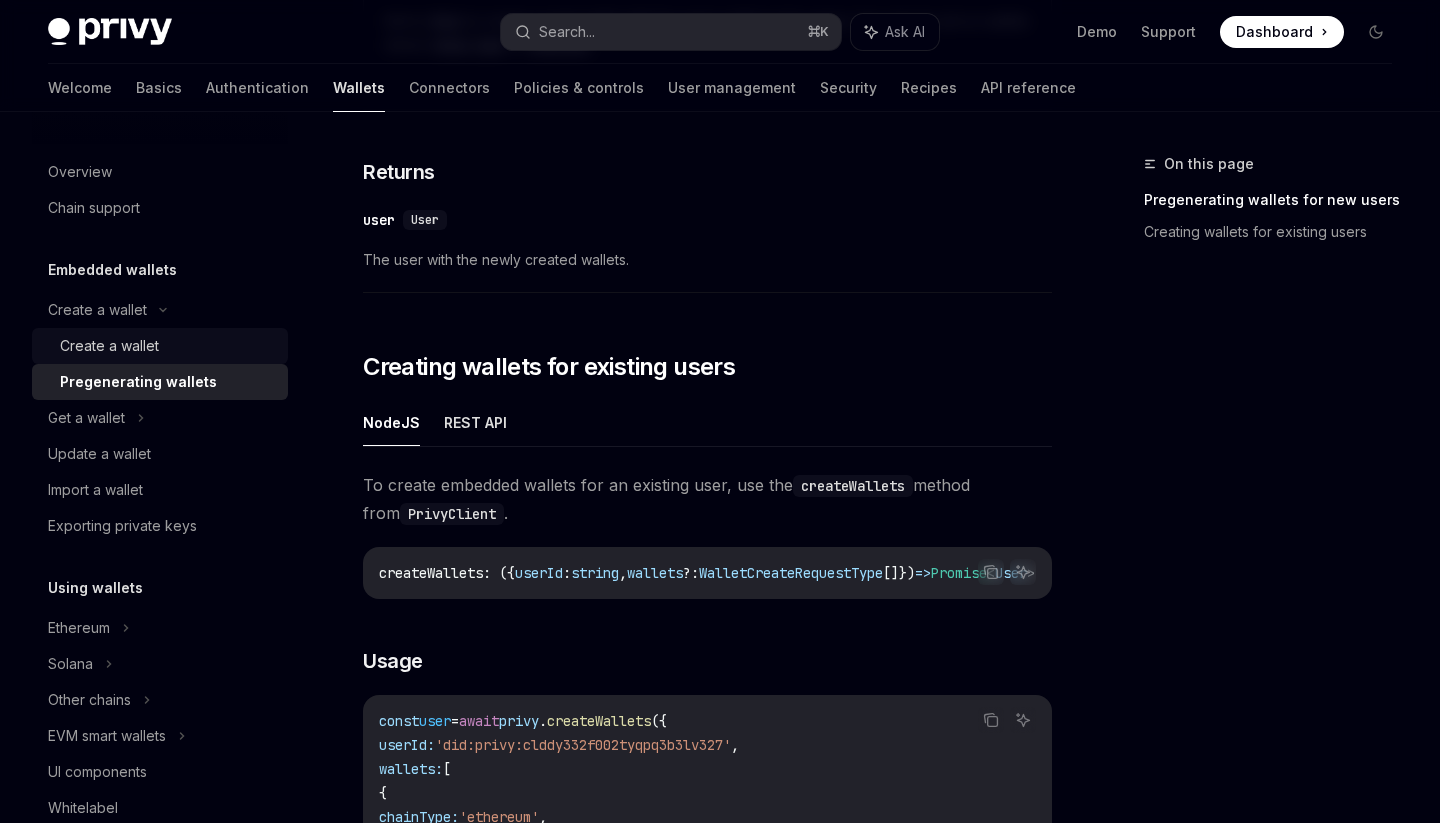 click on "Create a wallet" at bounding box center [109, 346] 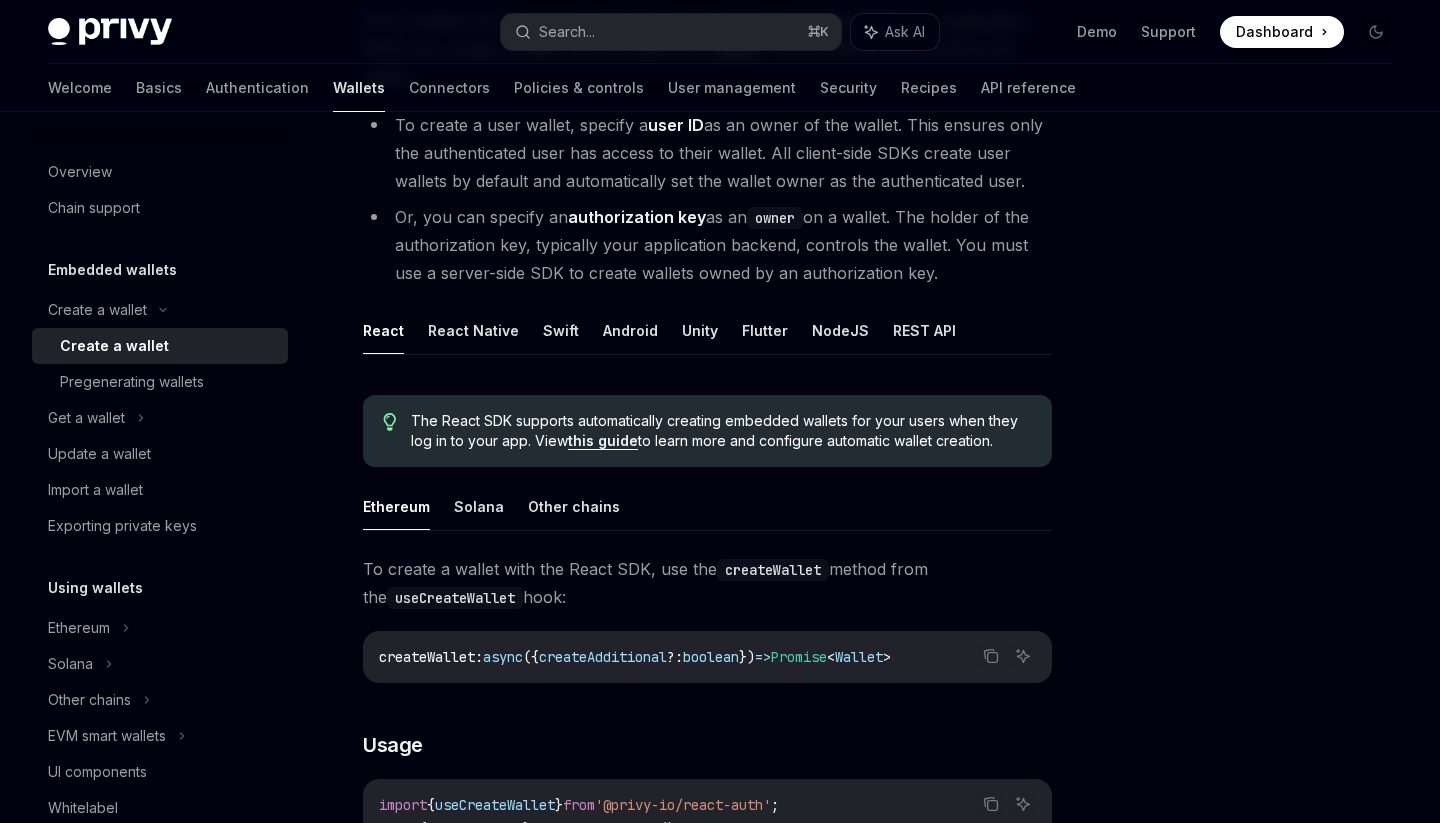 scroll, scrollTop: 251, scrollLeft: 0, axis: vertical 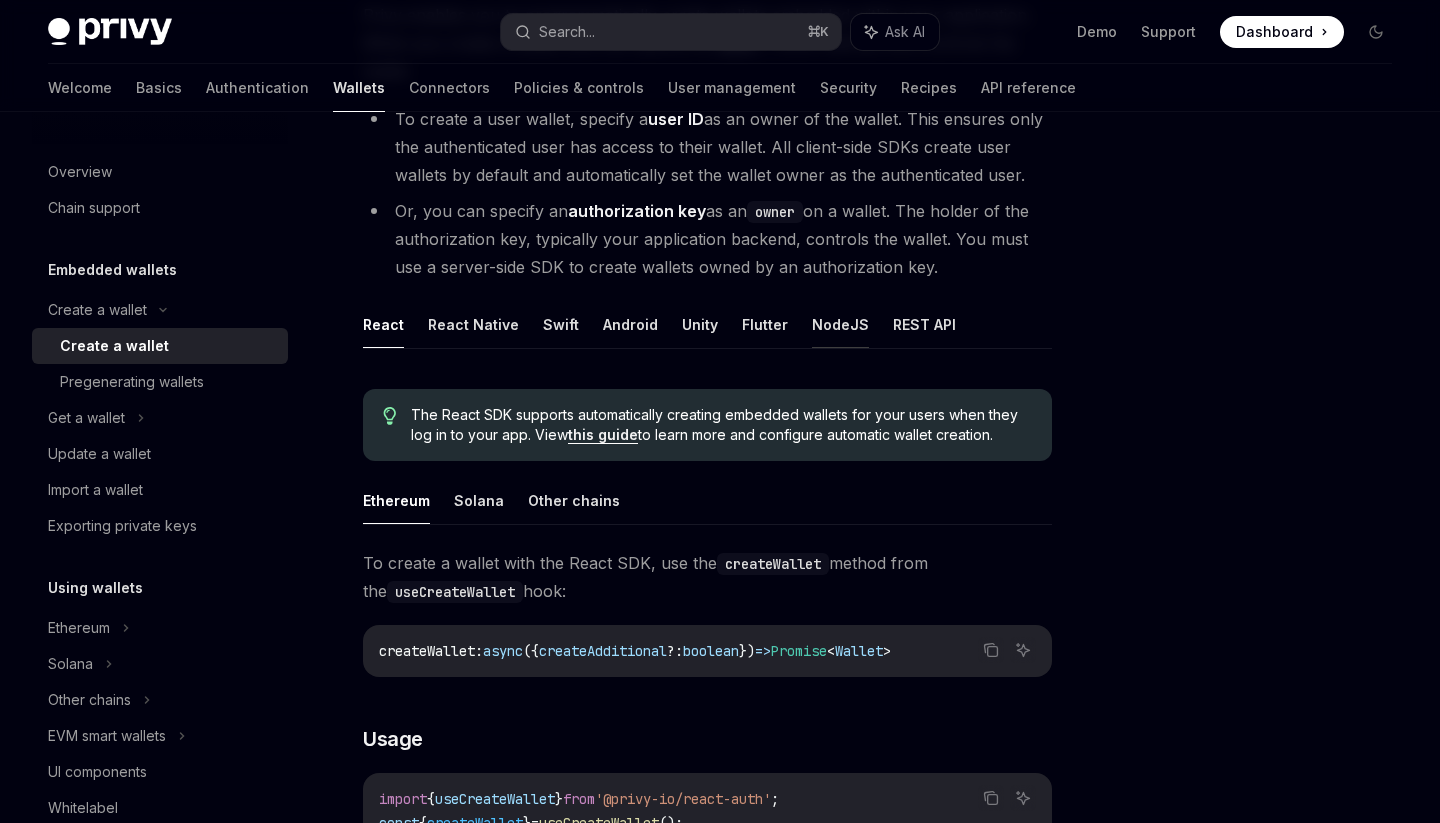 click on "NodeJS" at bounding box center (840, 324) 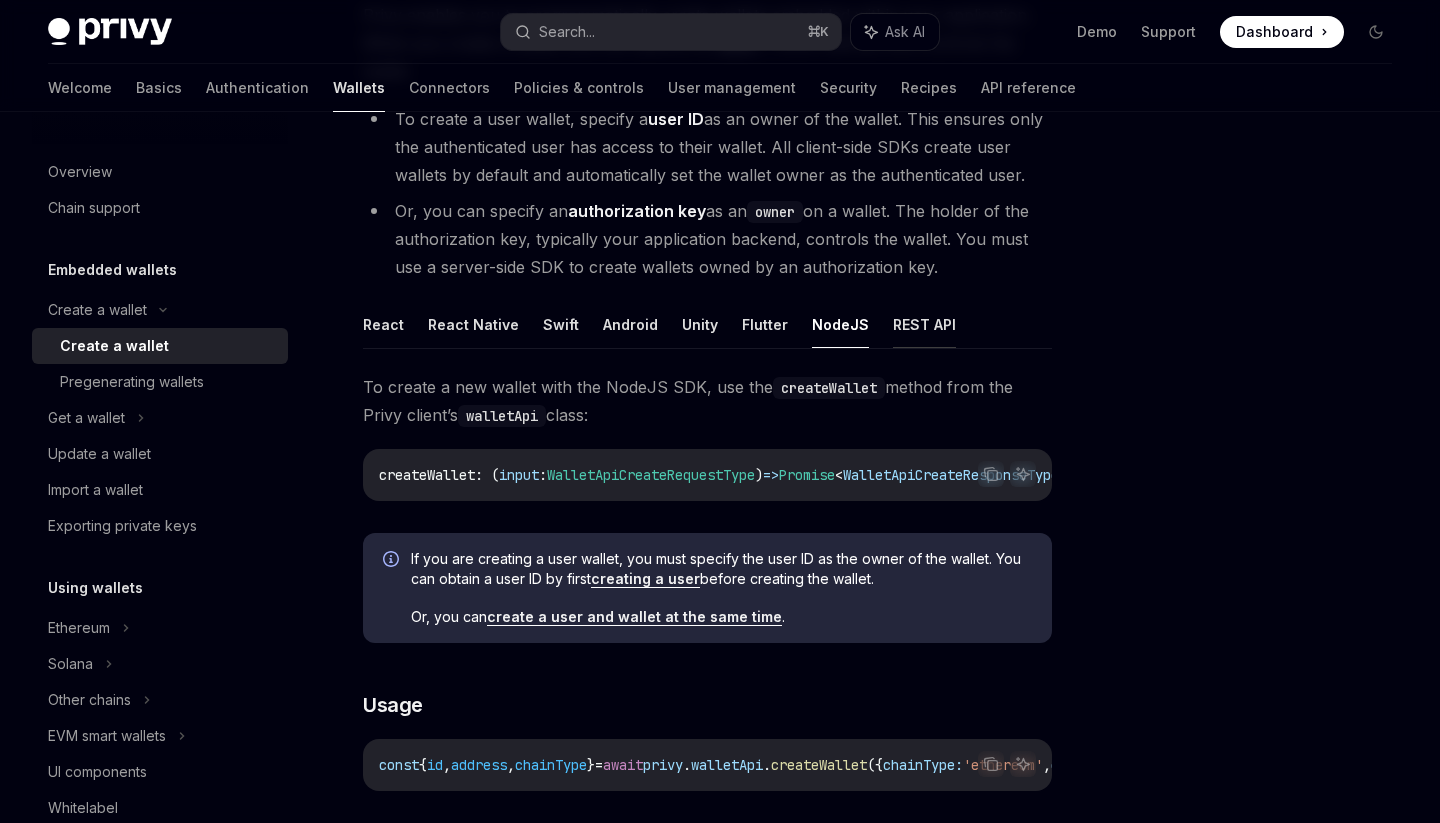 click on "REST API" at bounding box center [924, 324] 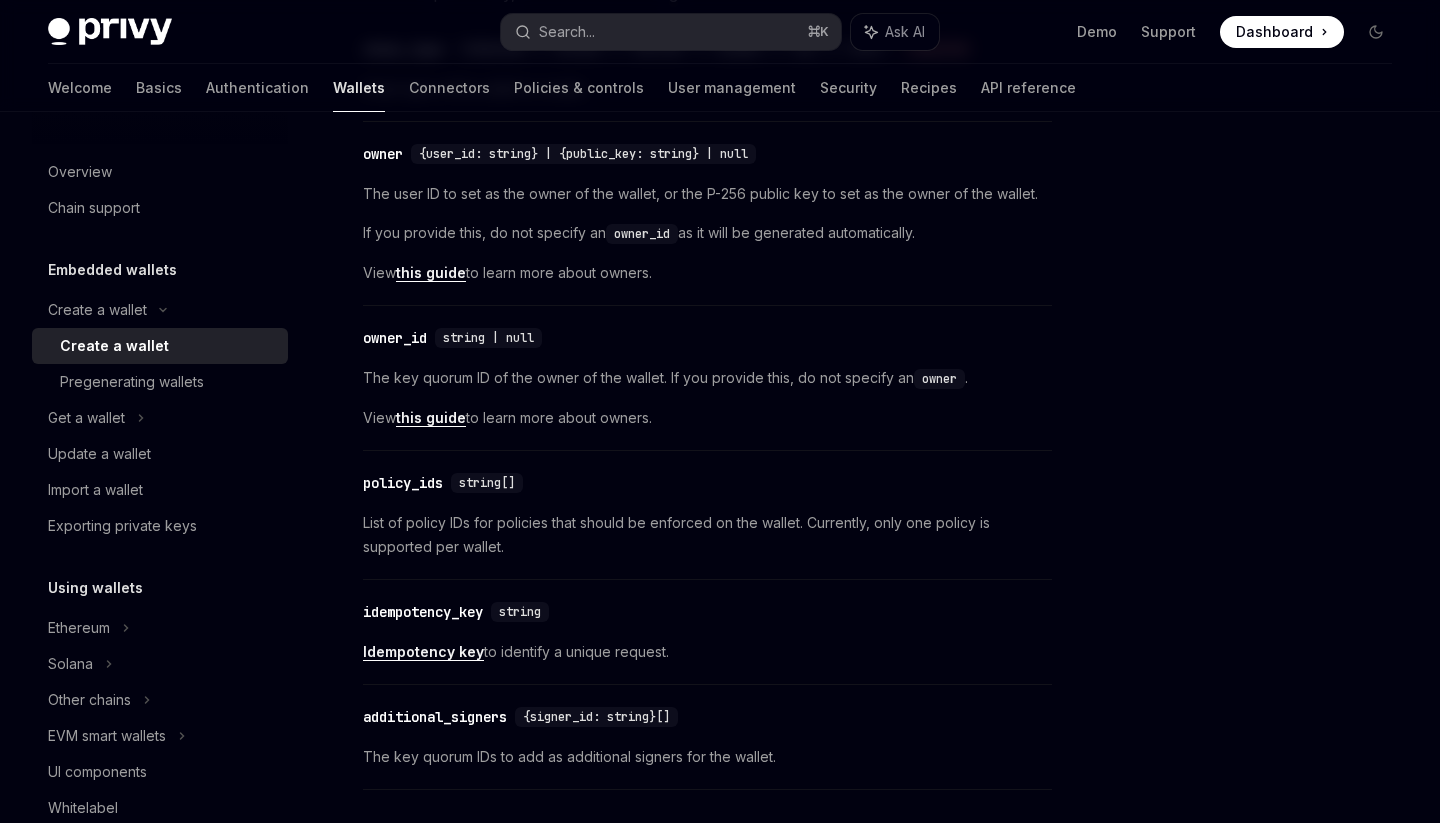 scroll, scrollTop: 0, scrollLeft: 0, axis: both 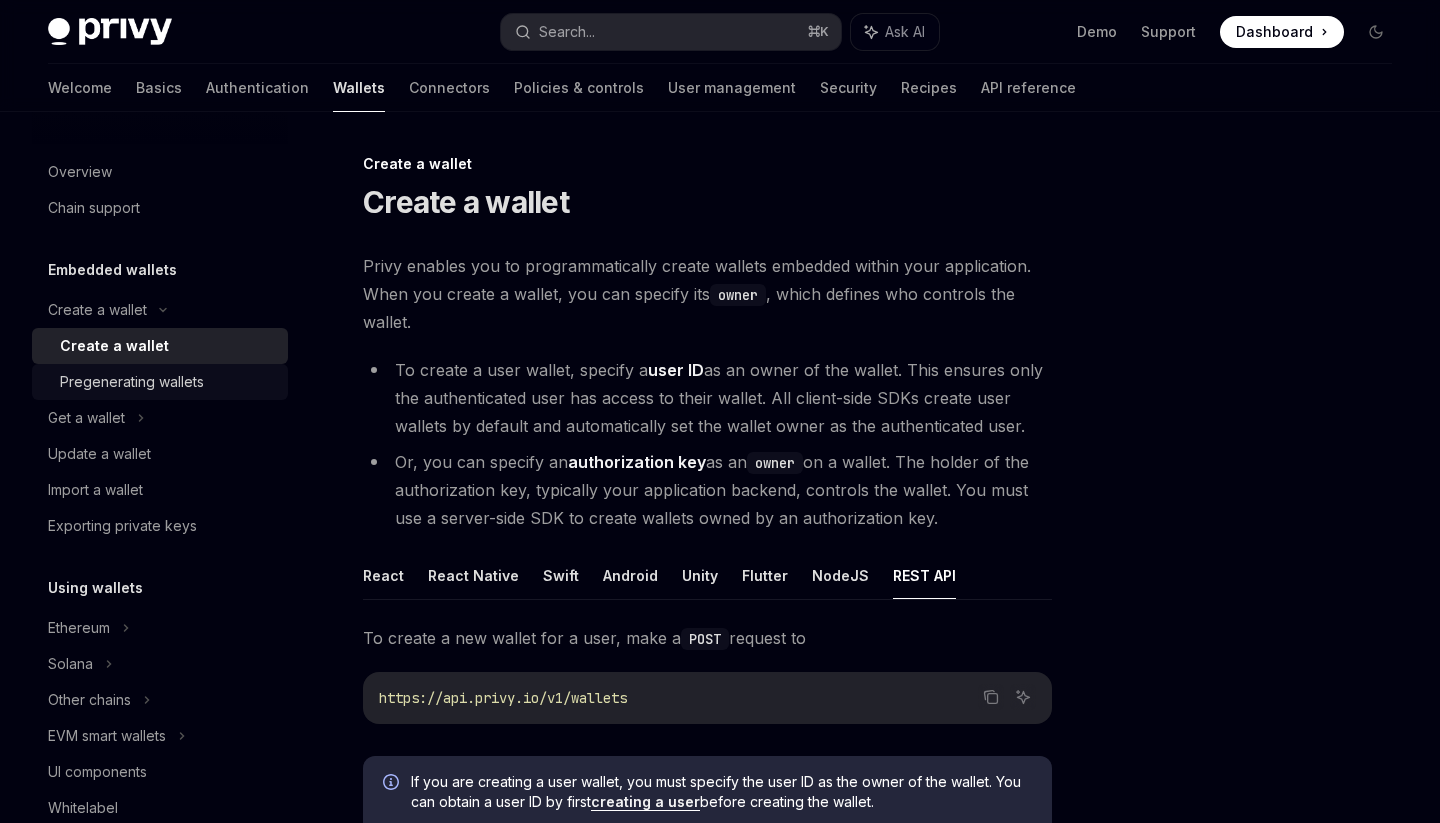 click on "Pregenerating wallets" at bounding box center (132, 382) 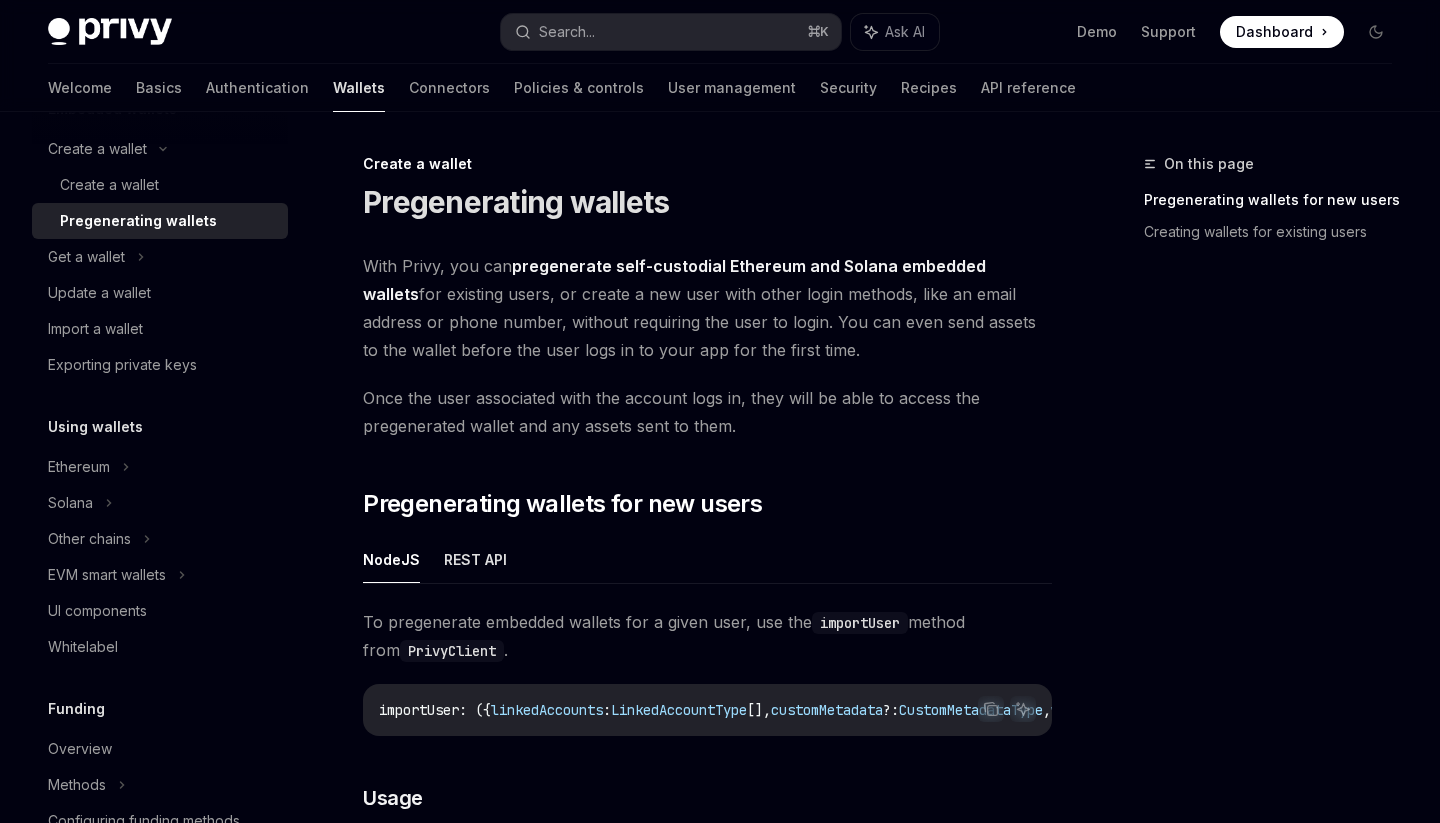 scroll, scrollTop: 162, scrollLeft: 0, axis: vertical 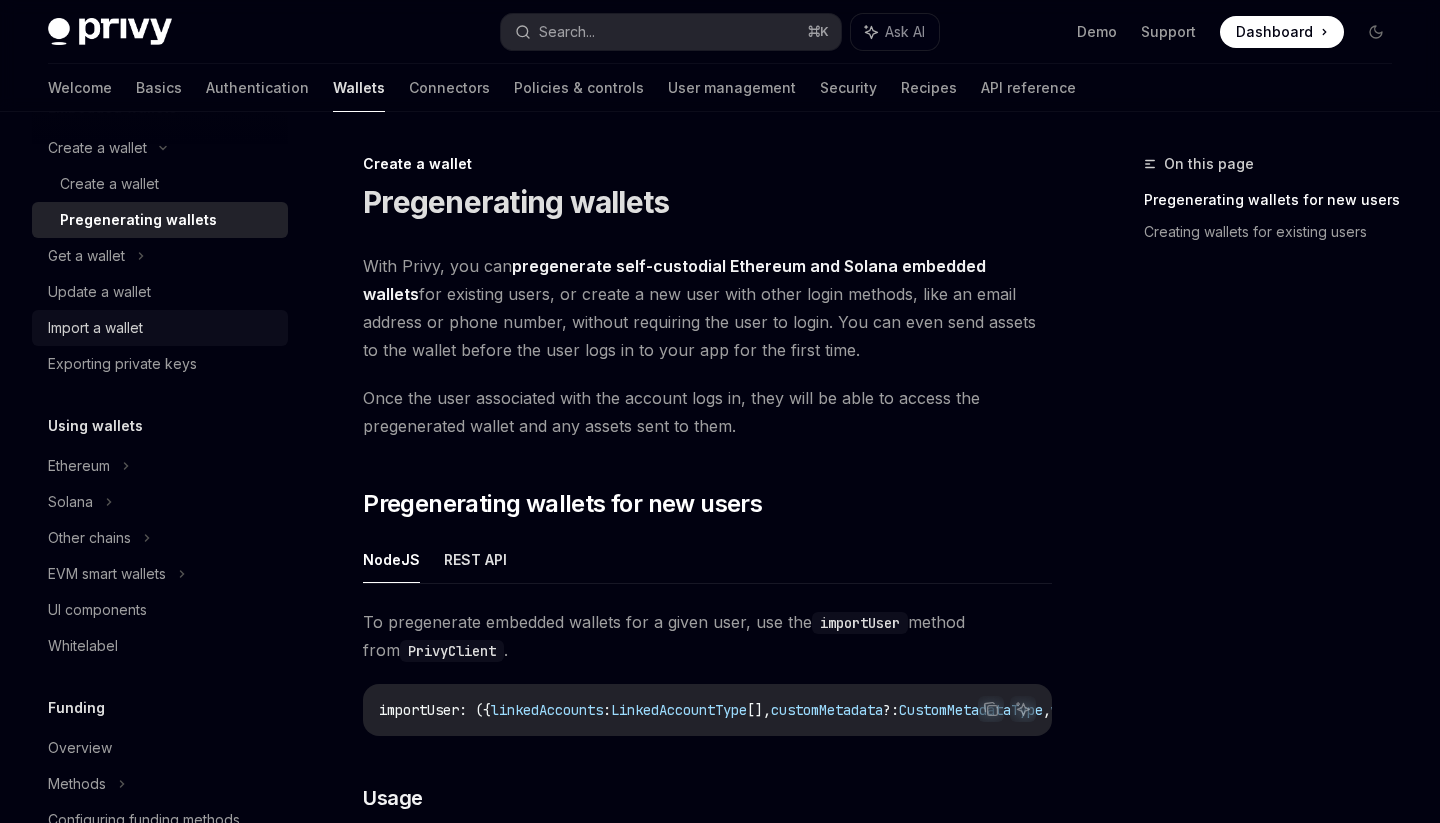 click on "Import a wallet" at bounding box center (160, 328) 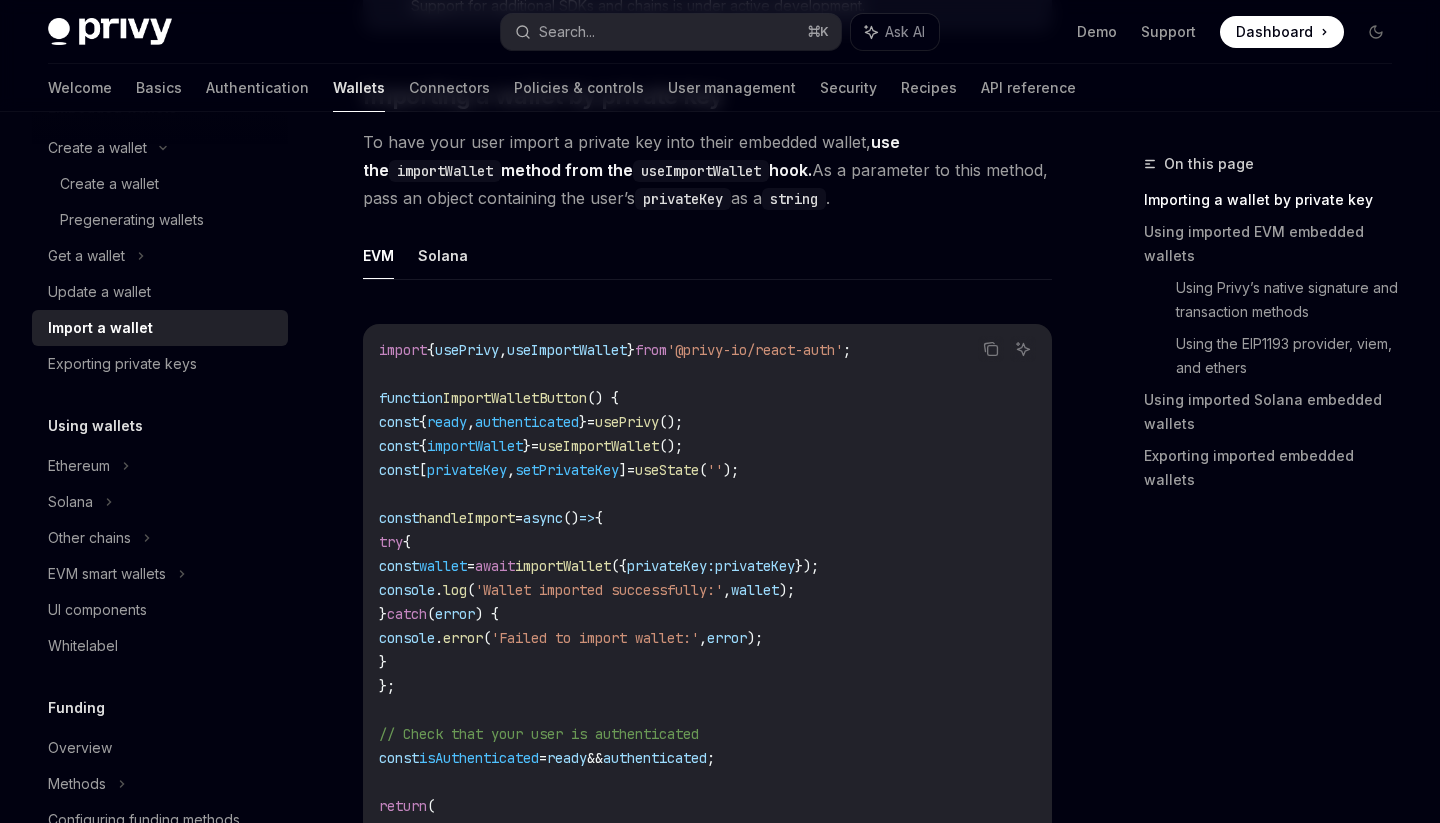 scroll, scrollTop: 539, scrollLeft: 0, axis: vertical 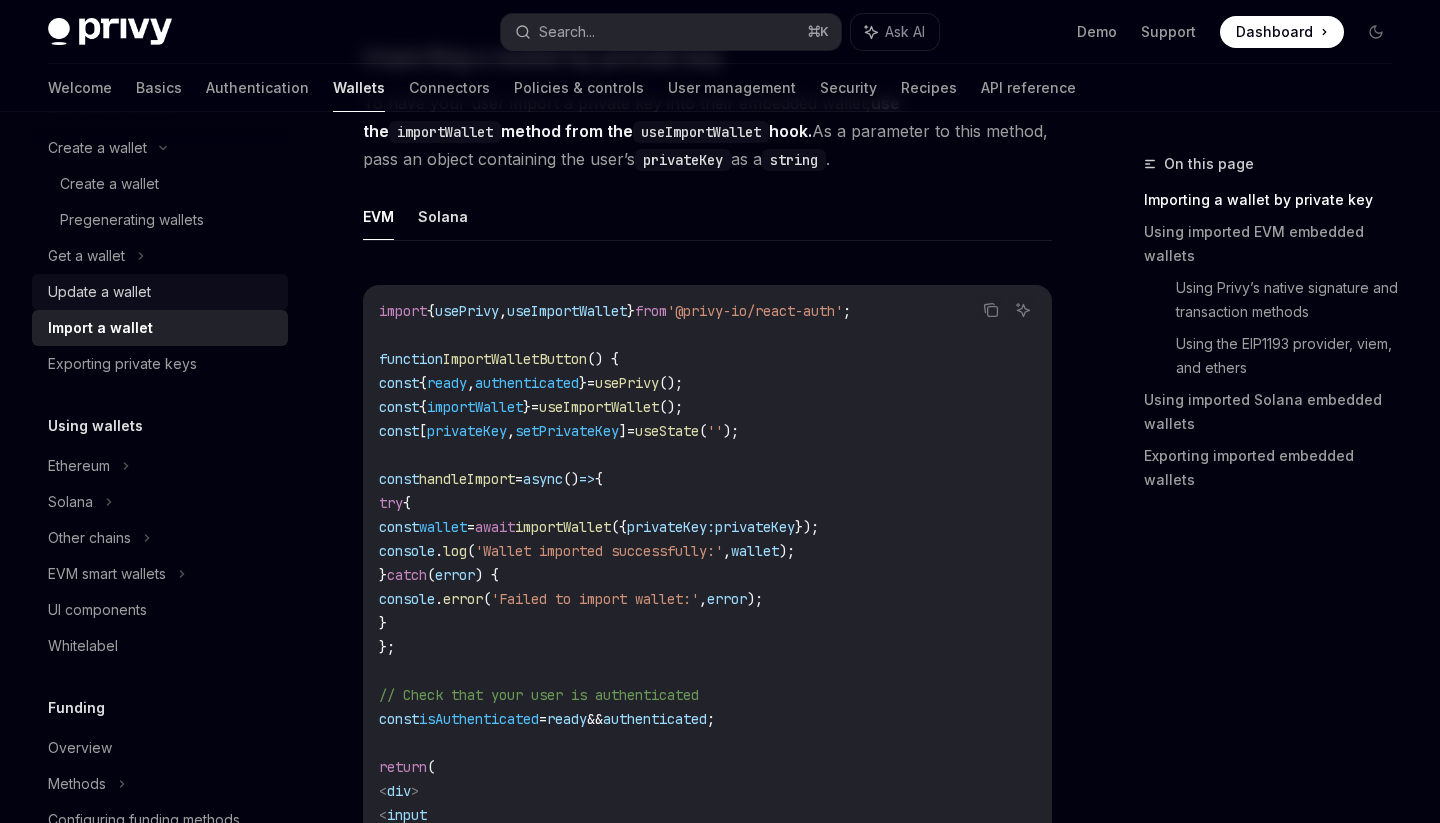 click on "Update a wallet" at bounding box center (162, 292) 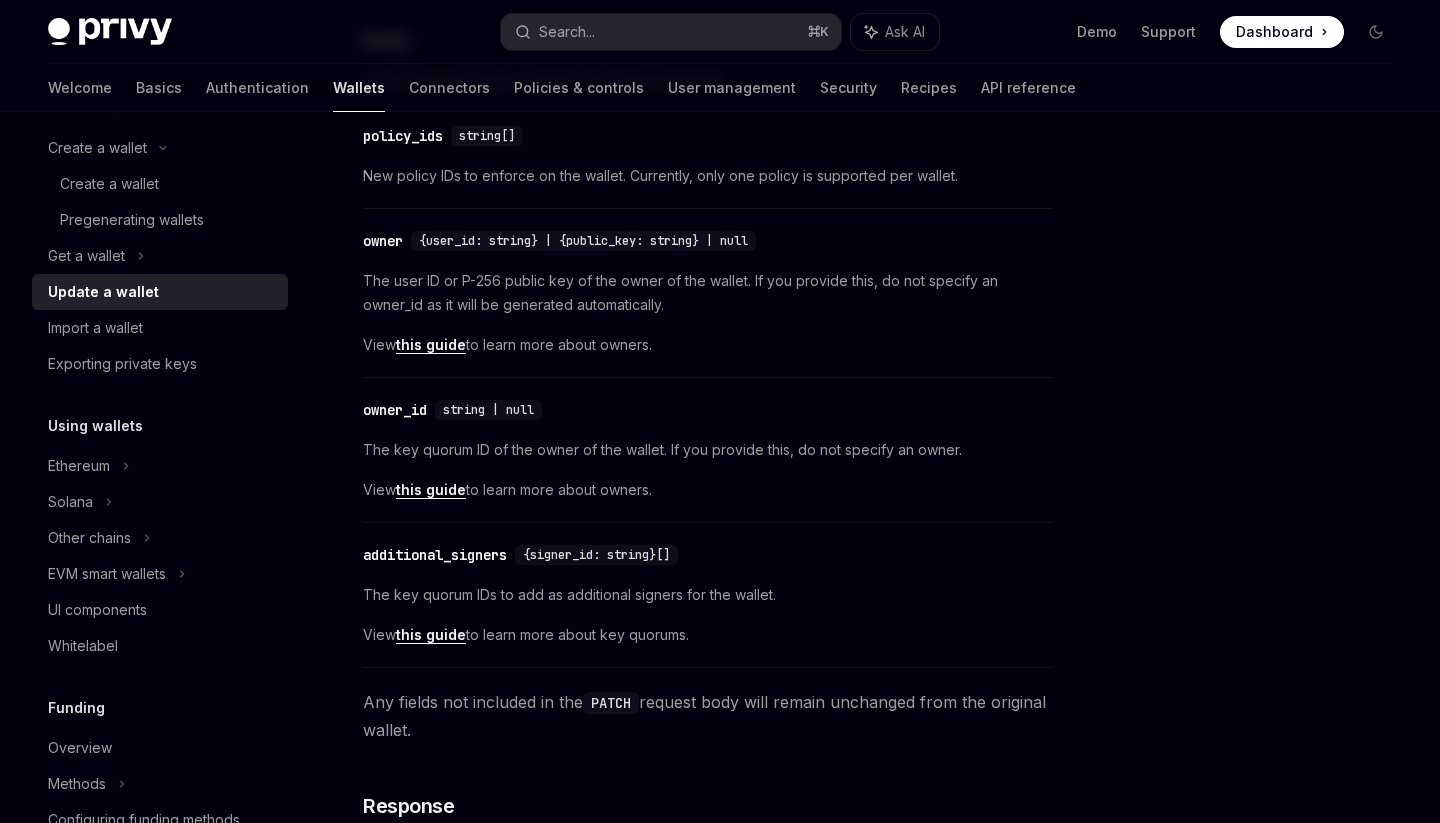 scroll, scrollTop: 665, scrollLeft: 0, axis: vertical 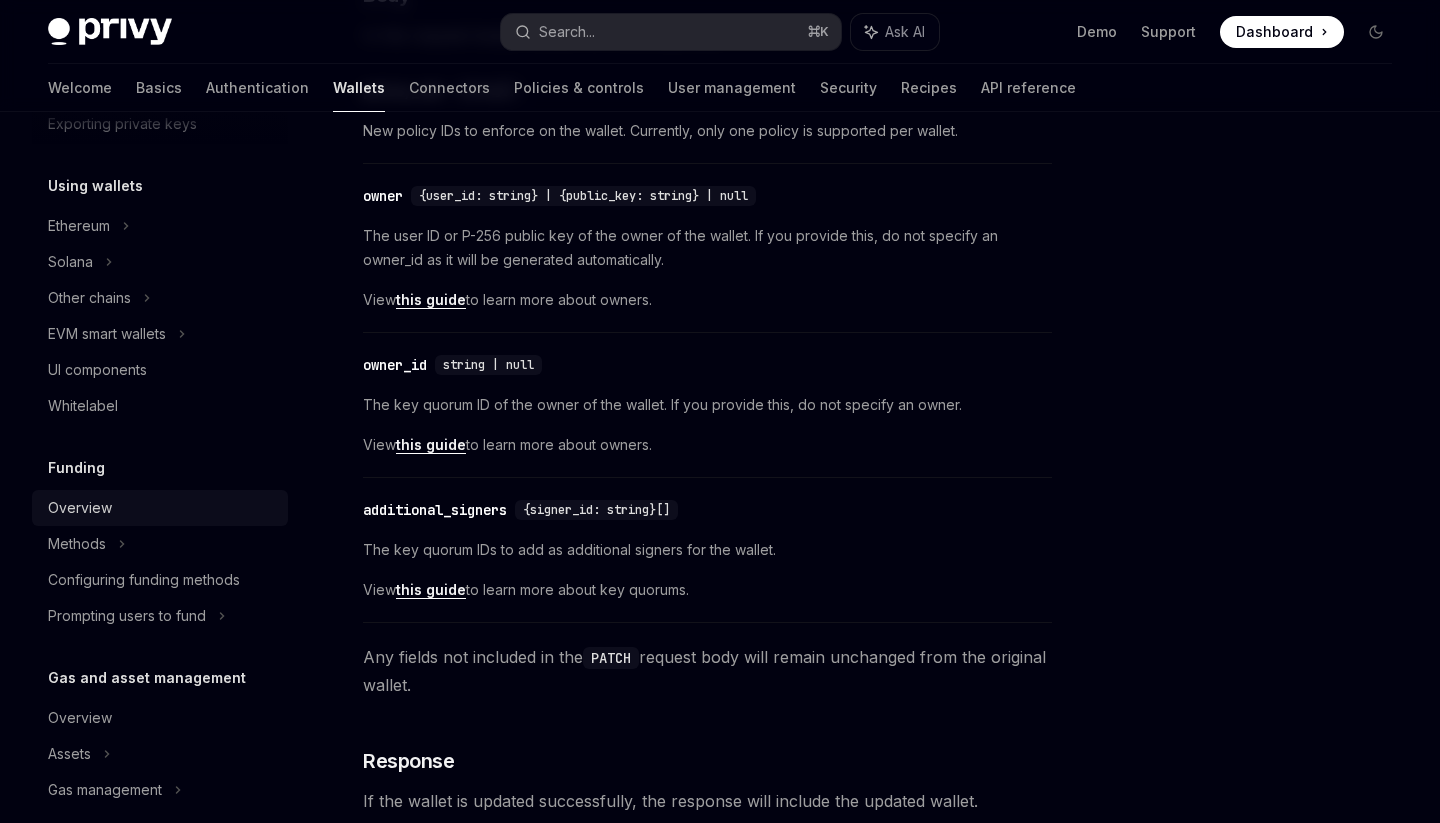 click on "Overview" at bounding box center (162, 508) 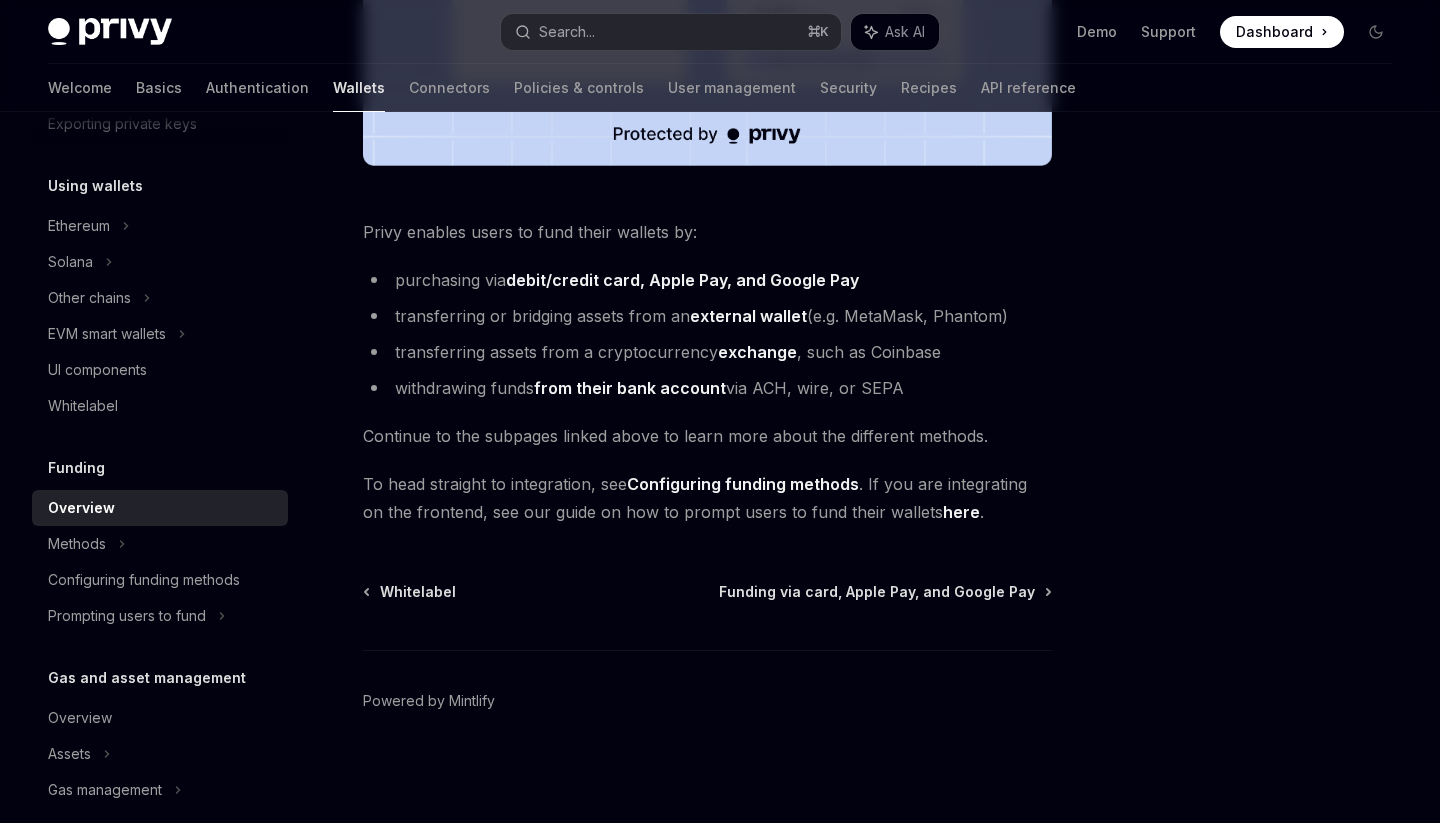 scroll, scrollTop: 762, scrollLeft: 0, axis: vertical 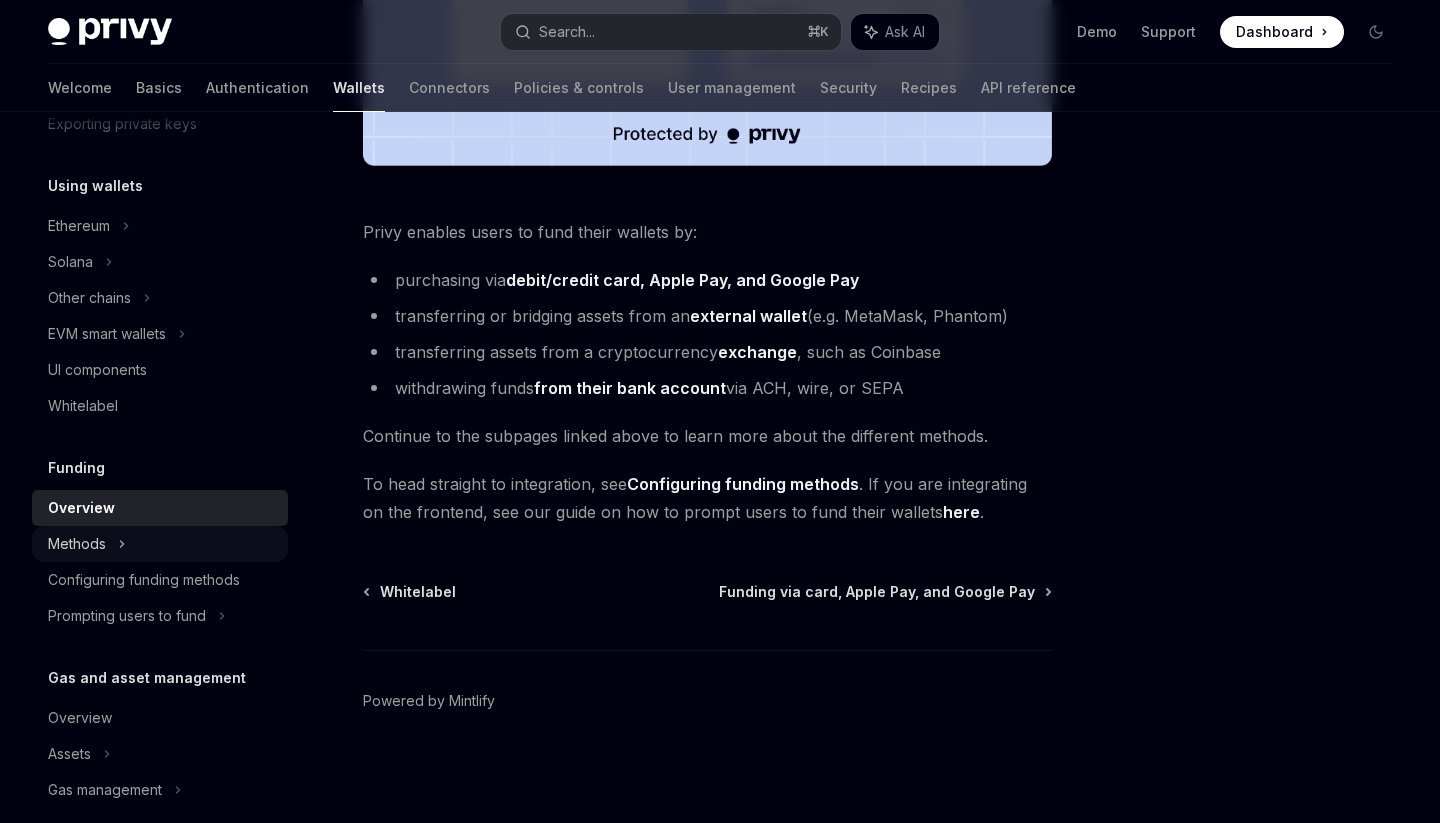 click on "Methods" at bounding box center [160, 16] 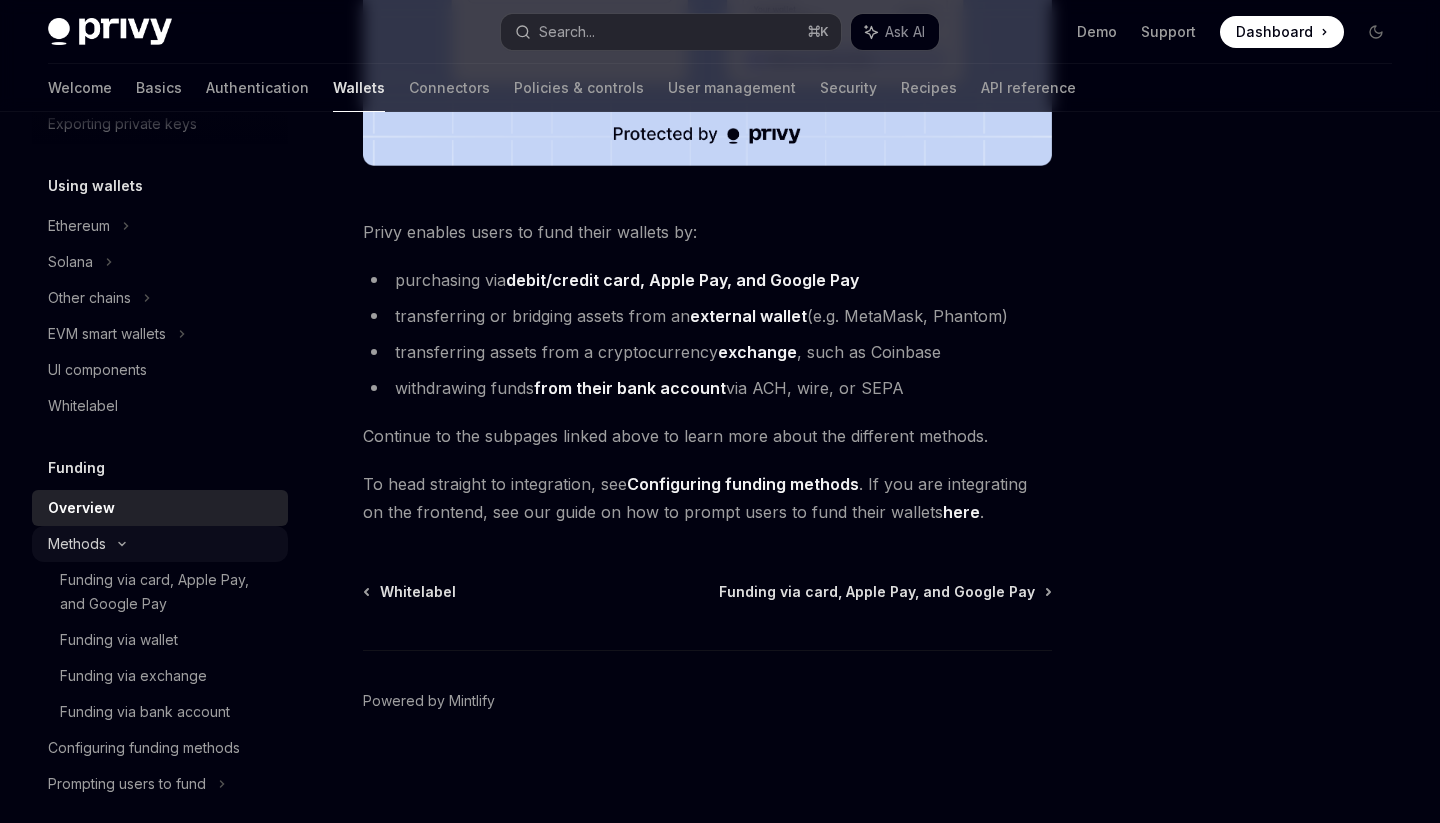 scroll, scrollTop: 0, scrollLeft: 0, axis: both 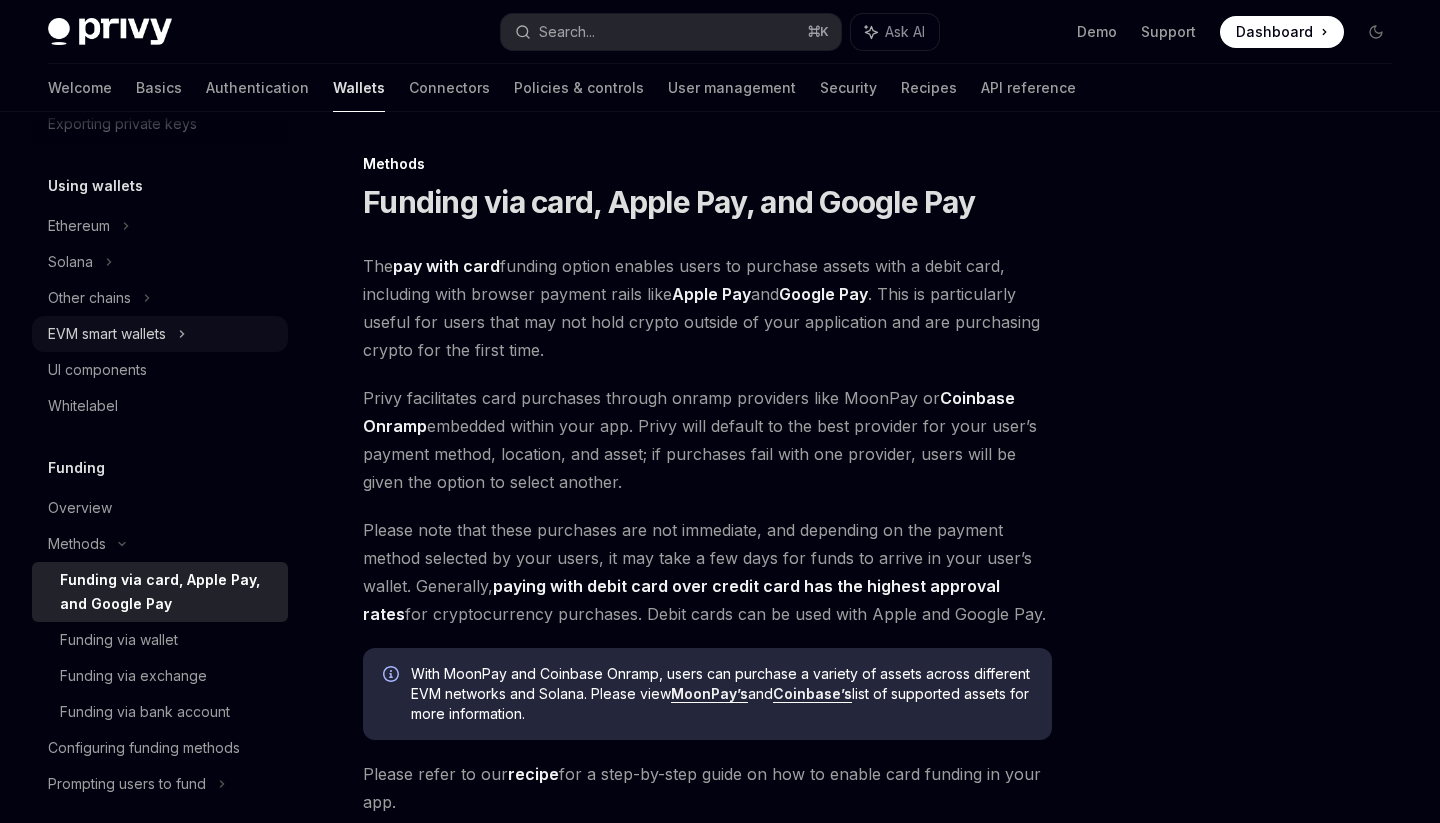 click on "EVM smart wallets" at bounding box center [160, 334] 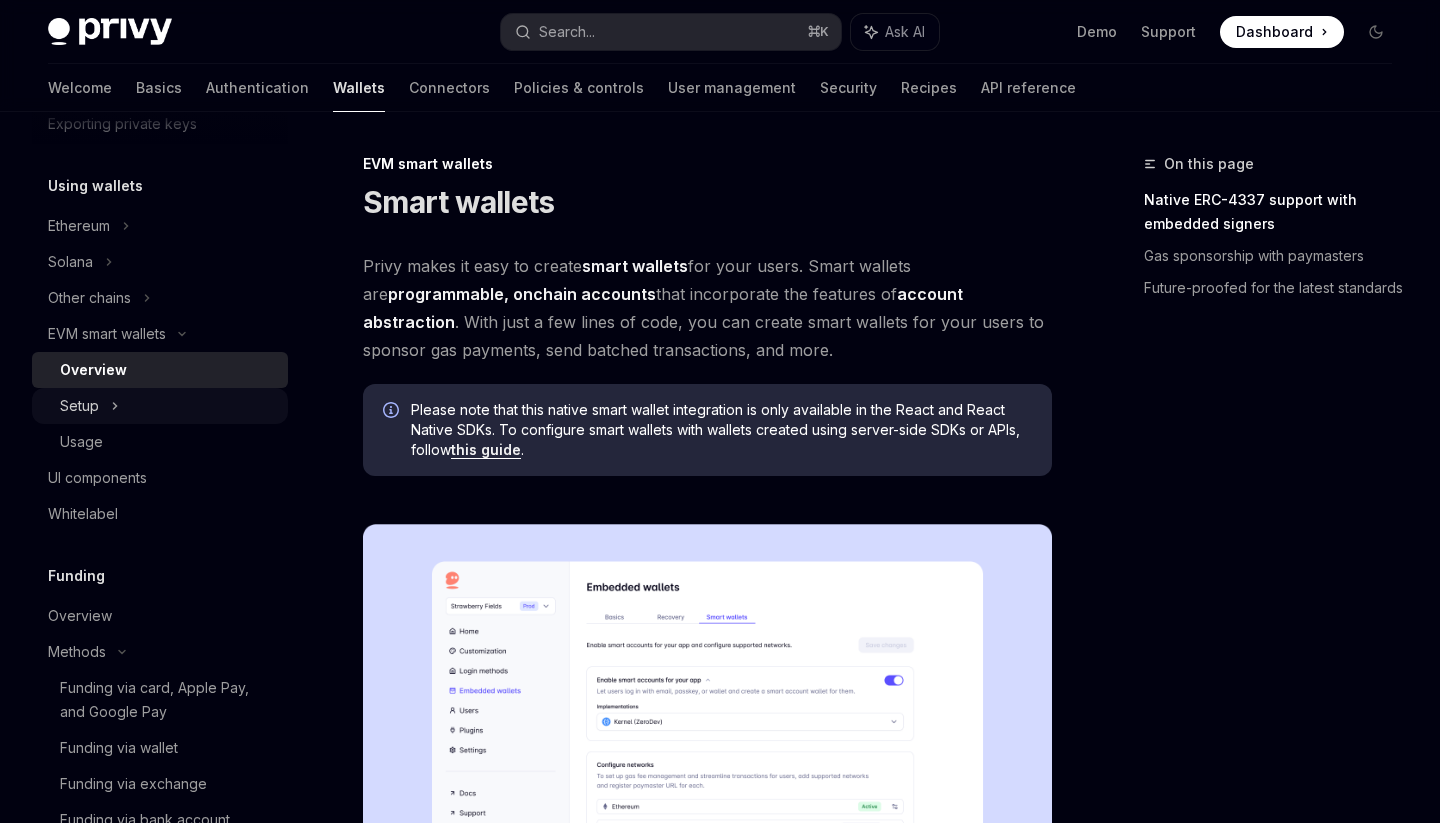 click on "Setup" at bounding box center [160, 406] 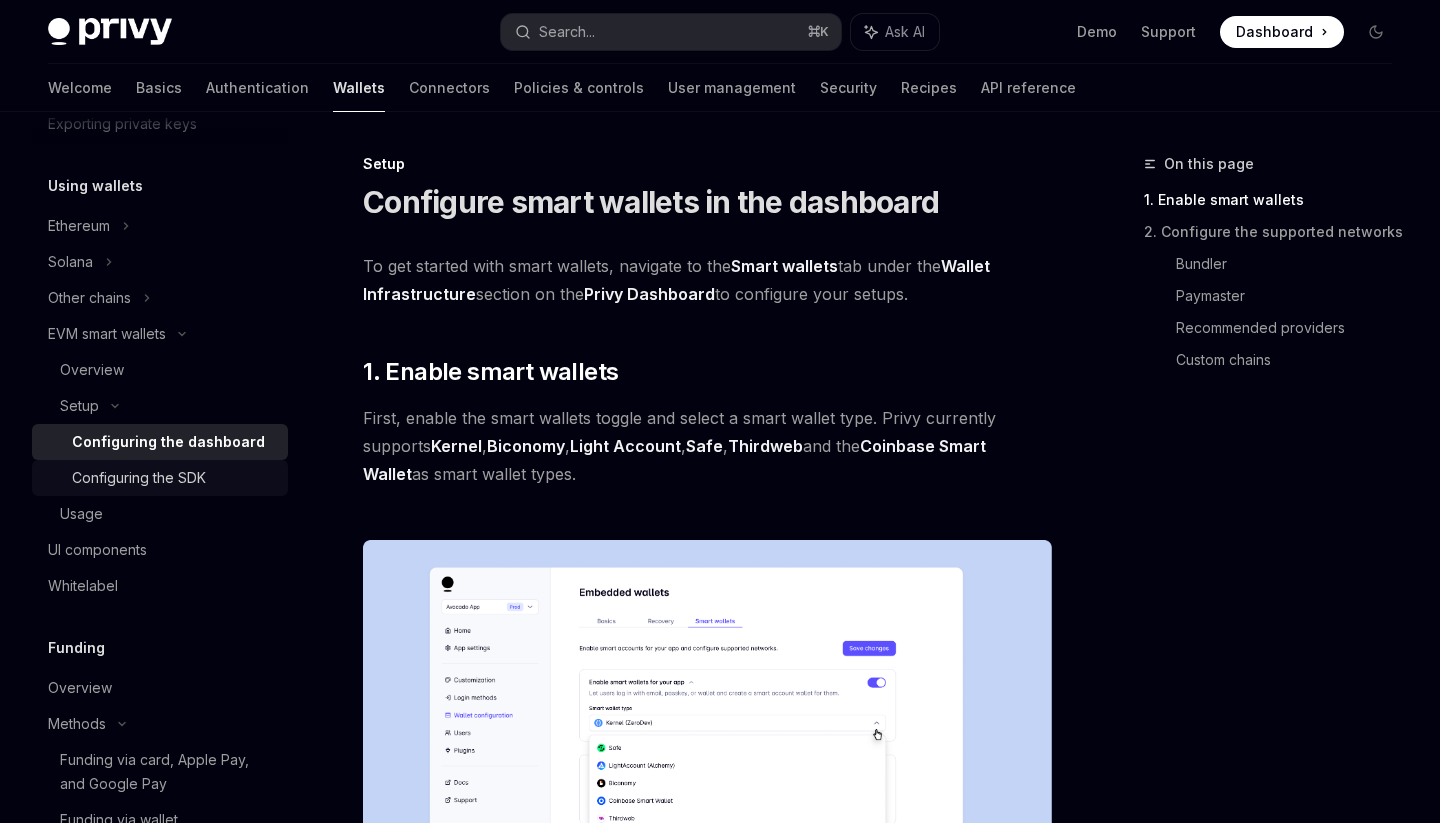 click on "Configuring the SDK" at bounding box center [139, 478] 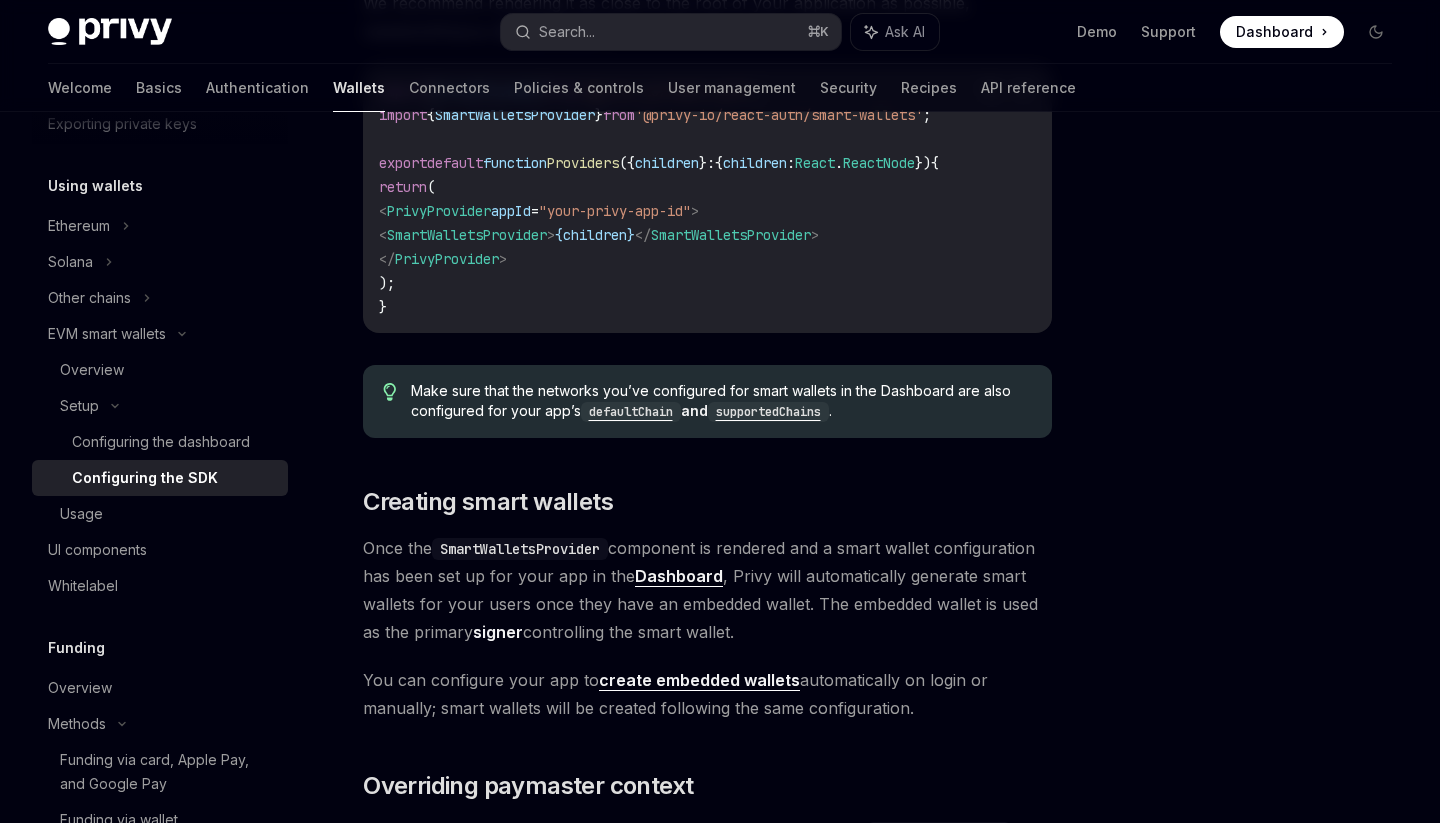 scroll, scrollTop: 857, scrollLeft: 0, axis: vertical 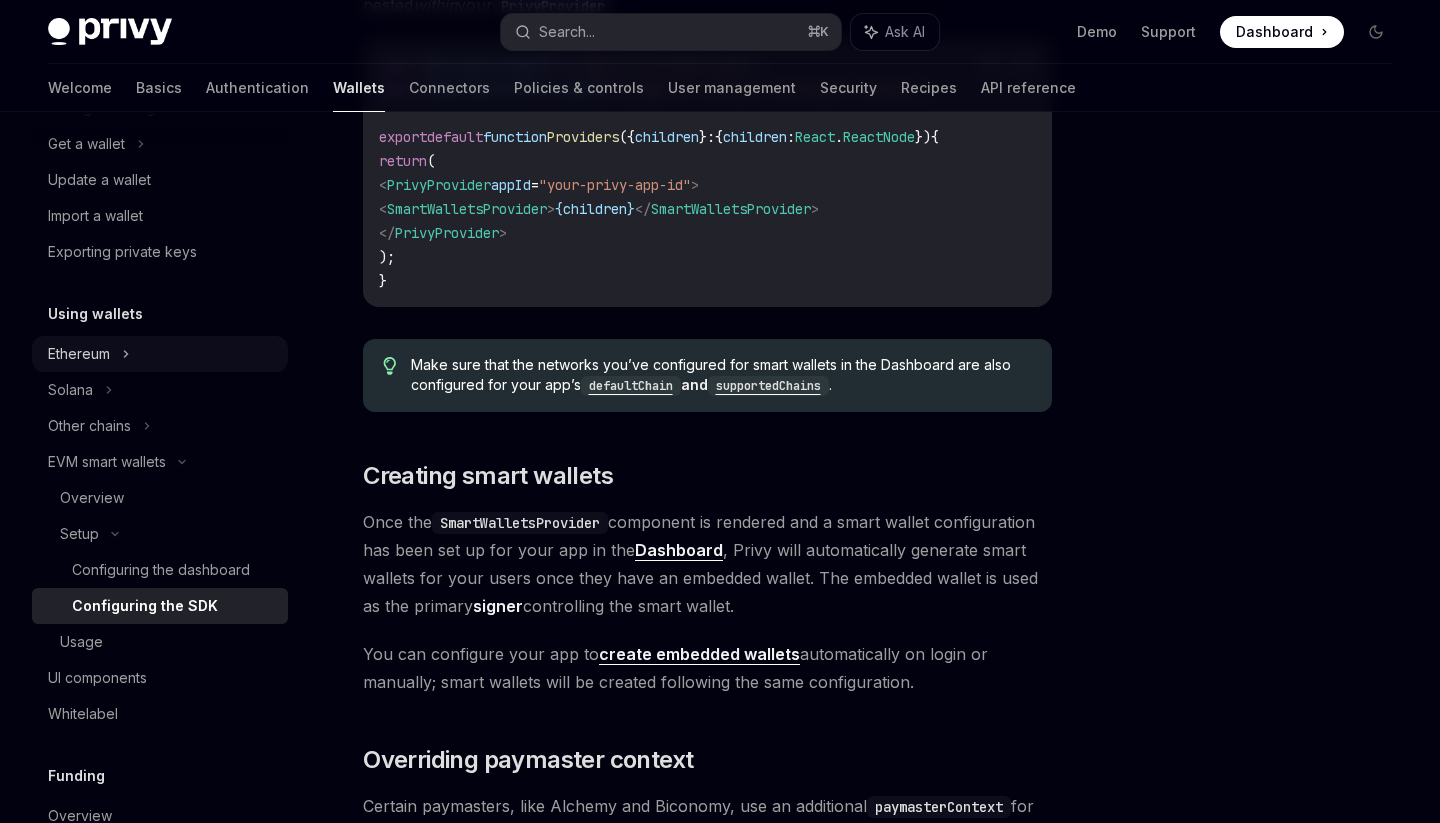 click on "Ethereum" at bounding box center (160, 36) 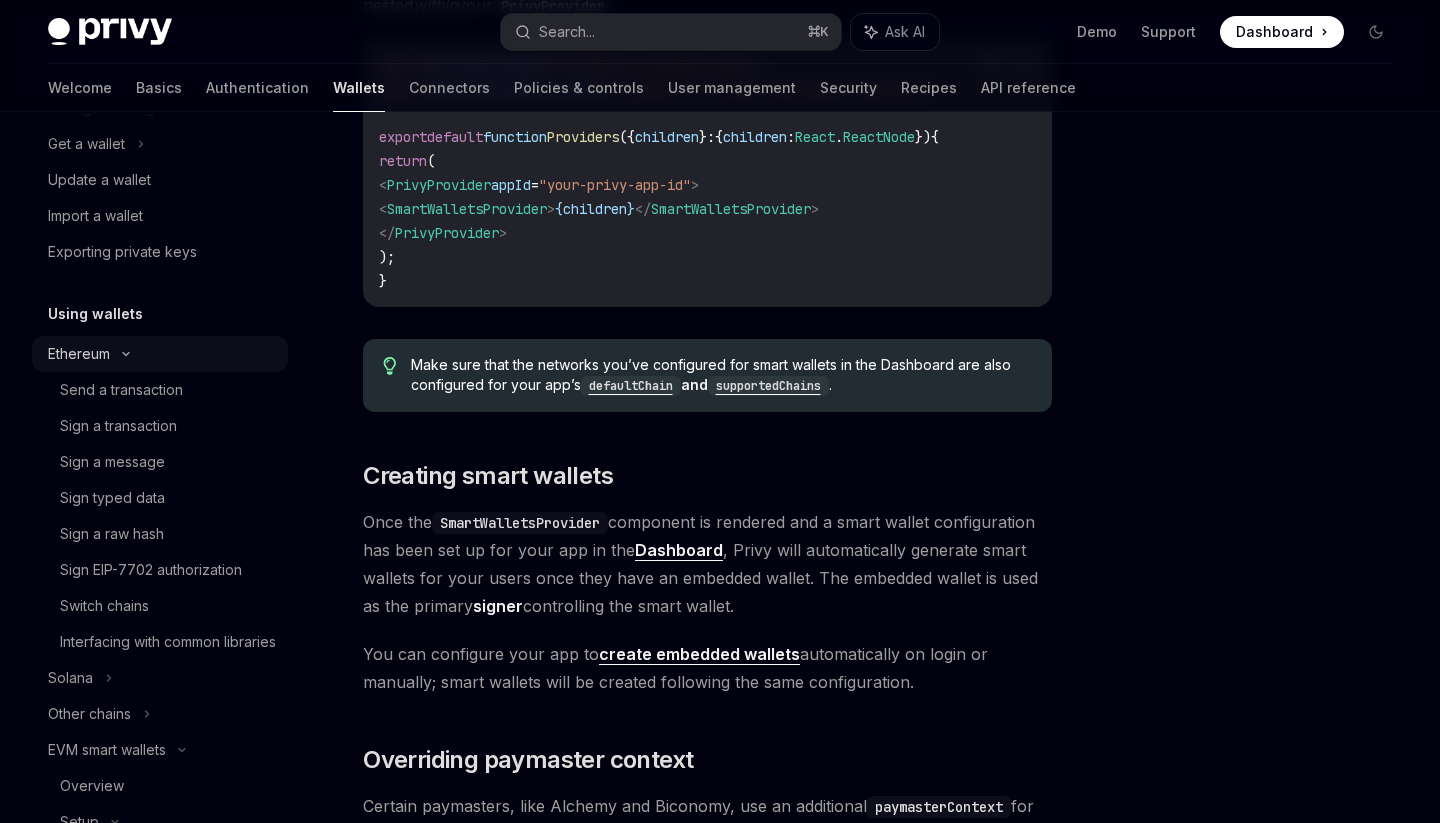 scroll, scrollTop: 0, scrollLeft: 0, axis: both 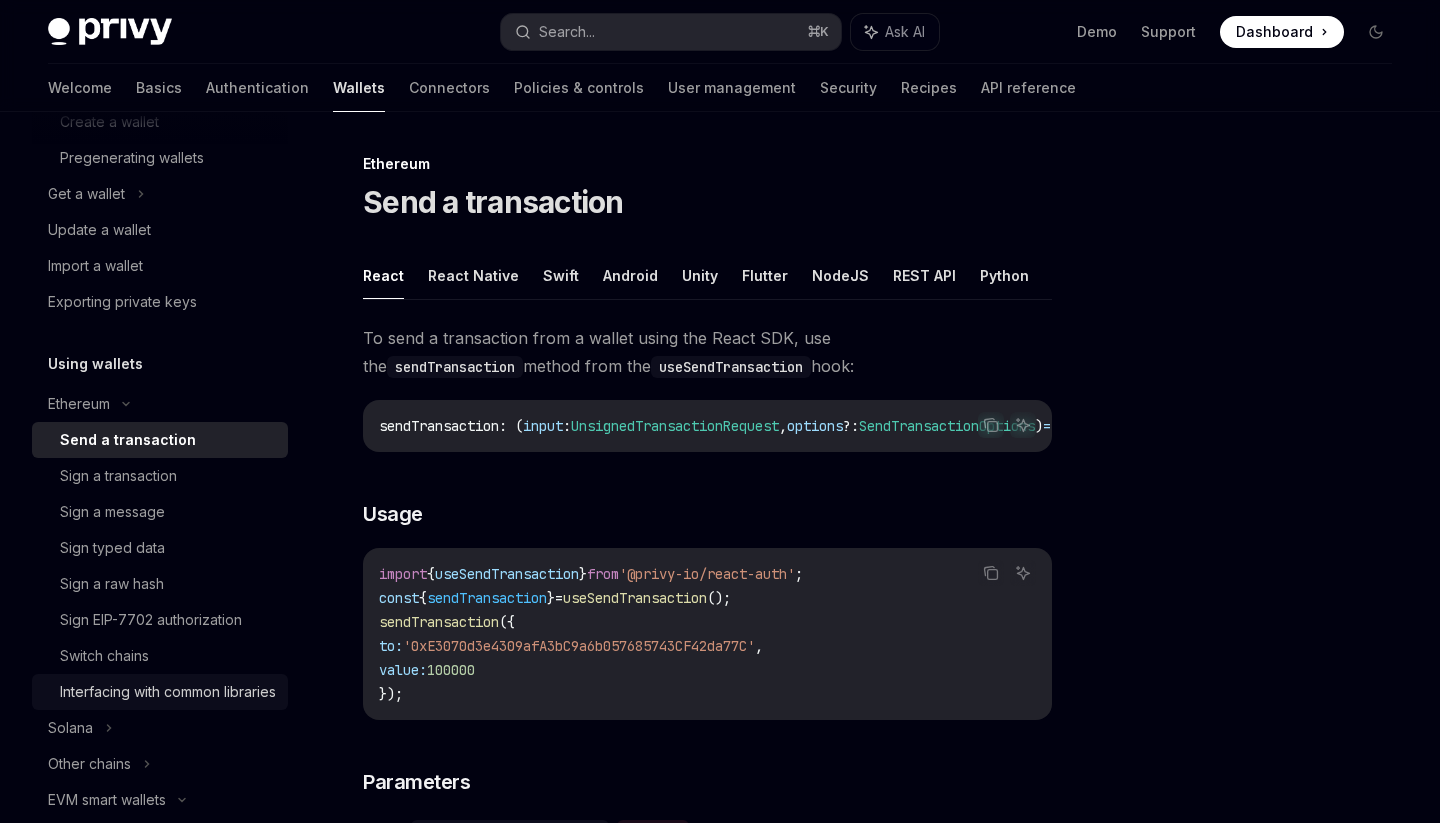 click on "Interfacing with common libraries" at bounding box center [168, 692] 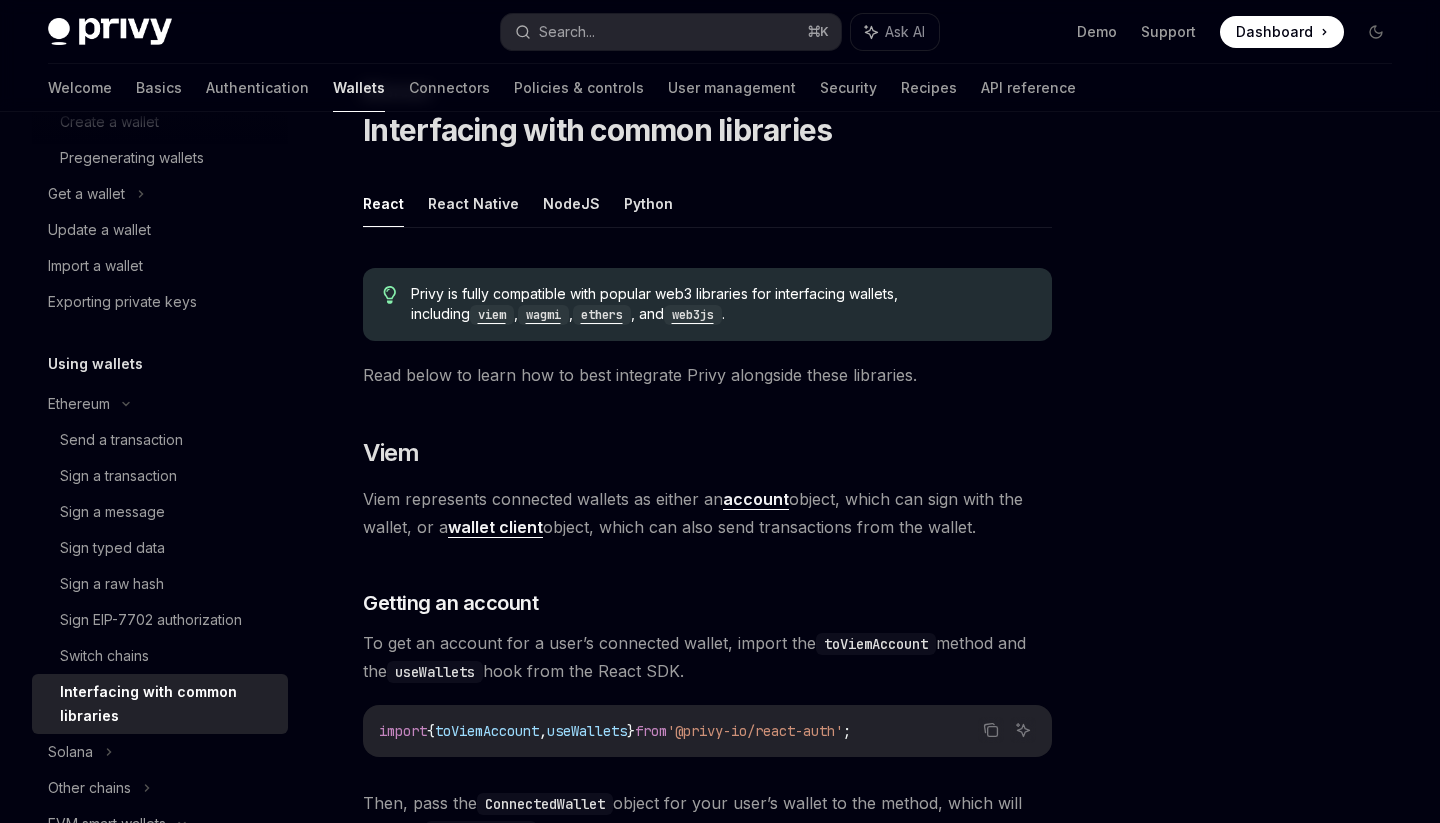 scroll, scrollTop: 31, scrollLeft: 0, axis: vertical 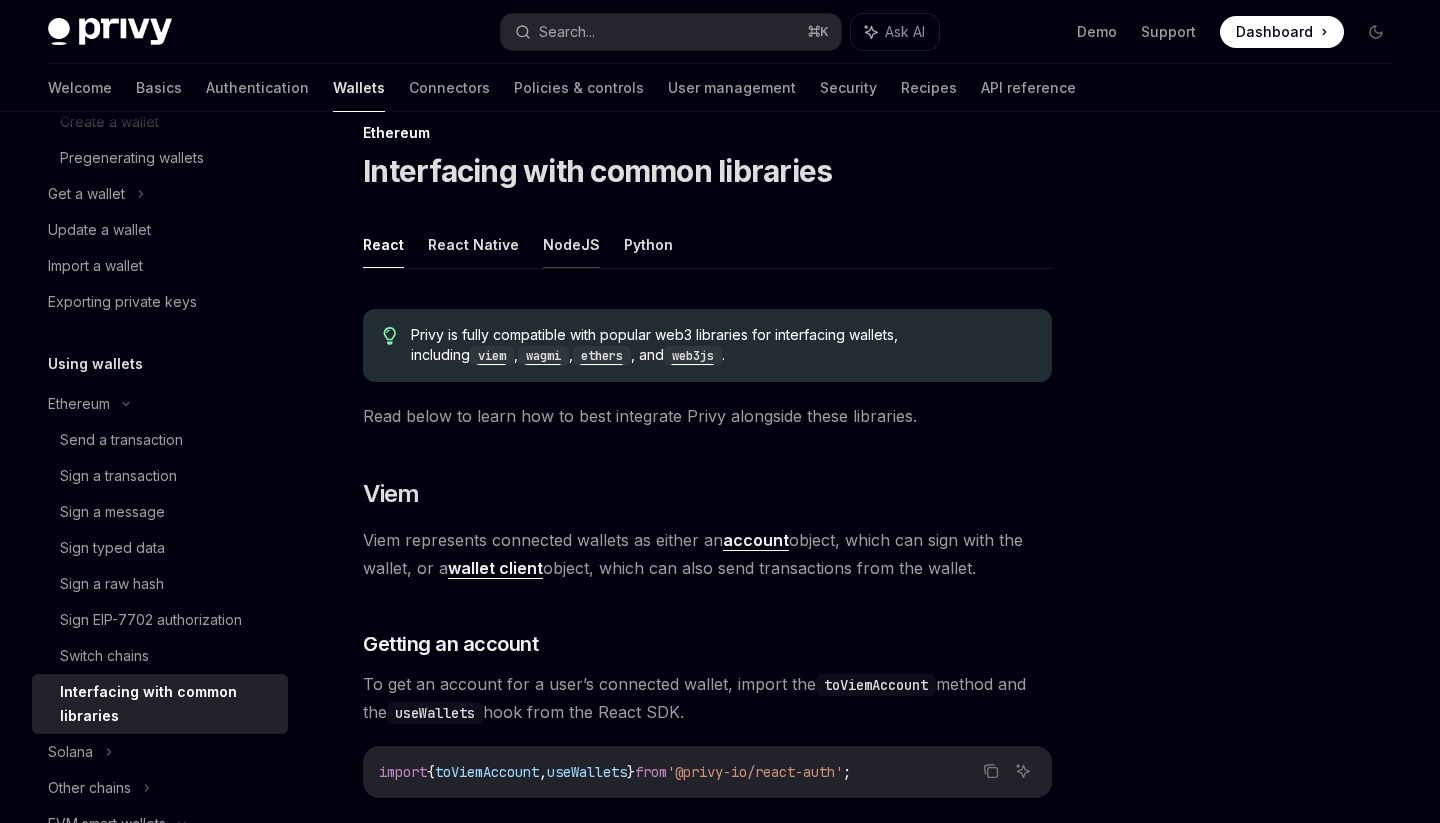 click on "NodeJS" at bounding box center (571, 244) 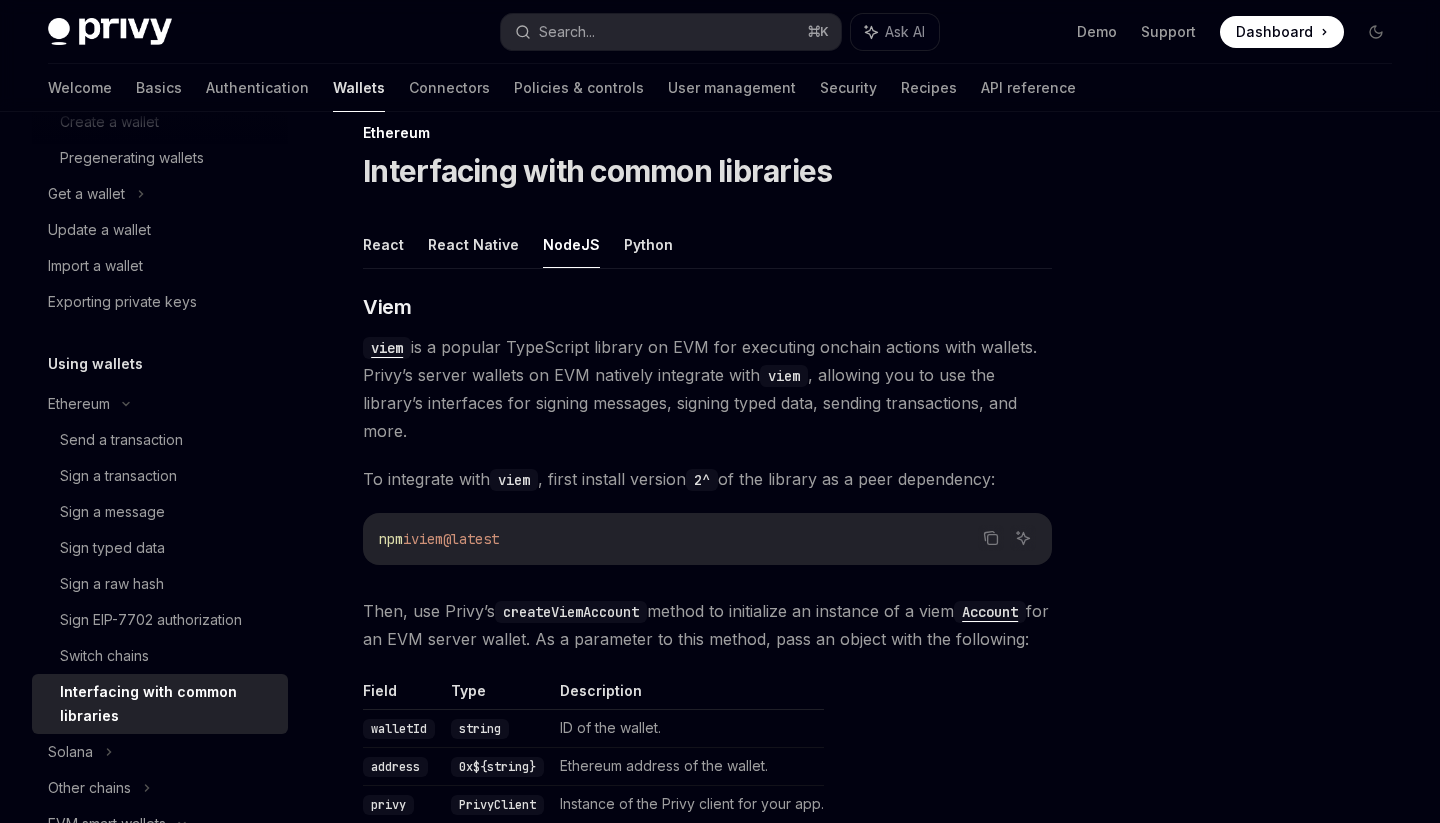 click on "NodeJS" at bounding box center [571, 244] 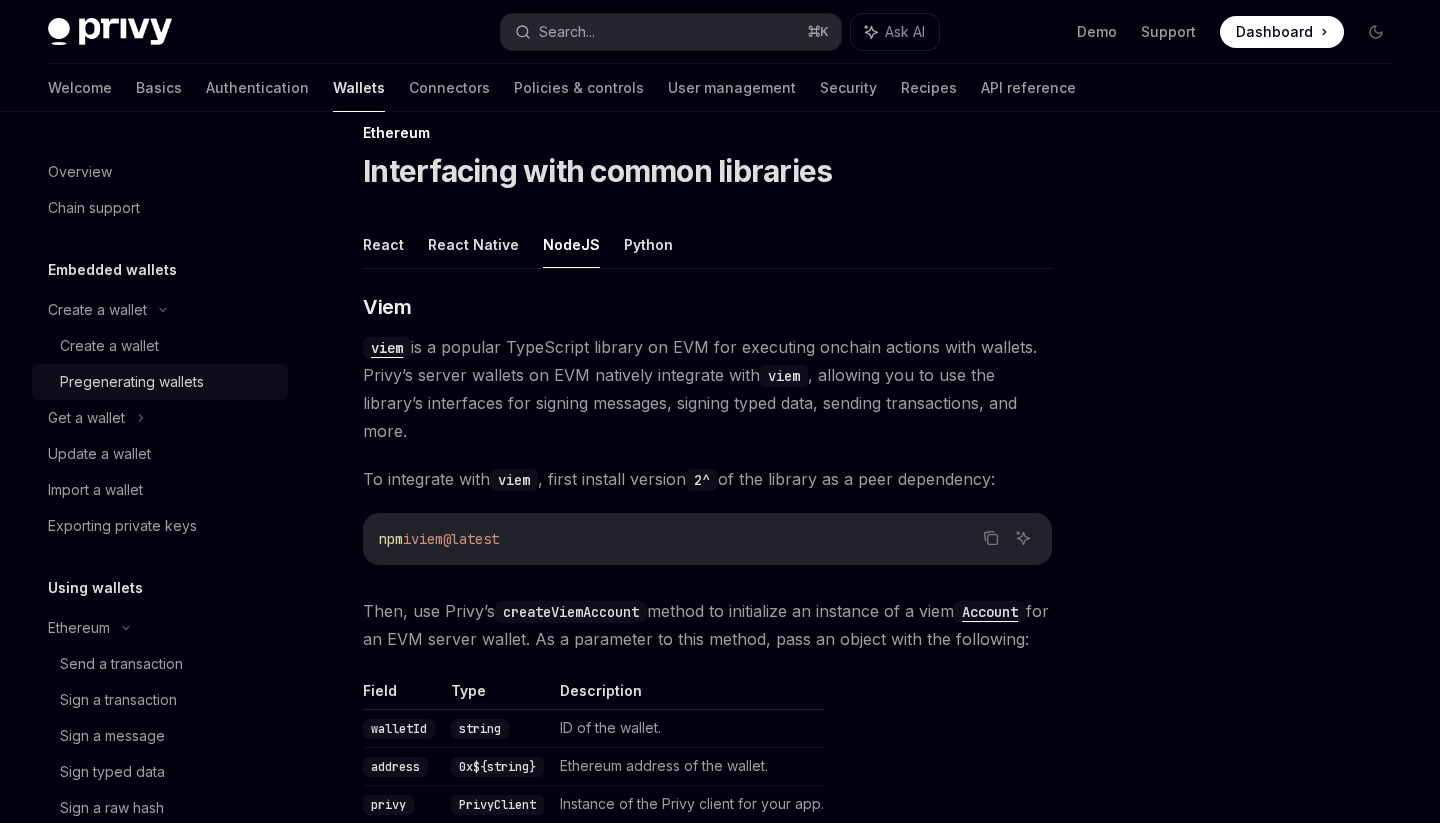 scroll, scrollTop: 0, scrollLeft: 0, axis: both 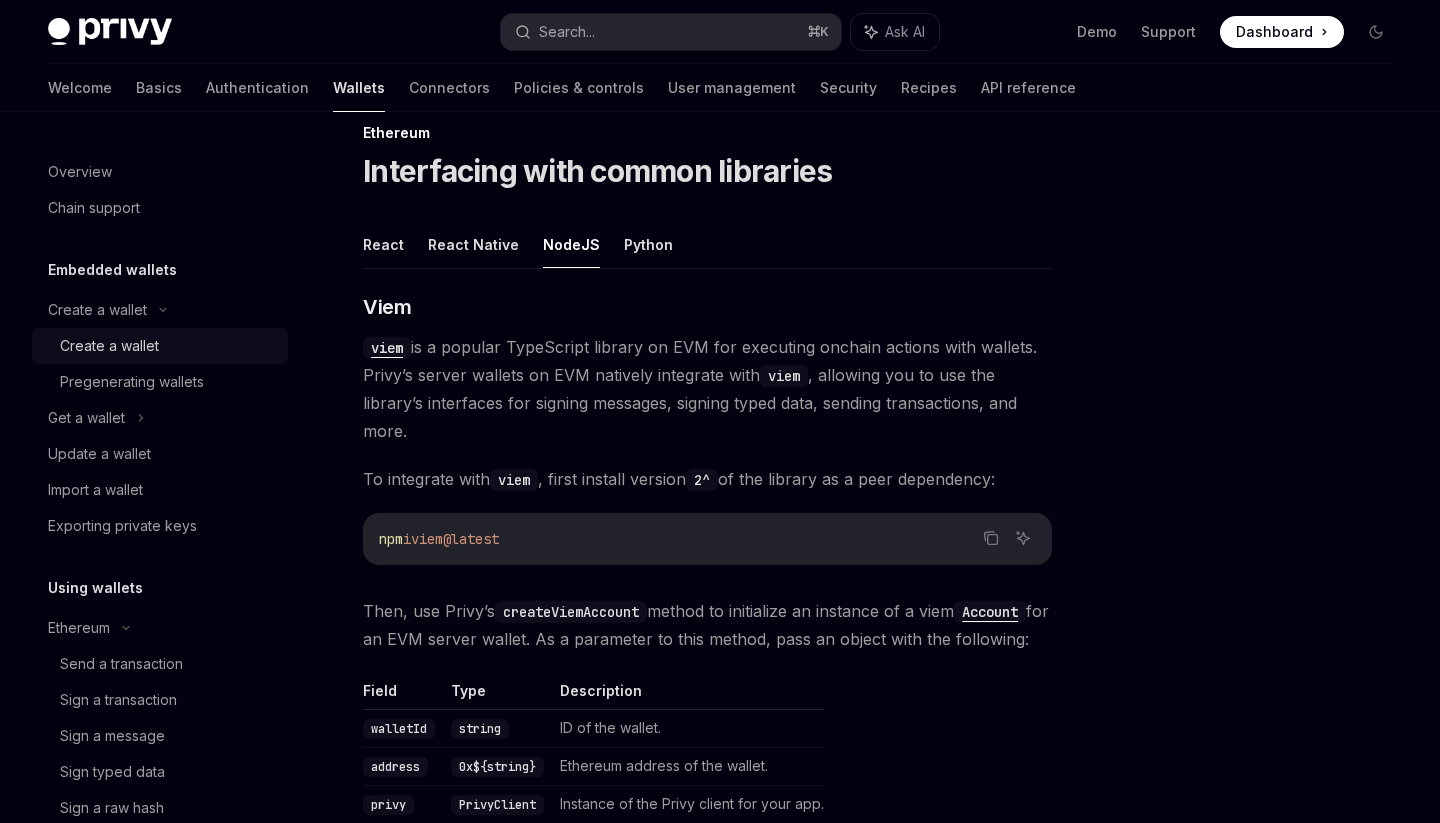 click on "Create a wallet" at bounding box center [109, 346] 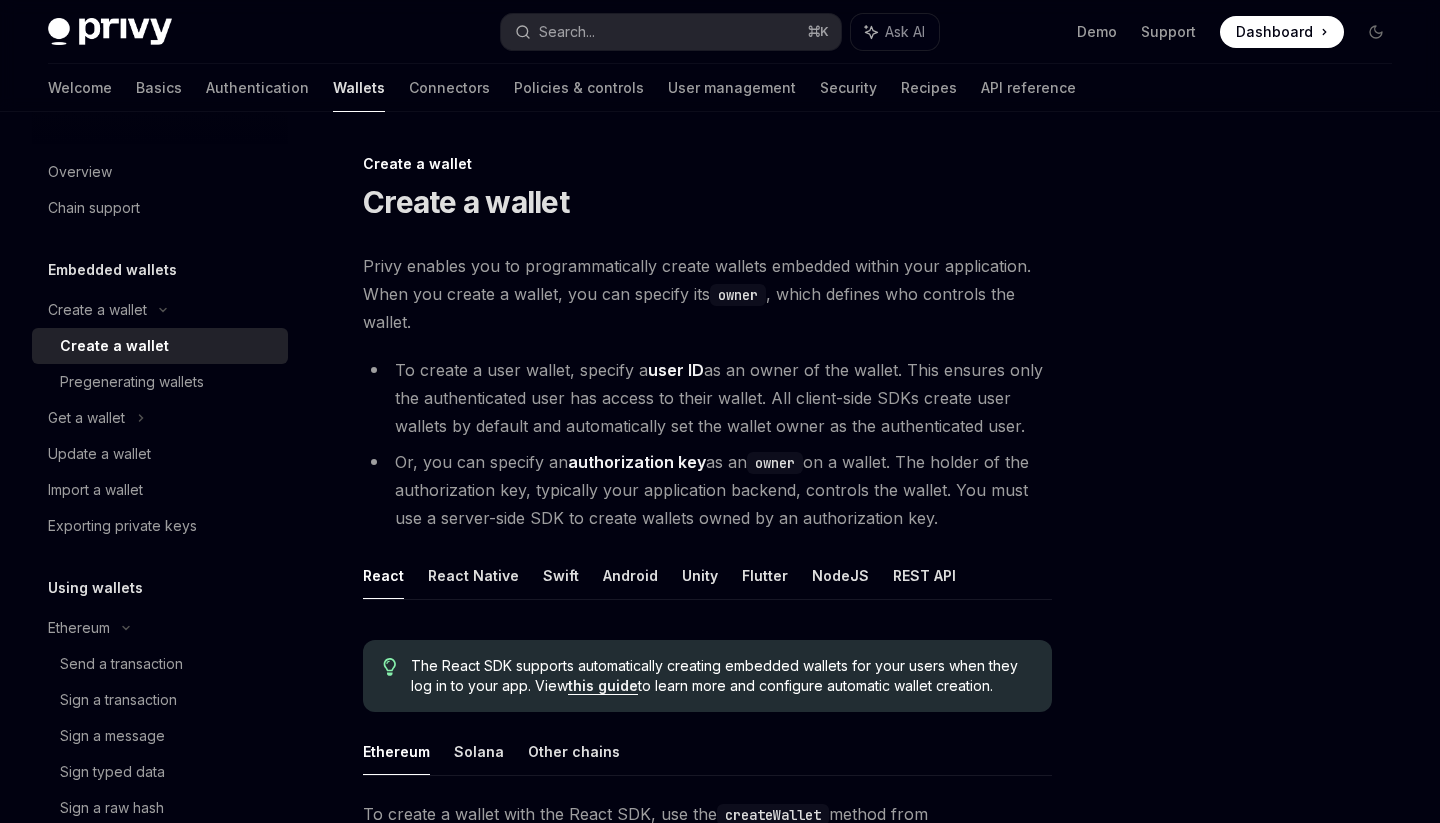 scroll, scrollTop: 155, scrollLeft: 0, axis: vertical 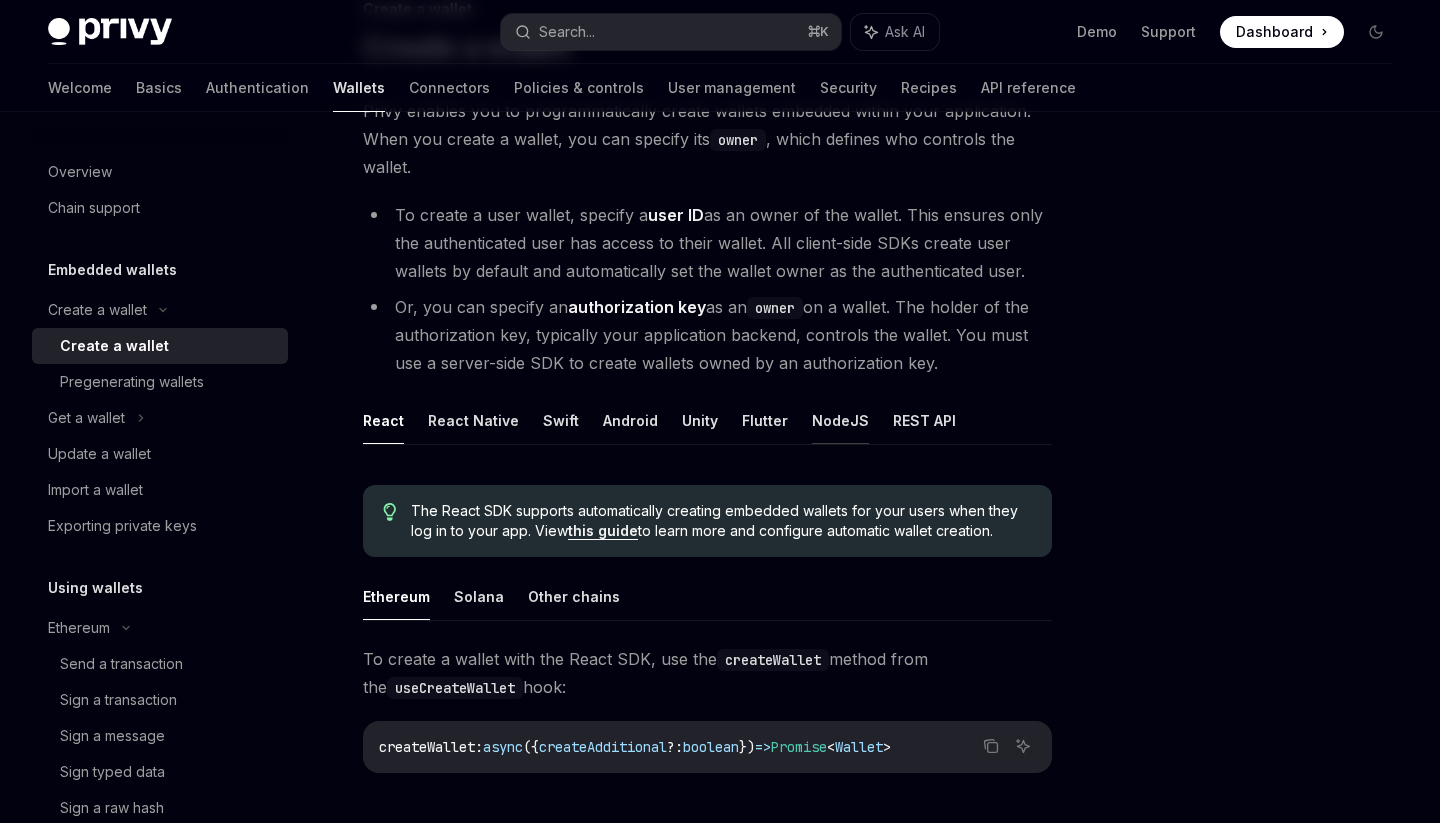 click on "NodeJS" at bounding box center (840, 420) 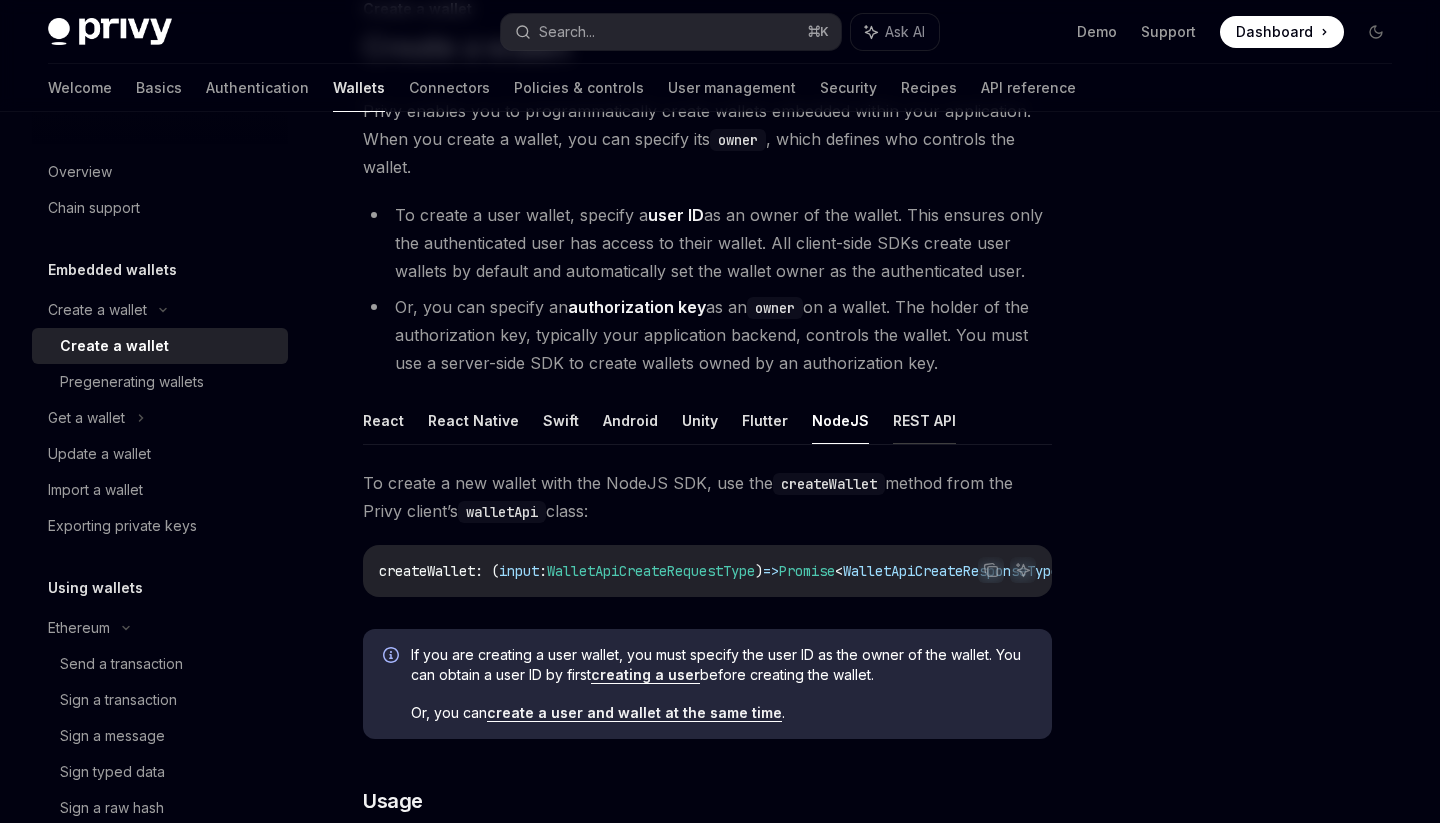 click on "REST API" at bounding box center (924, 420) 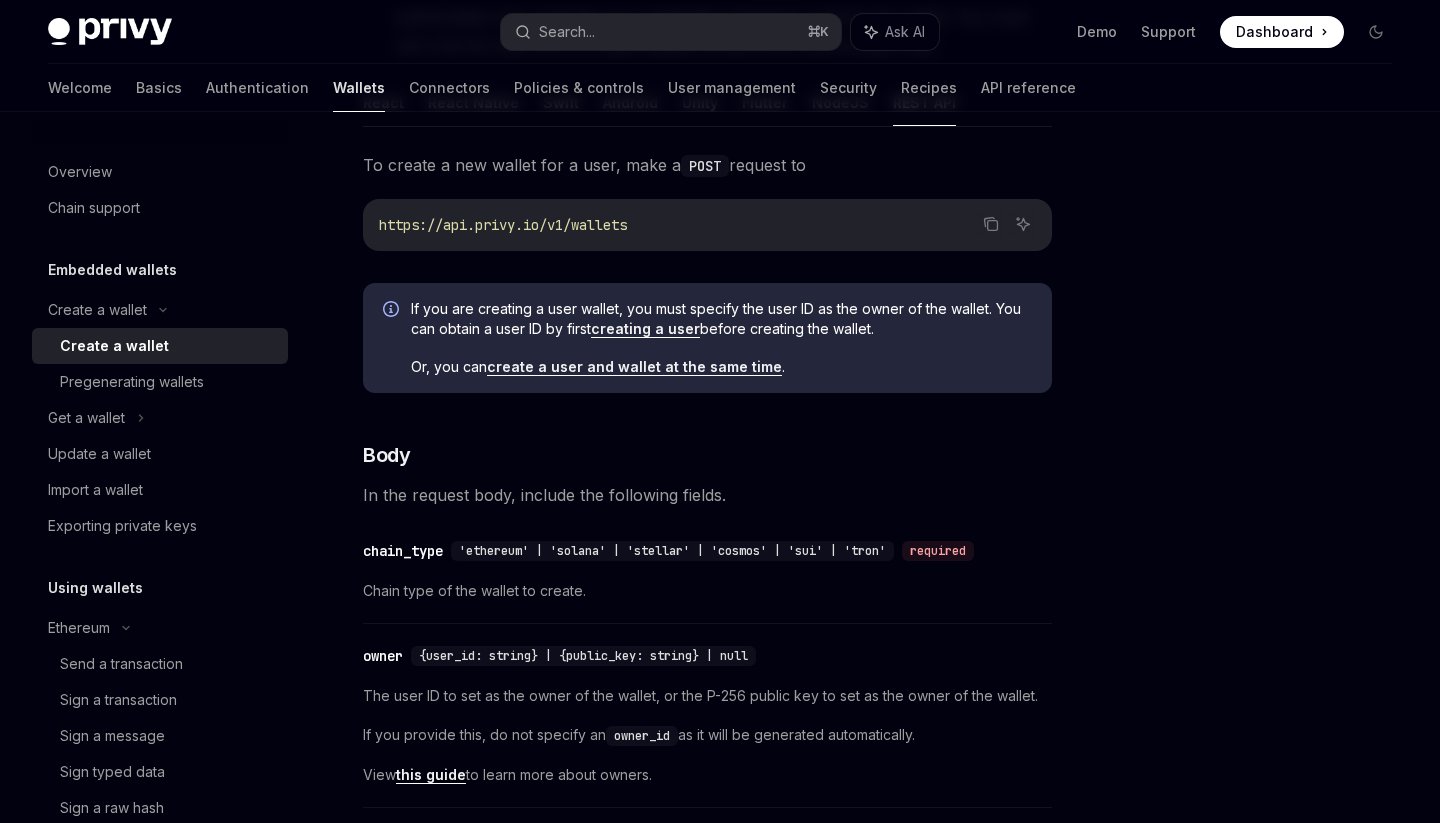 scroll, scrollTop: 478, scrollLeft: 0, axis: vertical 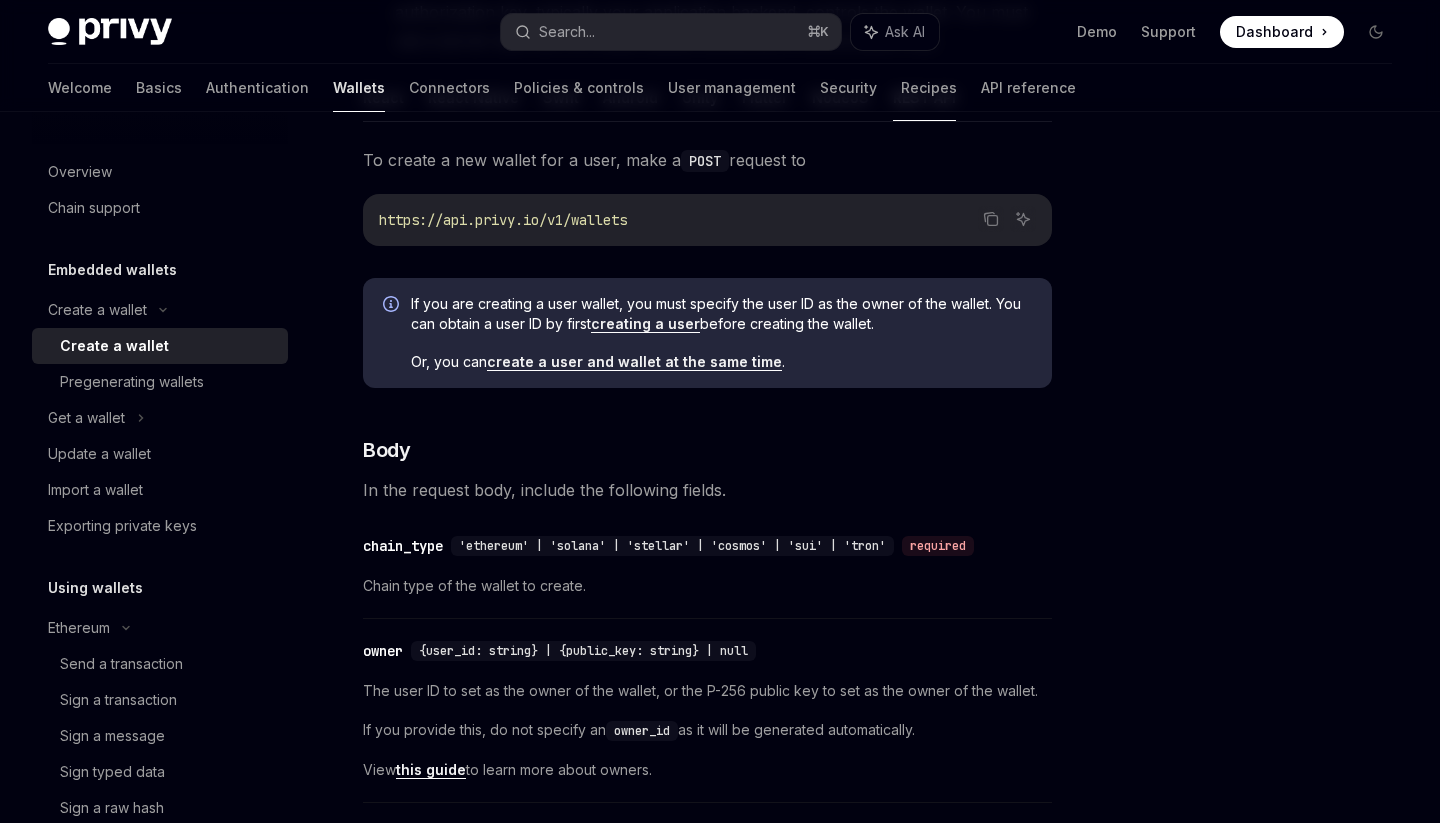 click on "creating a user" at bounding box center (645, 324) 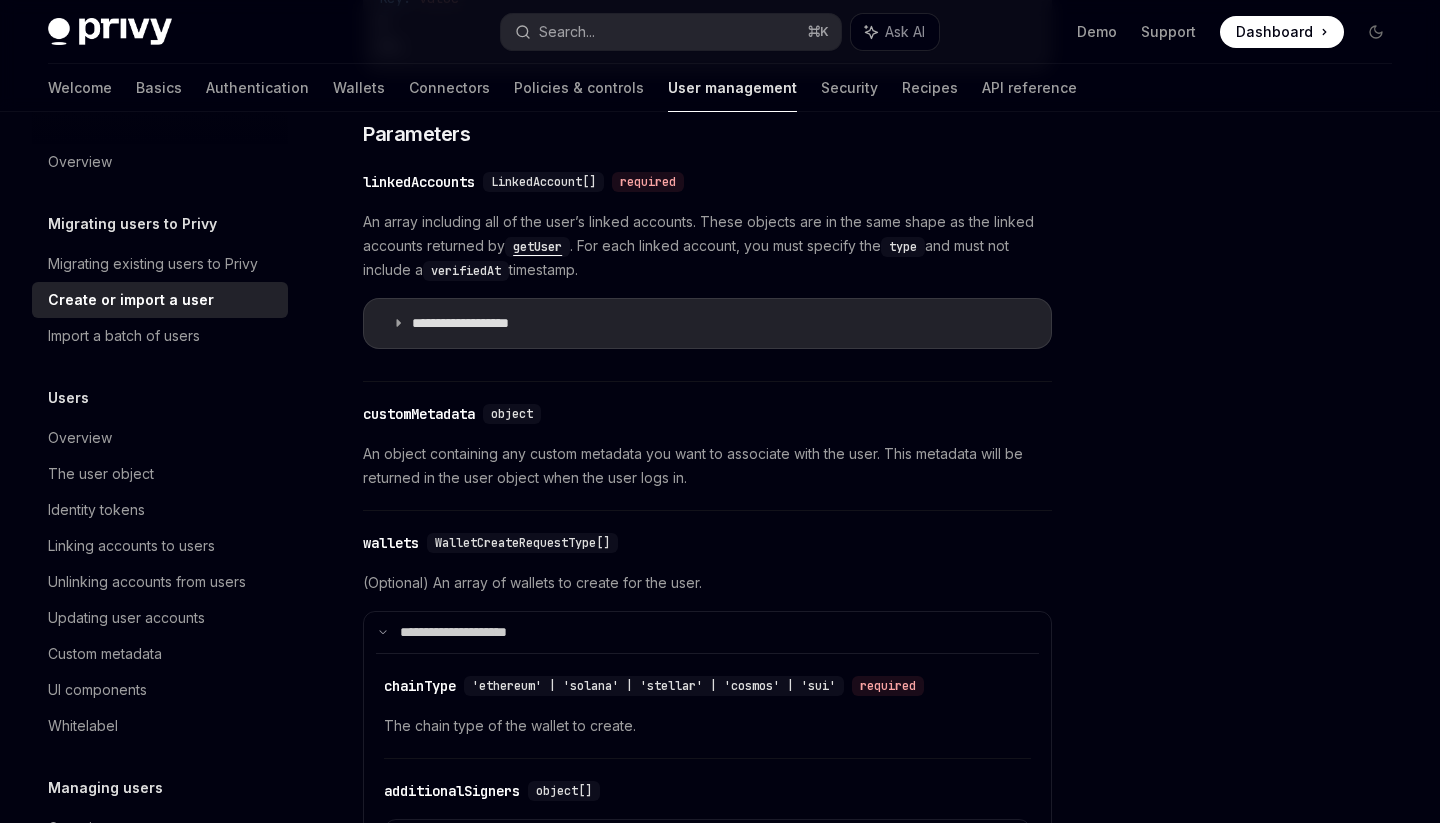 scroll, scrollTop: 828, scrollLeft: 0, axis: vertical 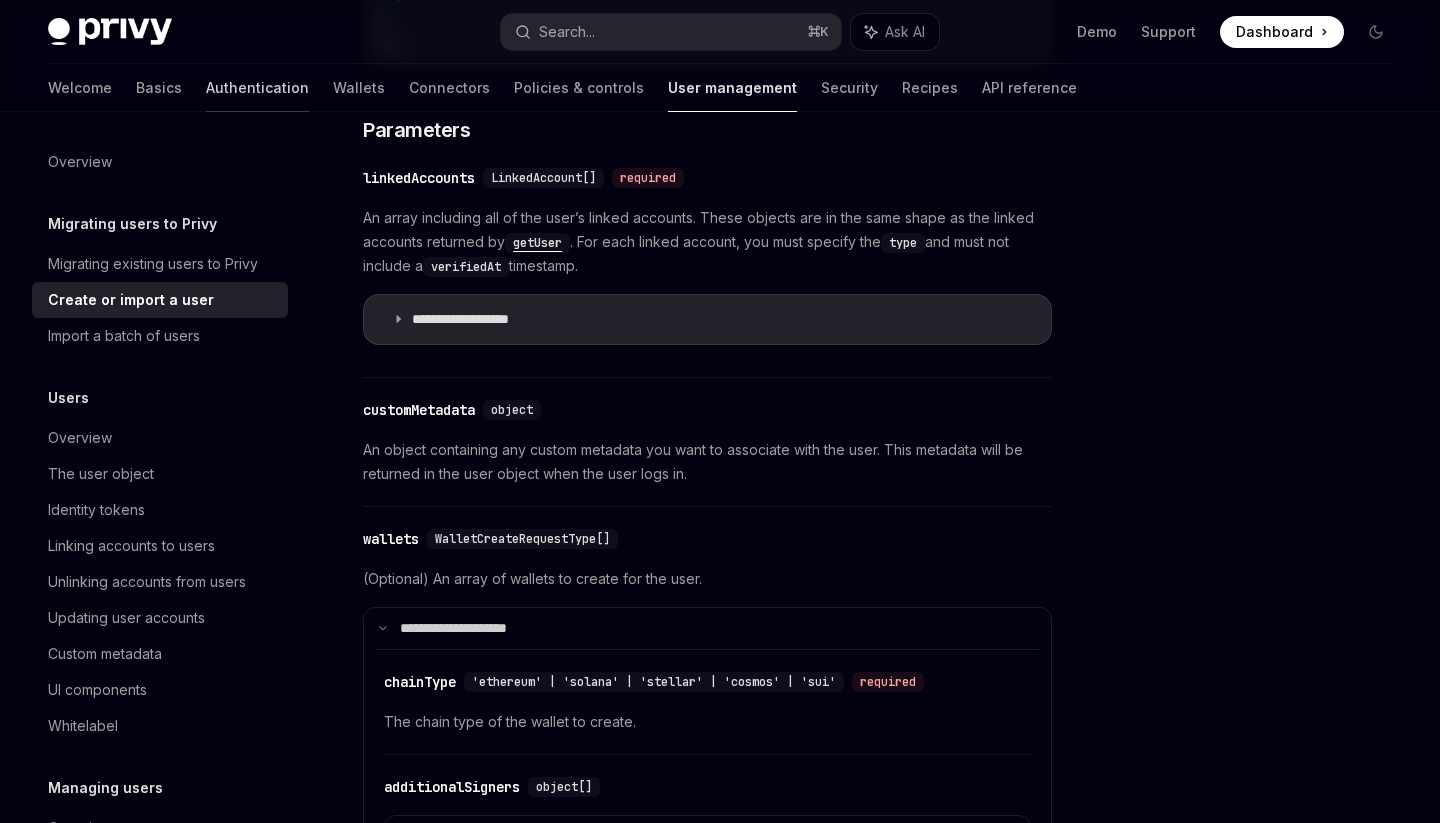 click on "Authentication" at bounding box center (257, 88) 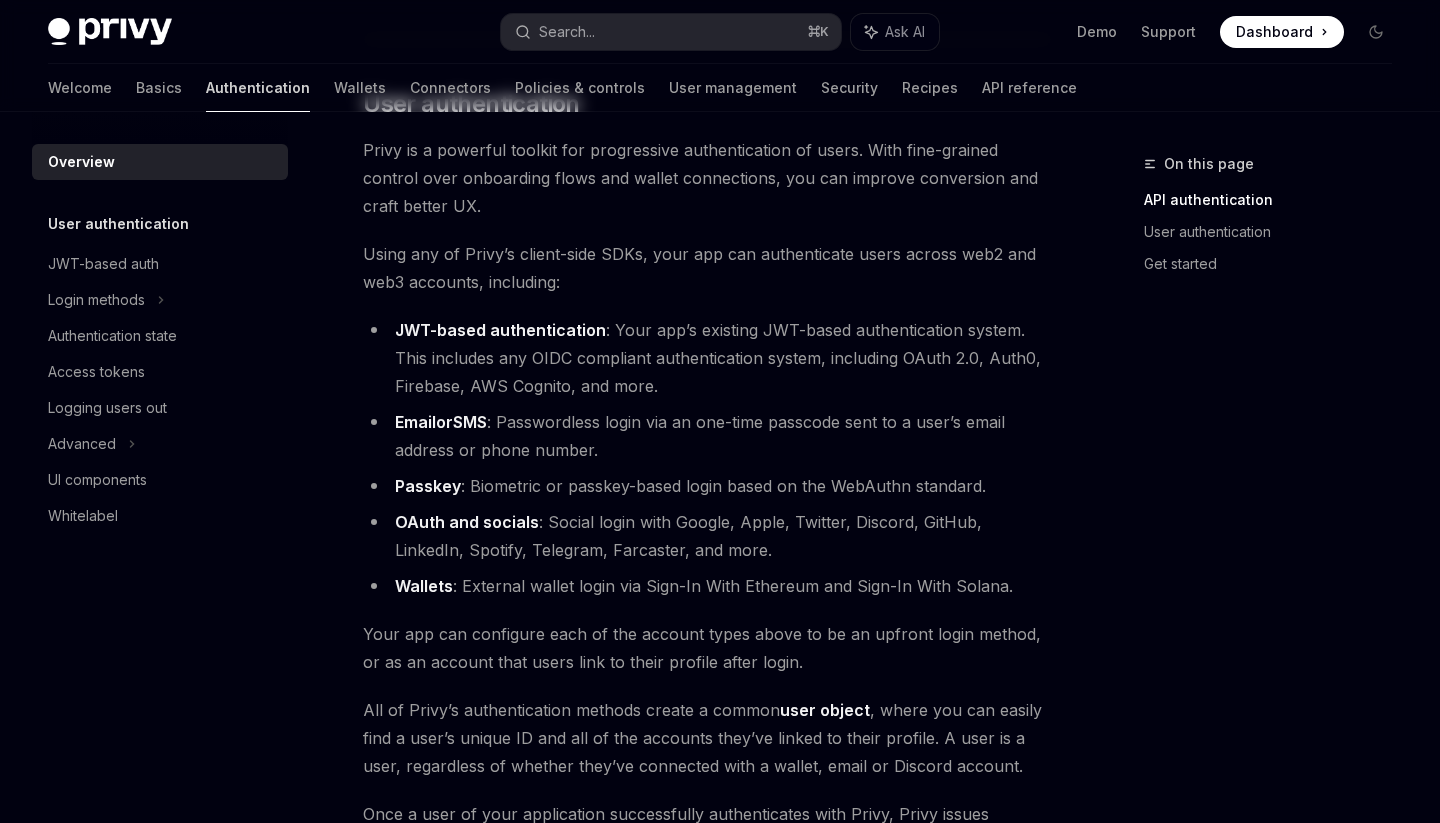 scroll, scrollTop: 0, scrollLeft: 0, axis: both 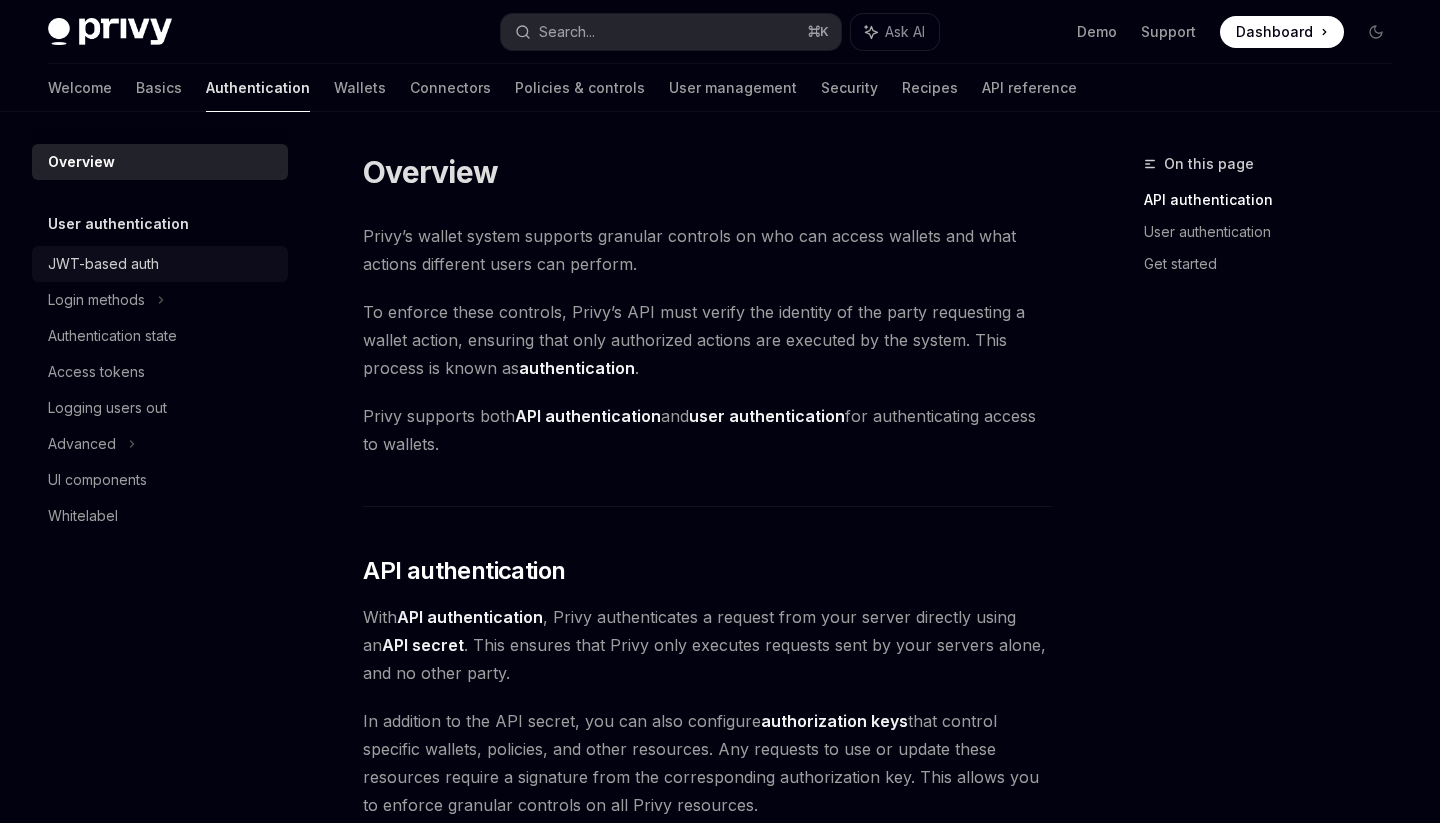 click on "JWT-based auth" at bounding box center (162, 264) 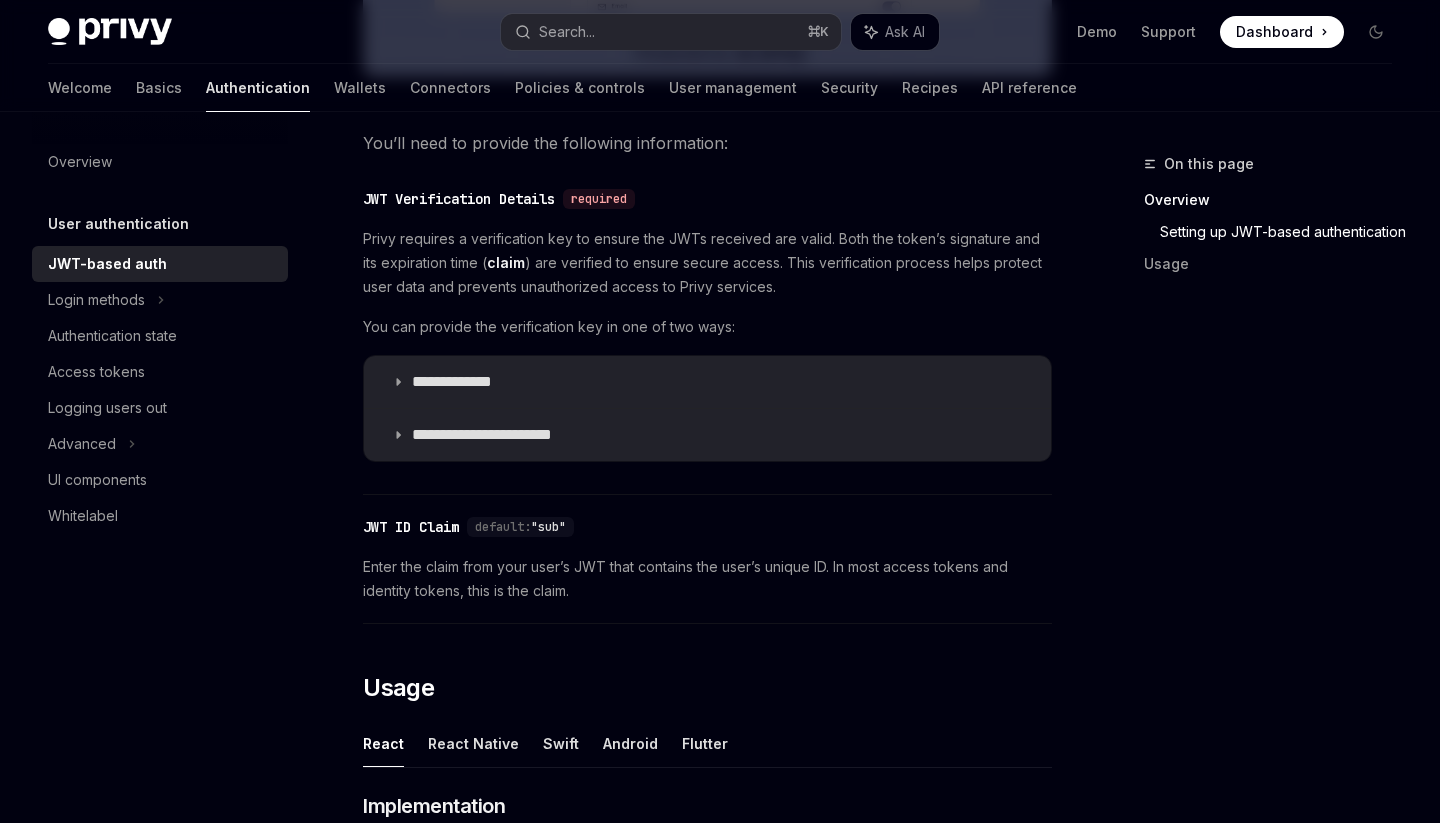 scroll, scrollTop: 1447, scrollLeft: 0, axis: vertical 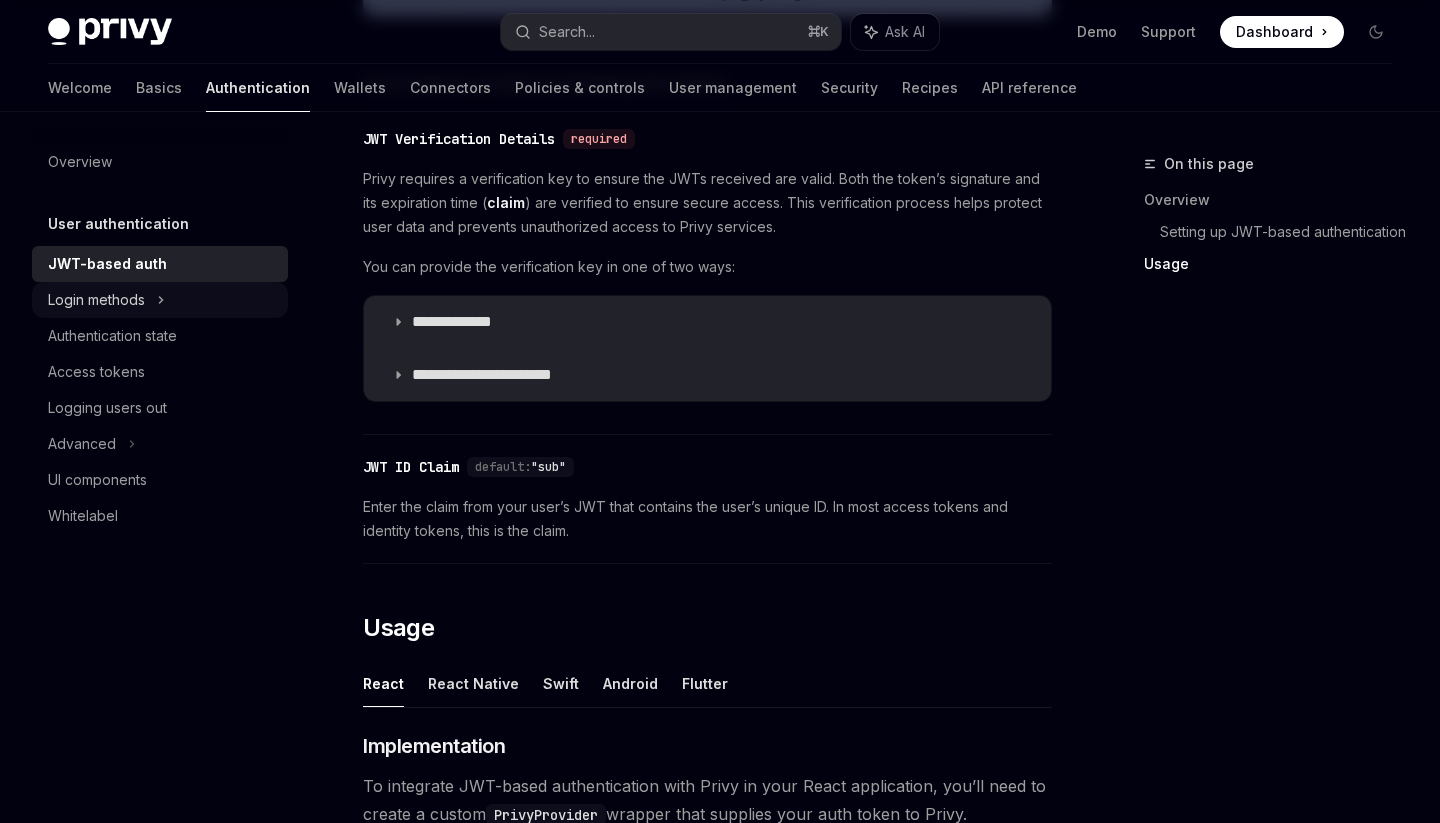 click 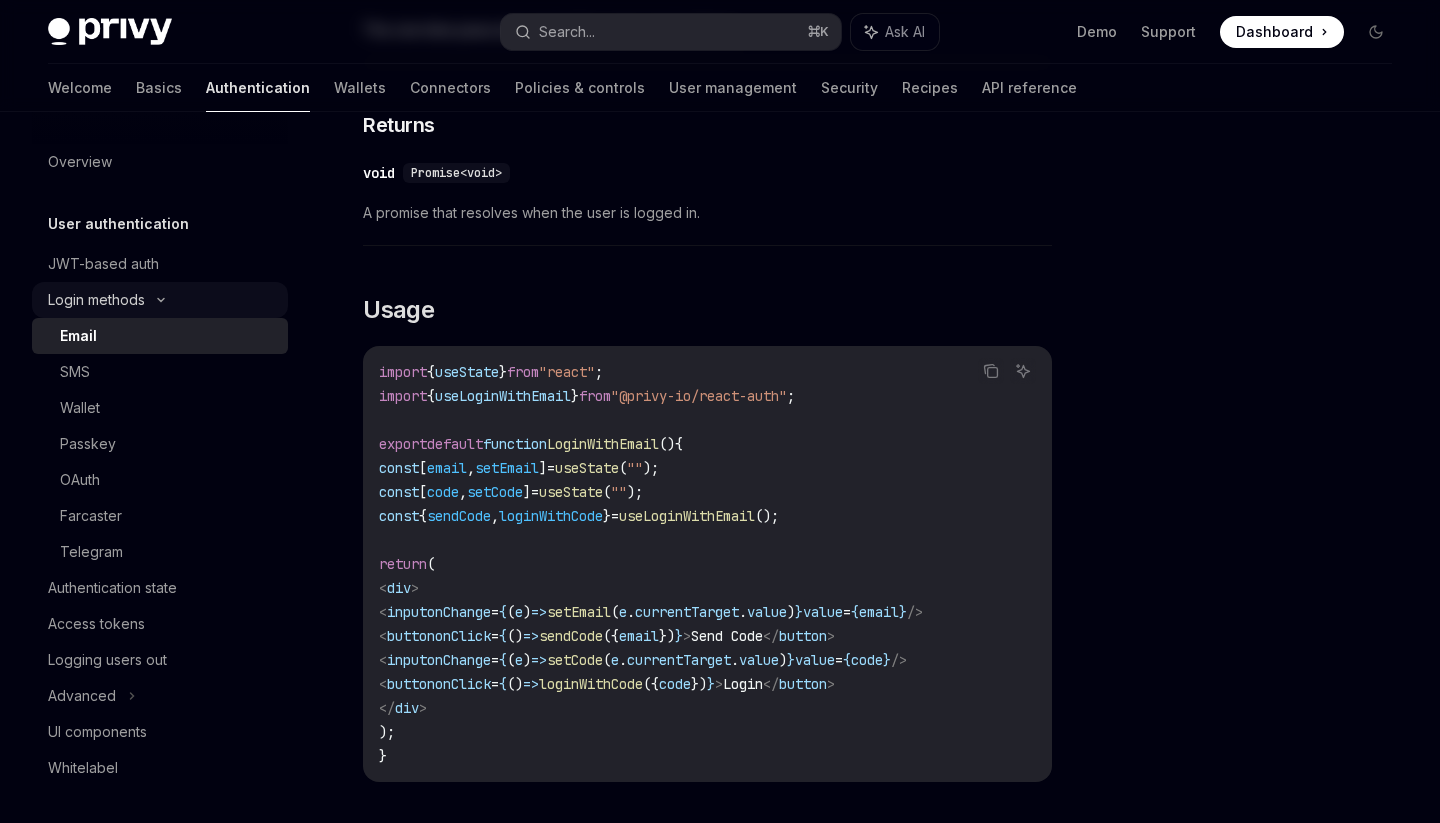 scroll, scrollTop: 0, scrollLeft: 0, axis: both 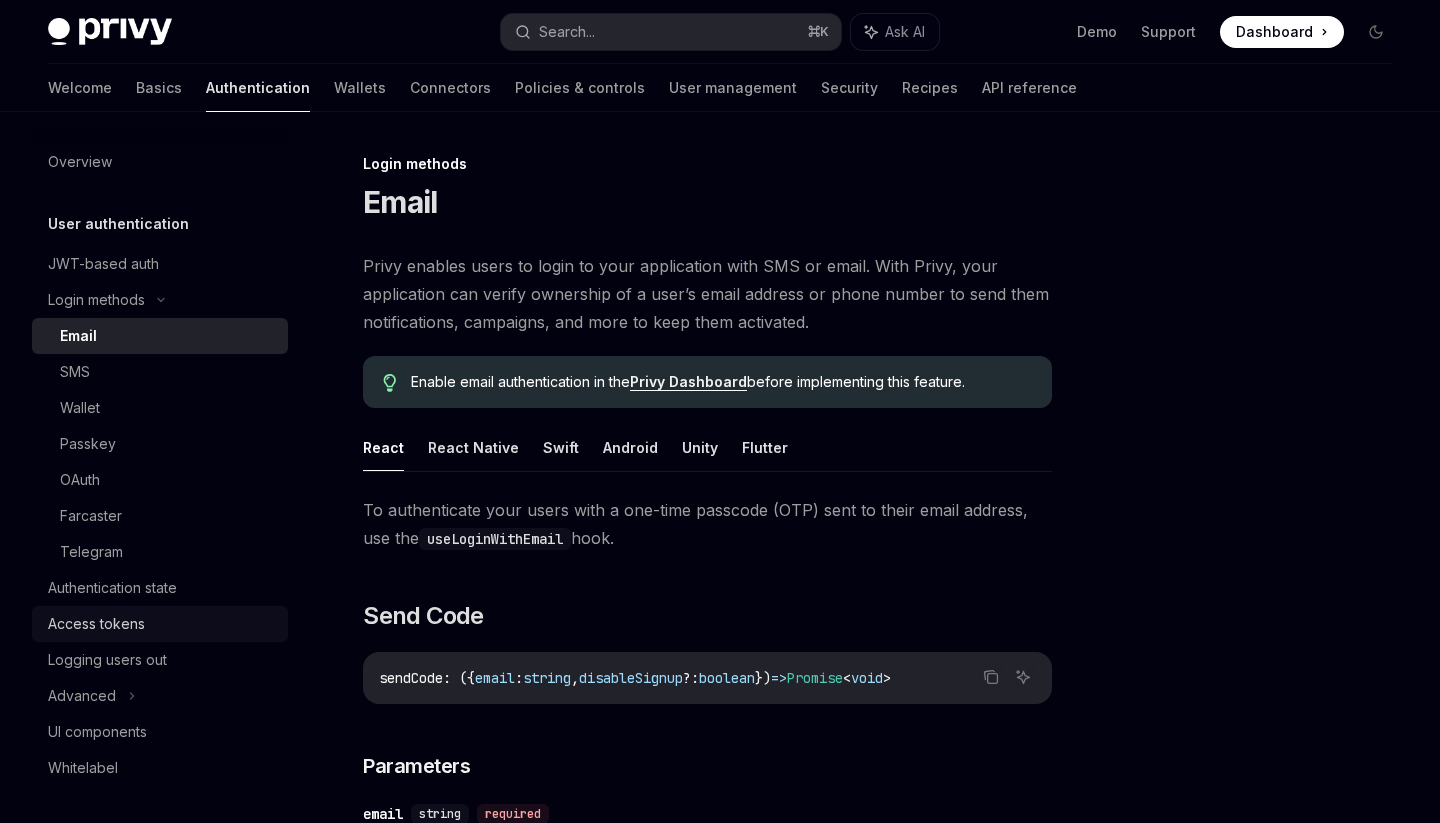 click on "Access tokens" at bounding box center [162, 624] 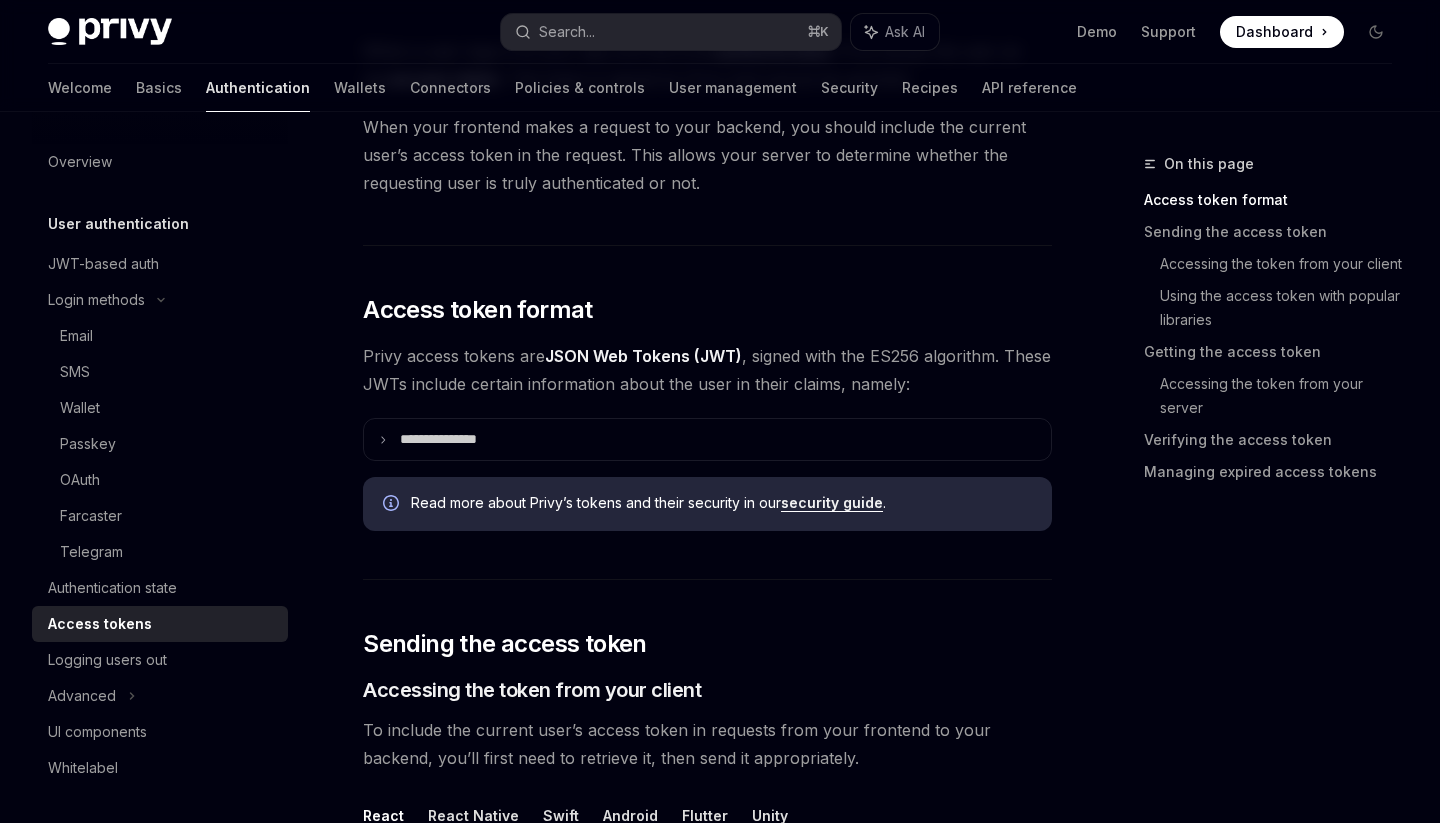 scroll, scrollTop: 215, scrollLeft: 0, axis: vertical 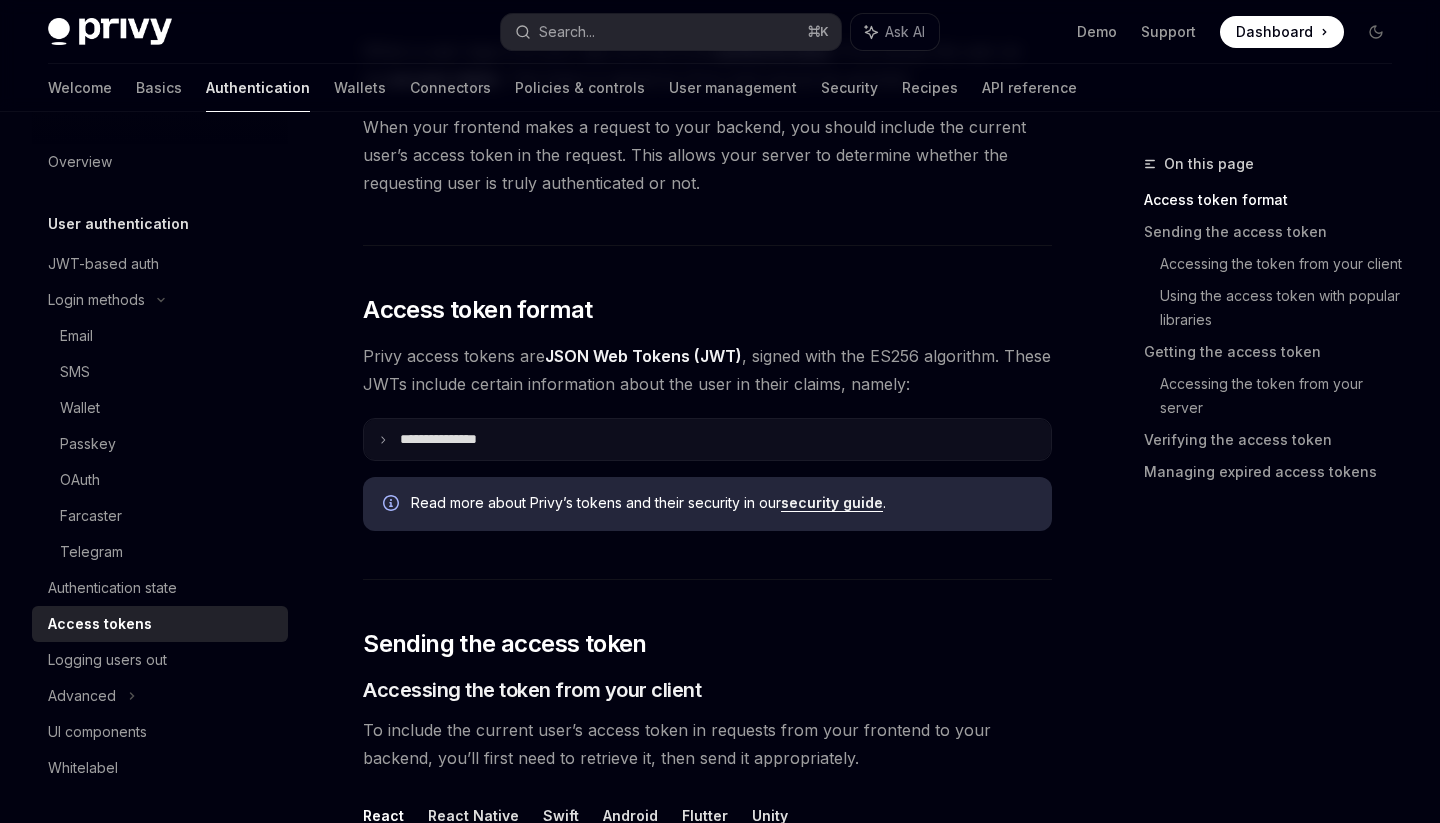 click on "**********" at bounding box center (707, 439) 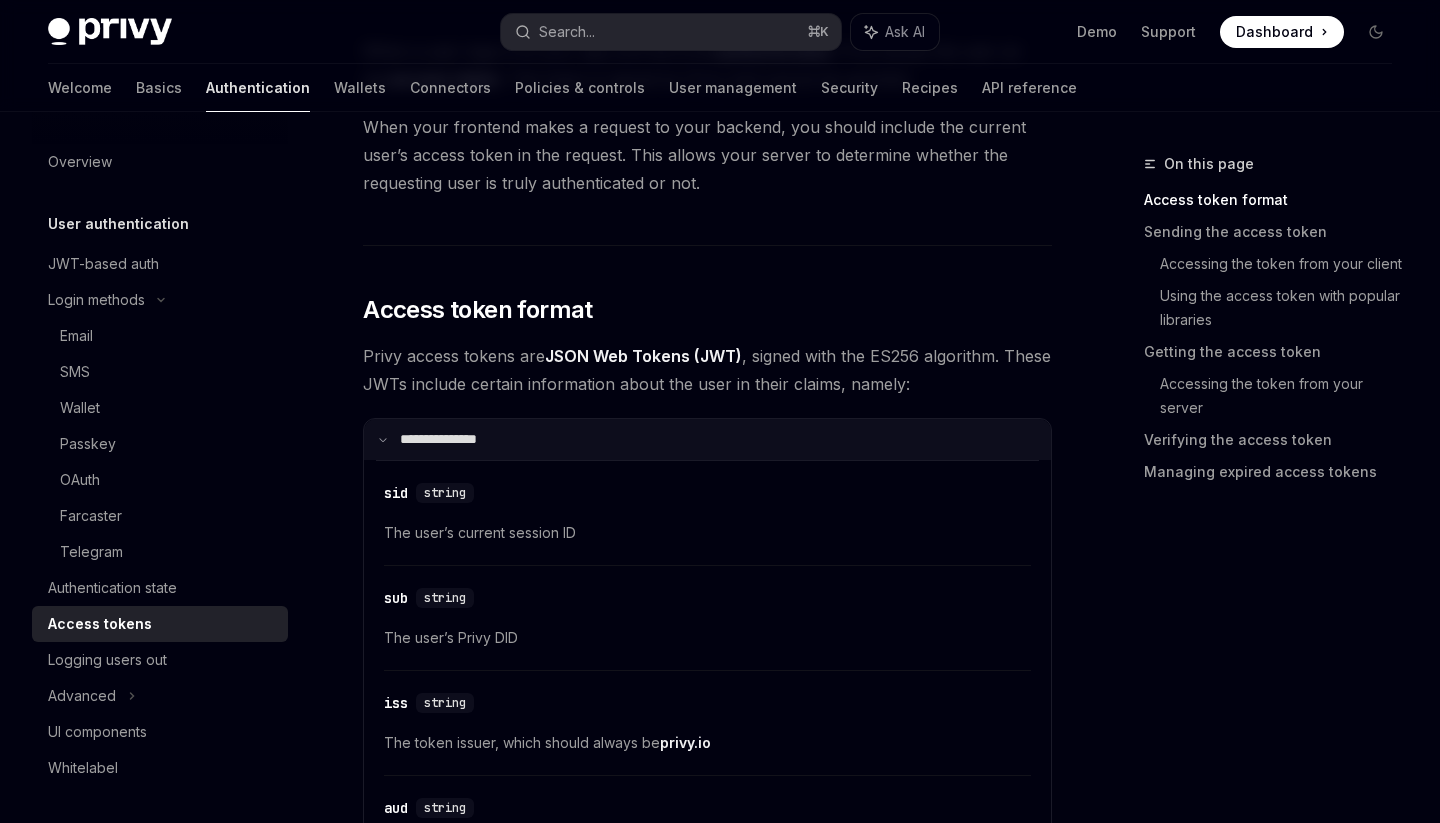 click on "**********" at bounding box center [451, 439] 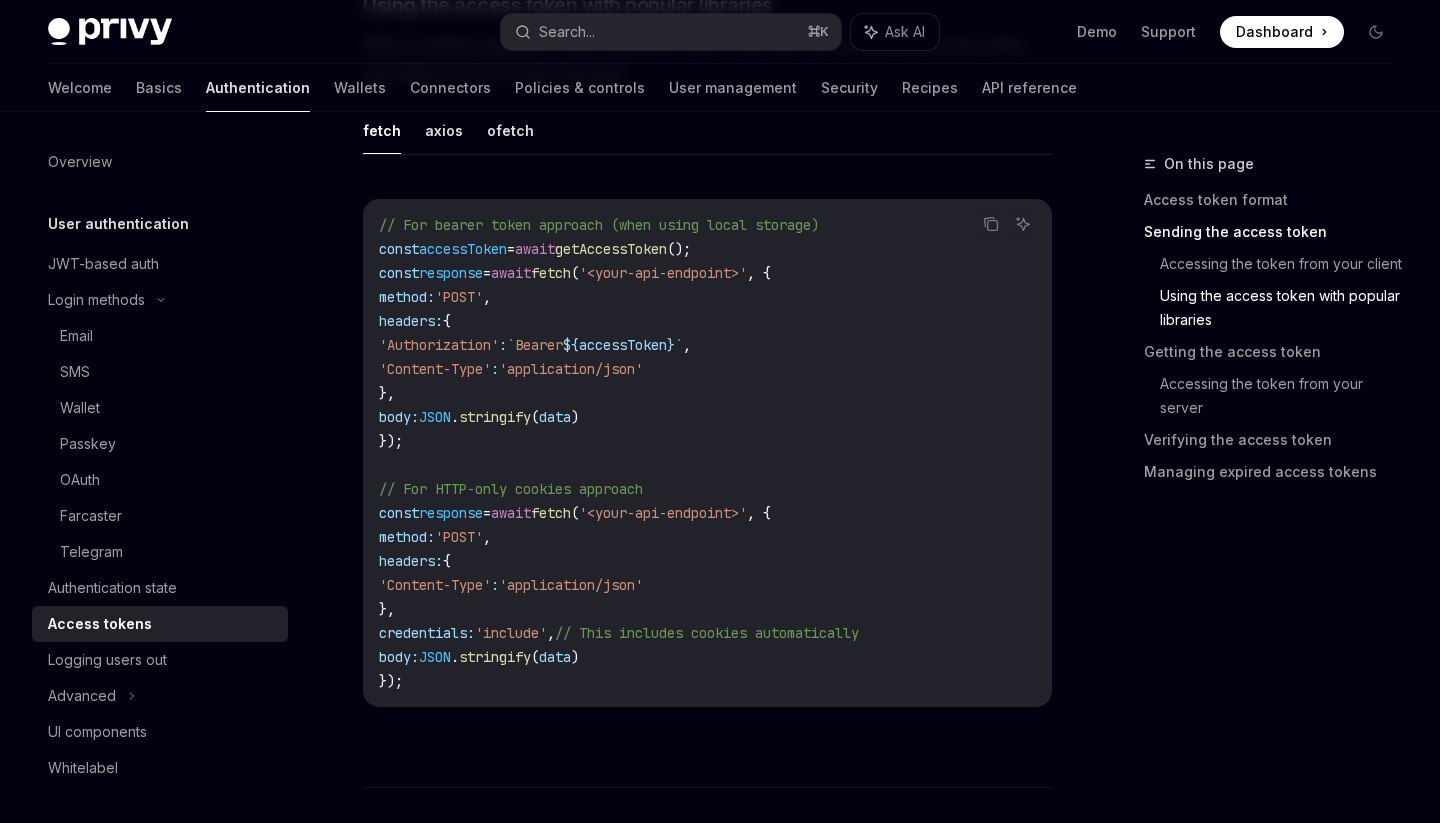 scroll, scrollTop: 1839, scrollLeft: 0, axis: vertical 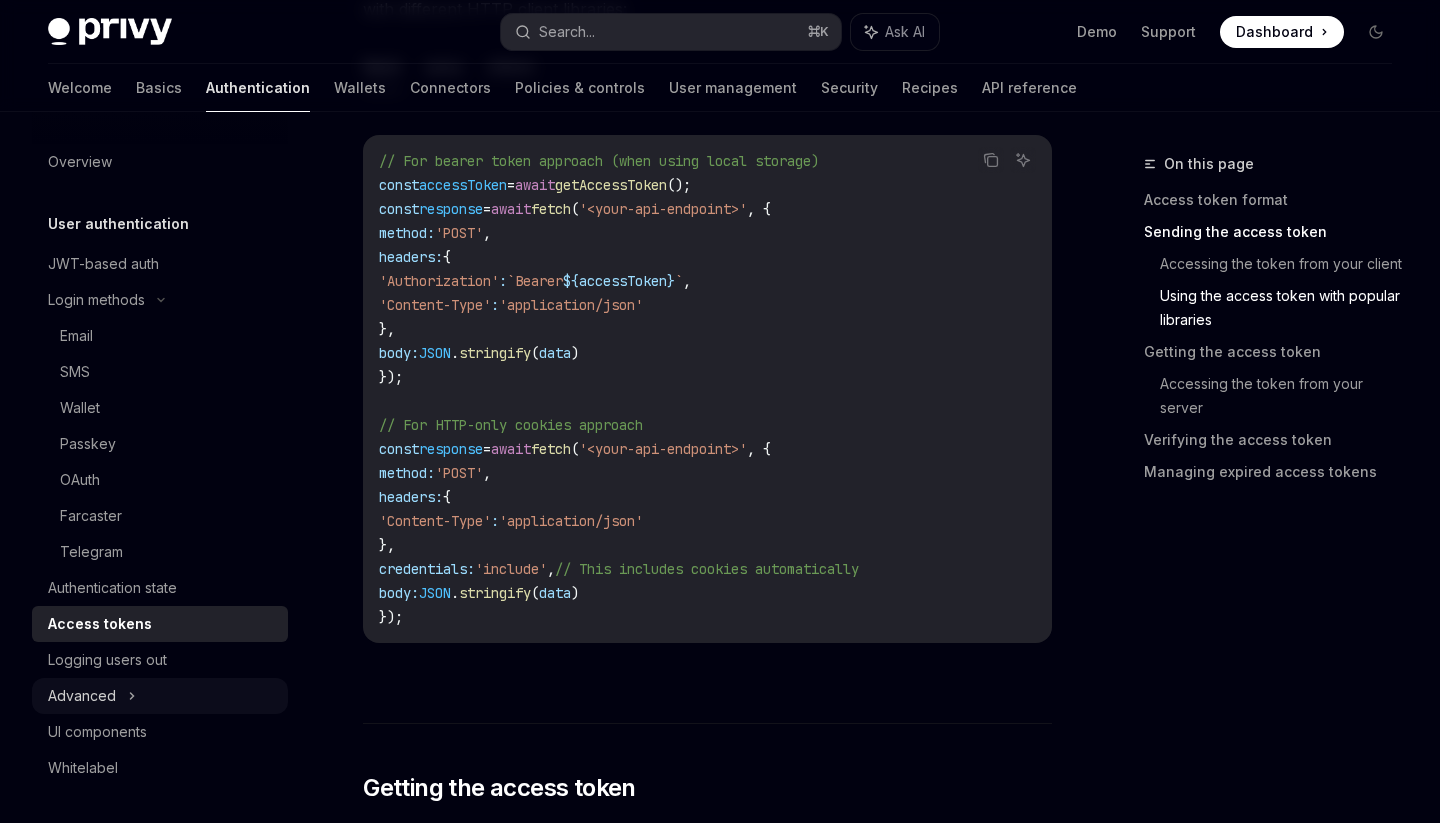 click on "Advanced" at bounding box center [160, 696] 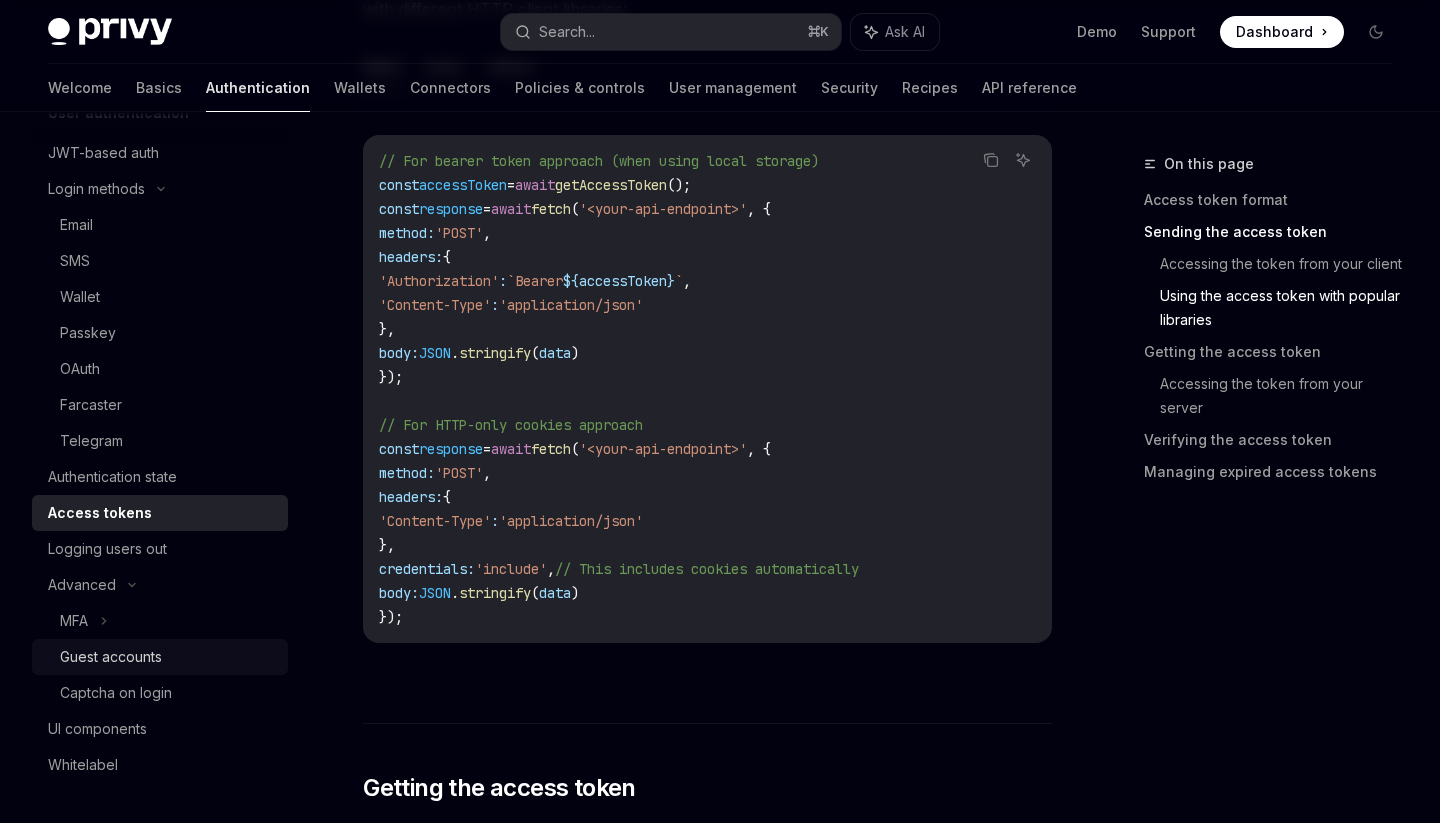 scroll, scrollTop: 111, scrollLeft: 0, axis: vertical 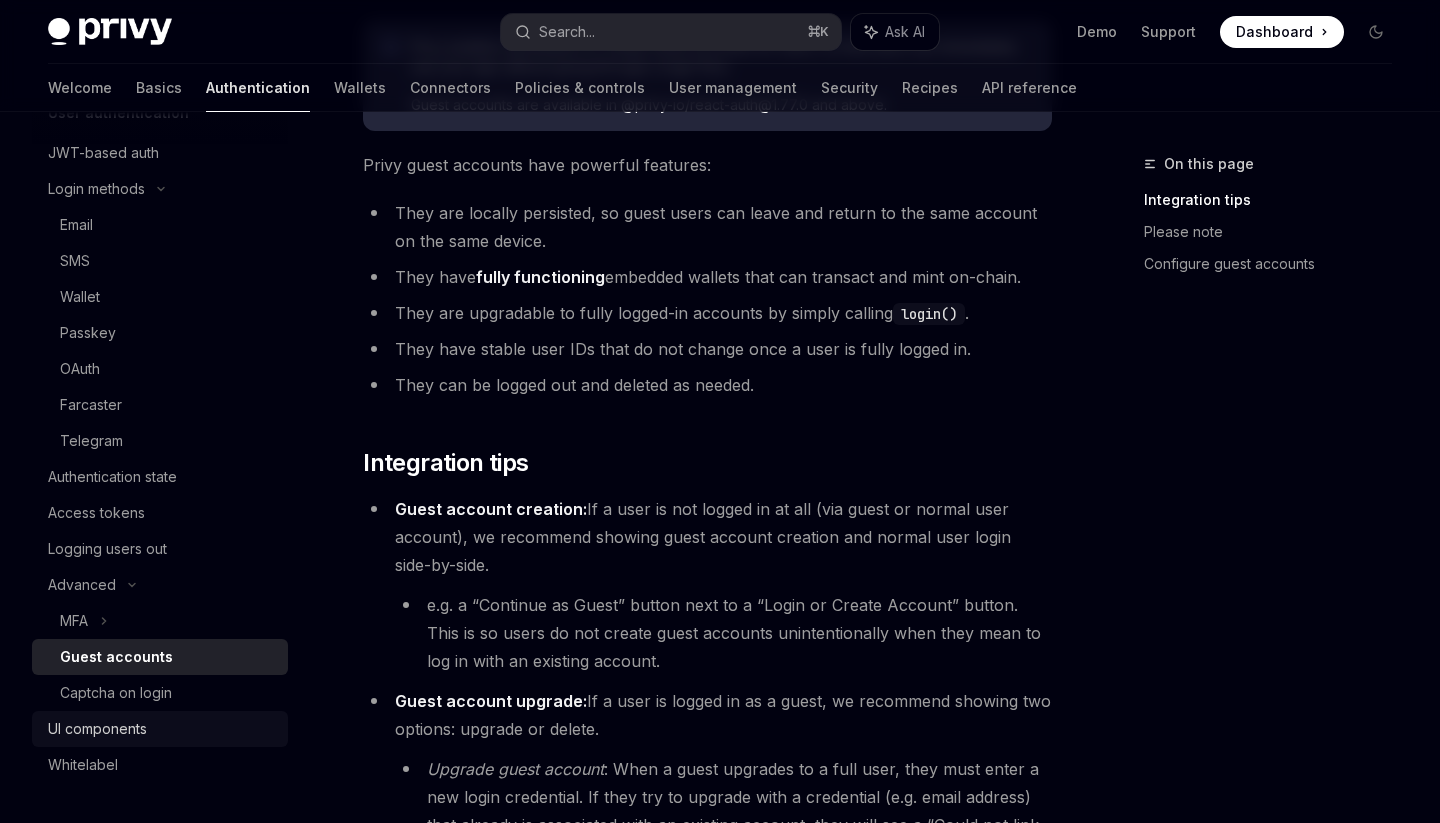click on "UI components" at bounding box center [97, 729] 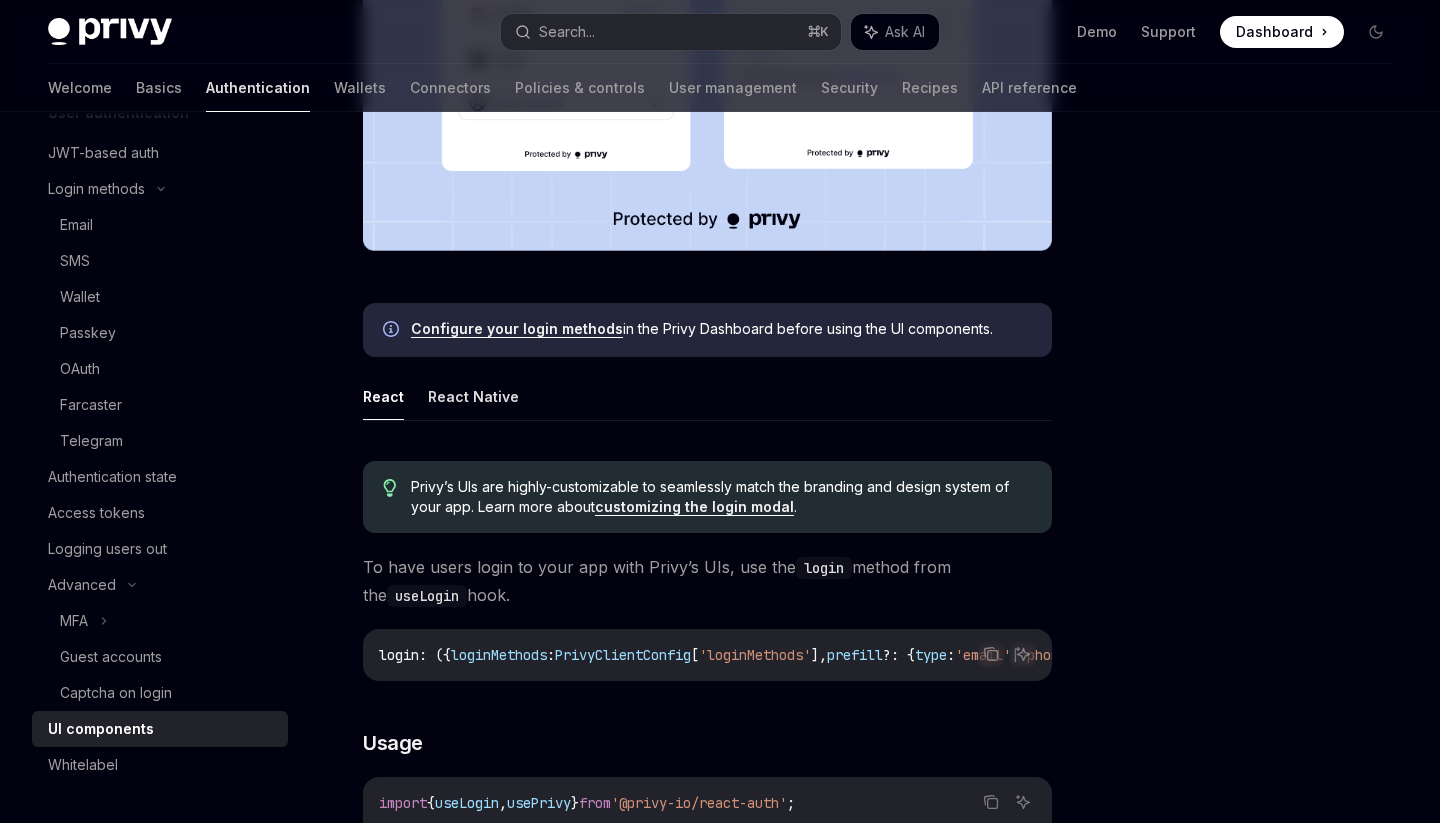 scroll, scrollTop: 754, scrollLeft: 0, axis: vertical 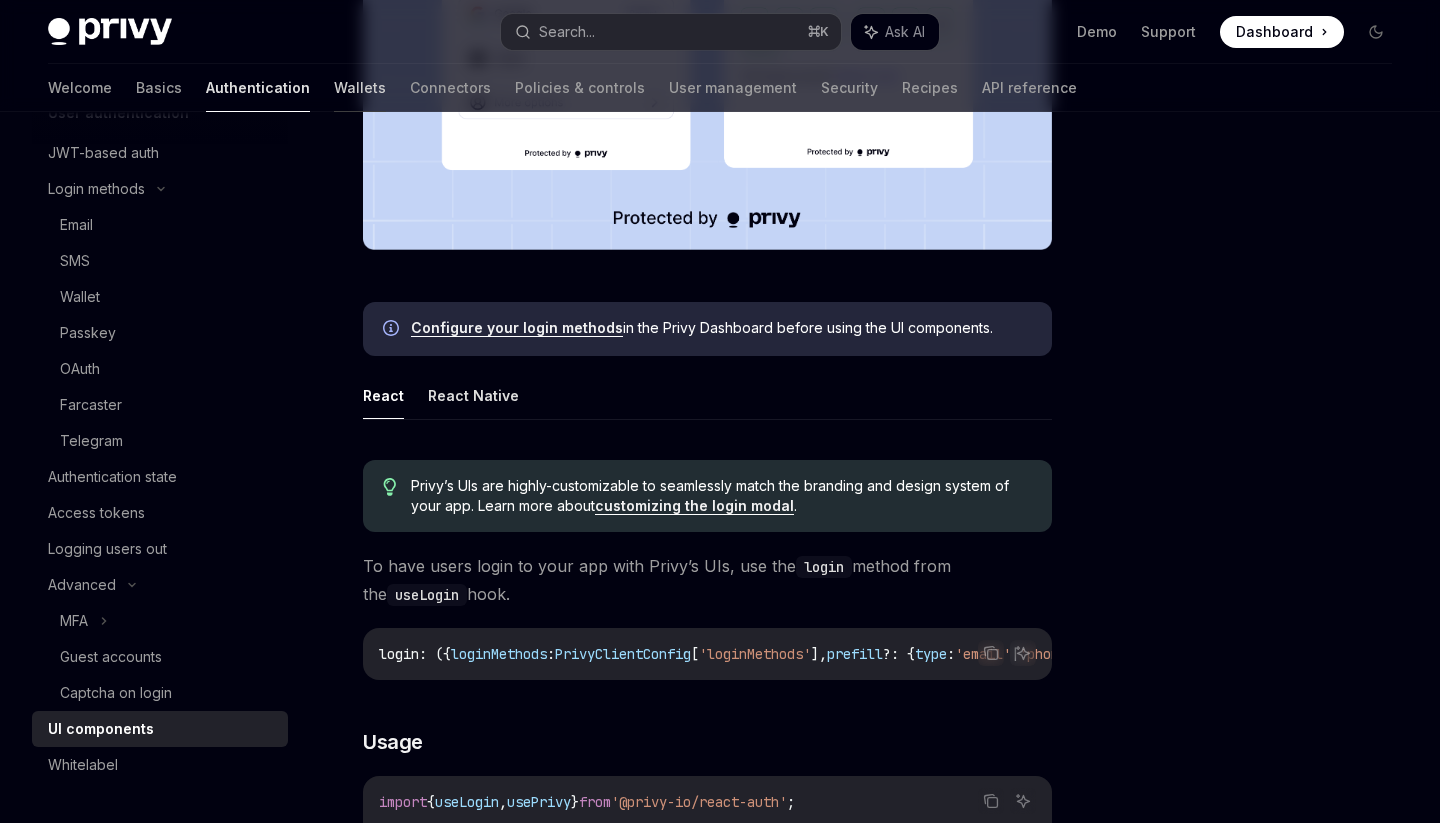 click on "Wallets" at bounding box center (360, 88) 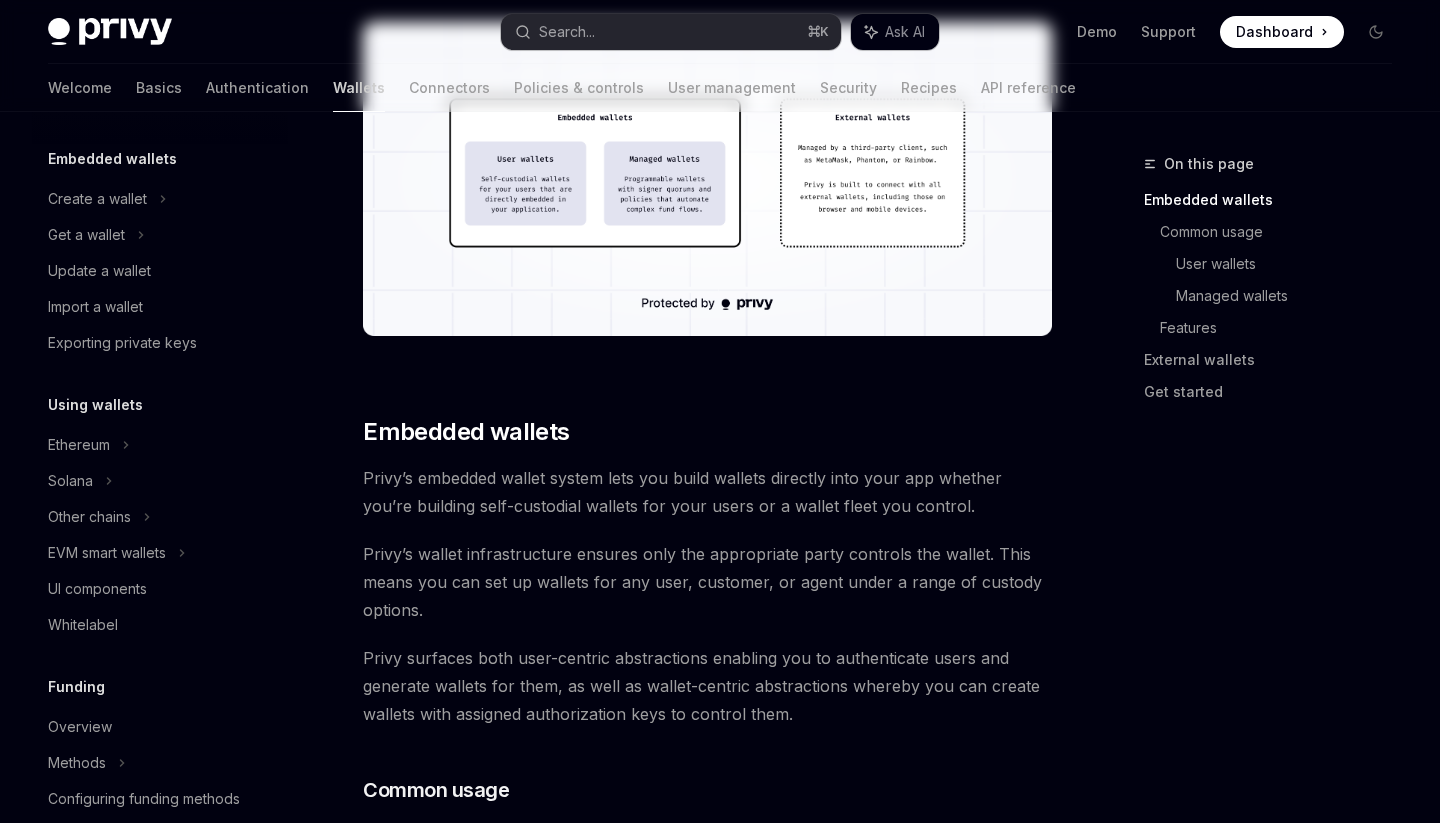 scroll, scrollTop: 0, scrollLeft: 0, axis: both 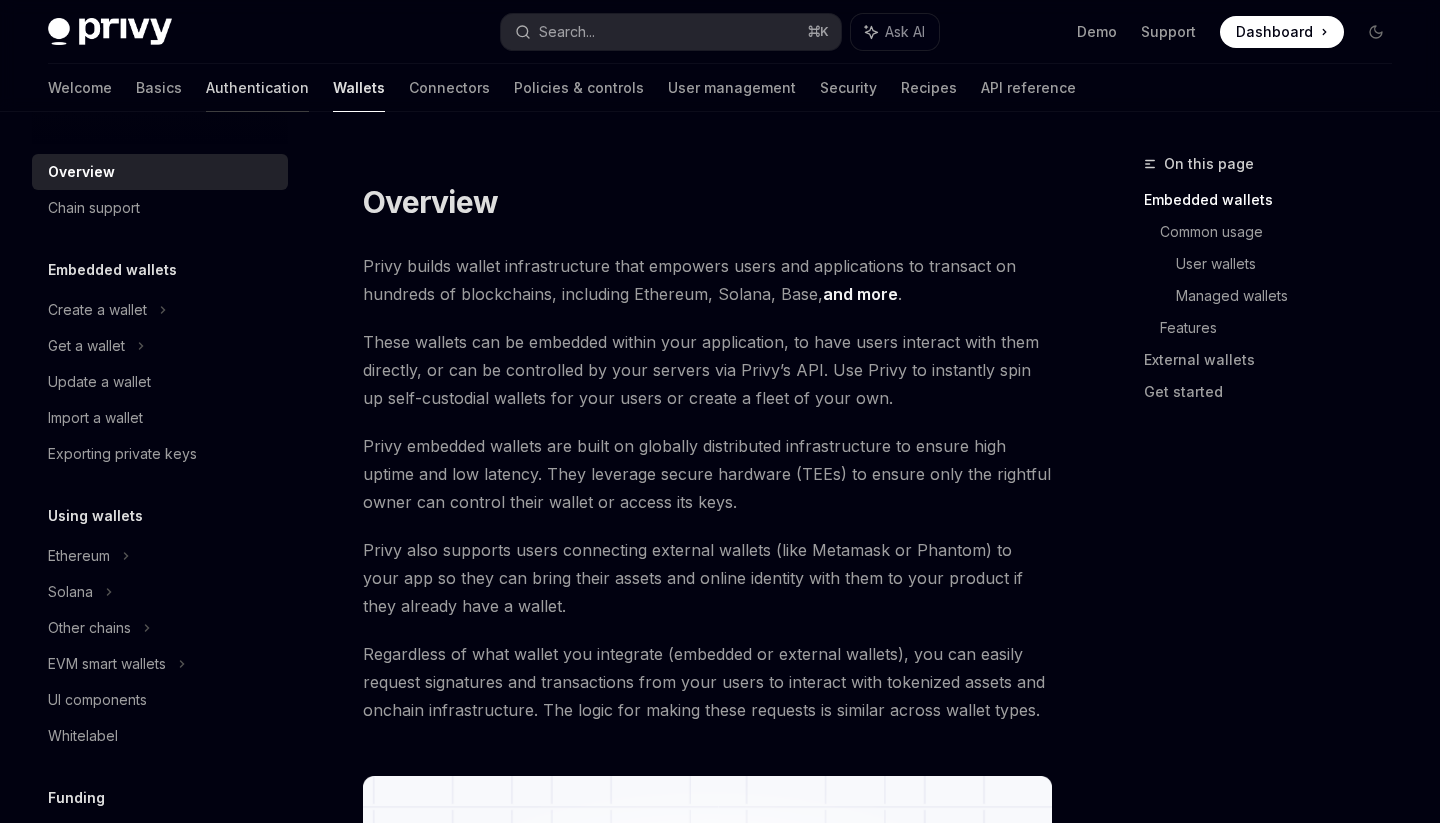 click on "Authentication" at bounding box center [257, 88] 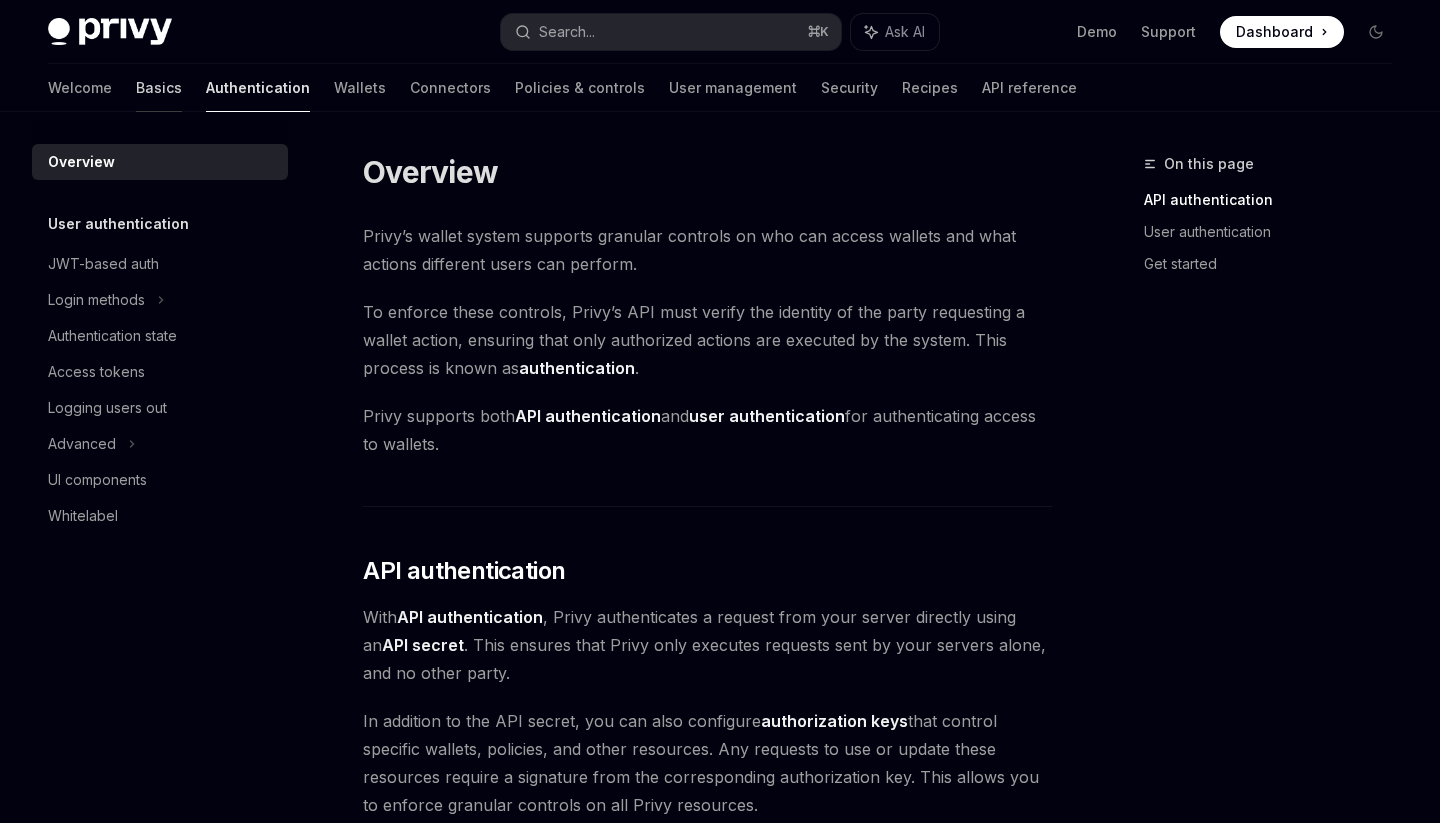 click on "Basics" at bounding box center (159, 88) 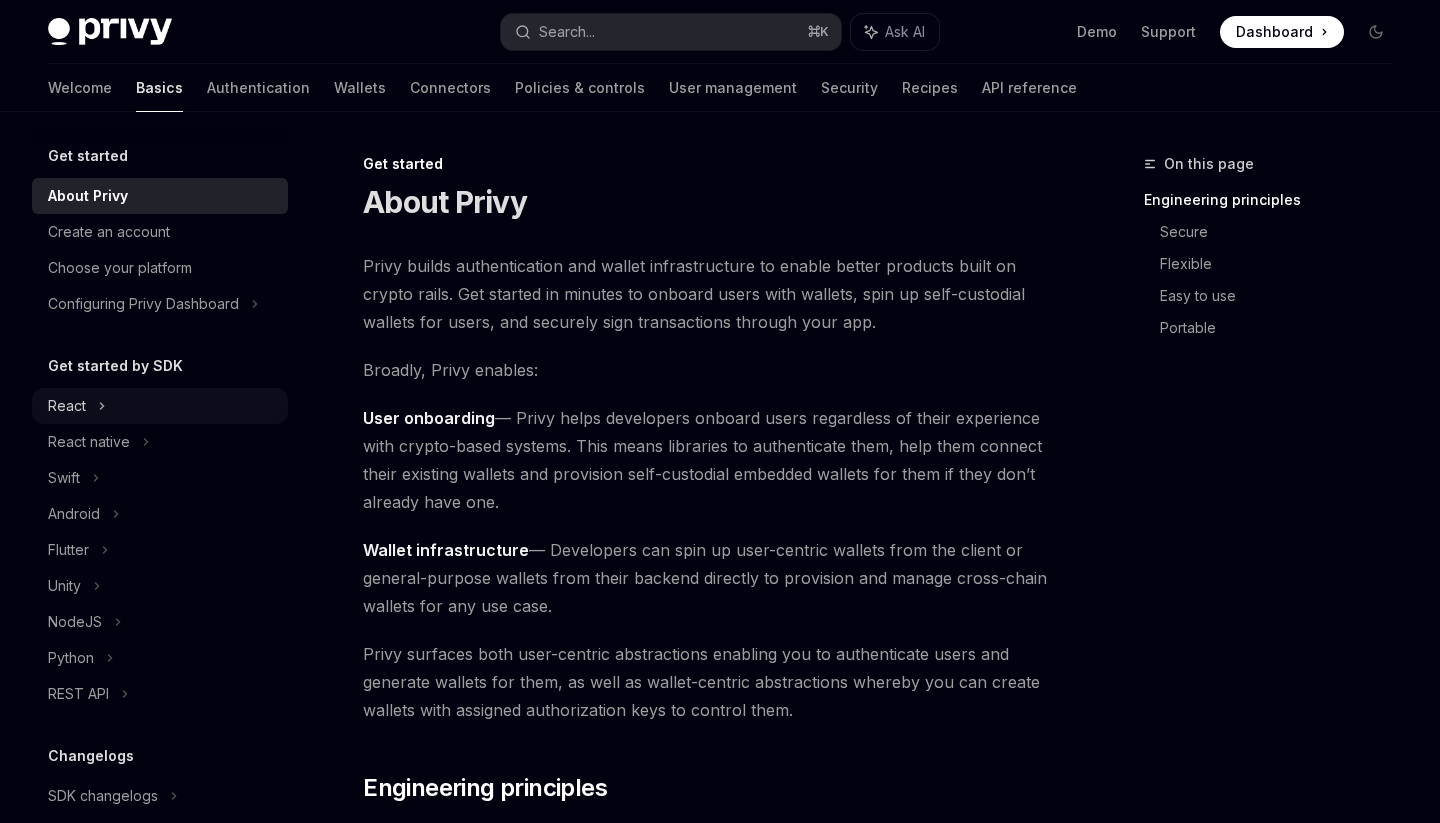 click on "React" at bounding box center [160, 406] 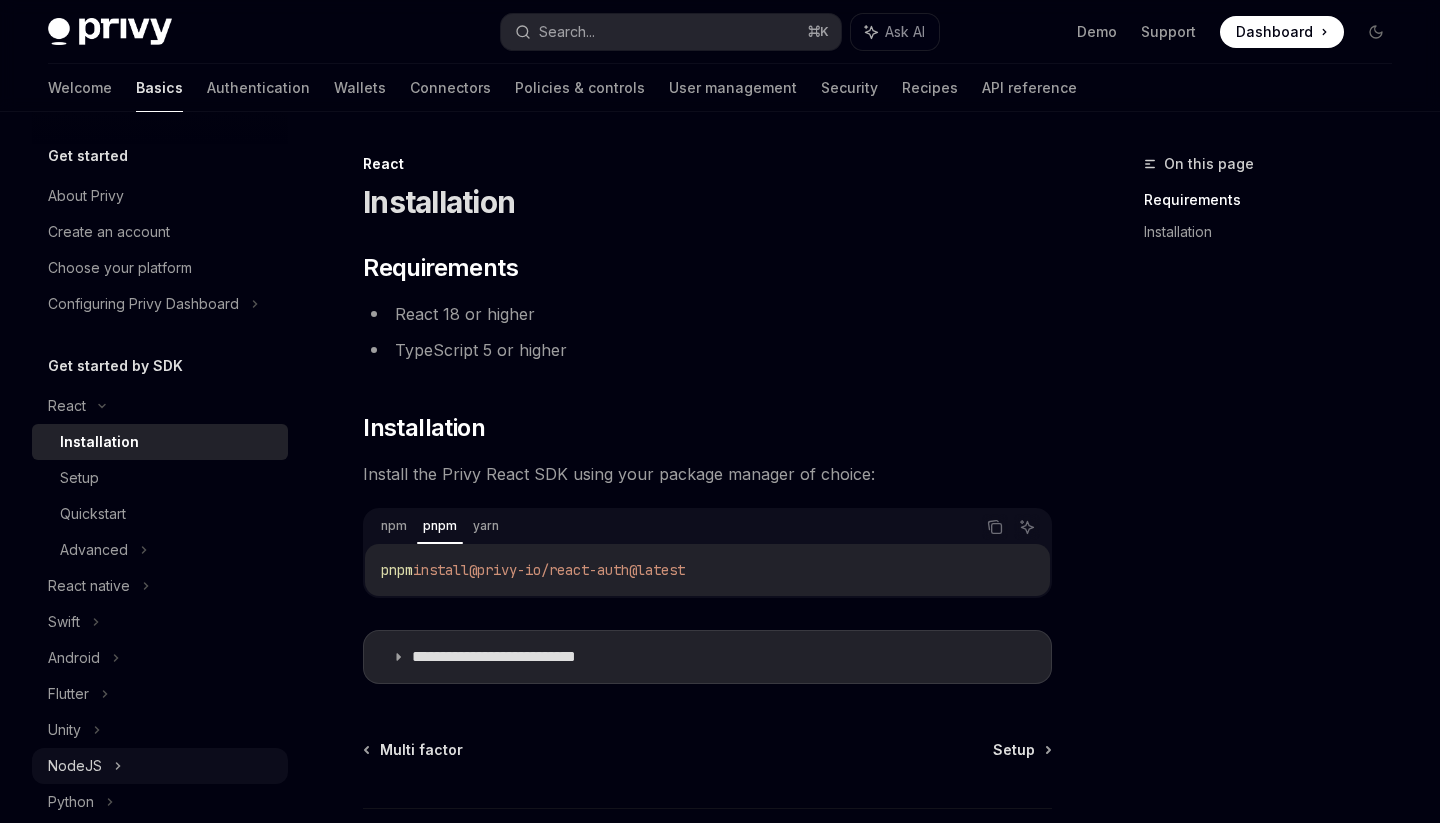 click 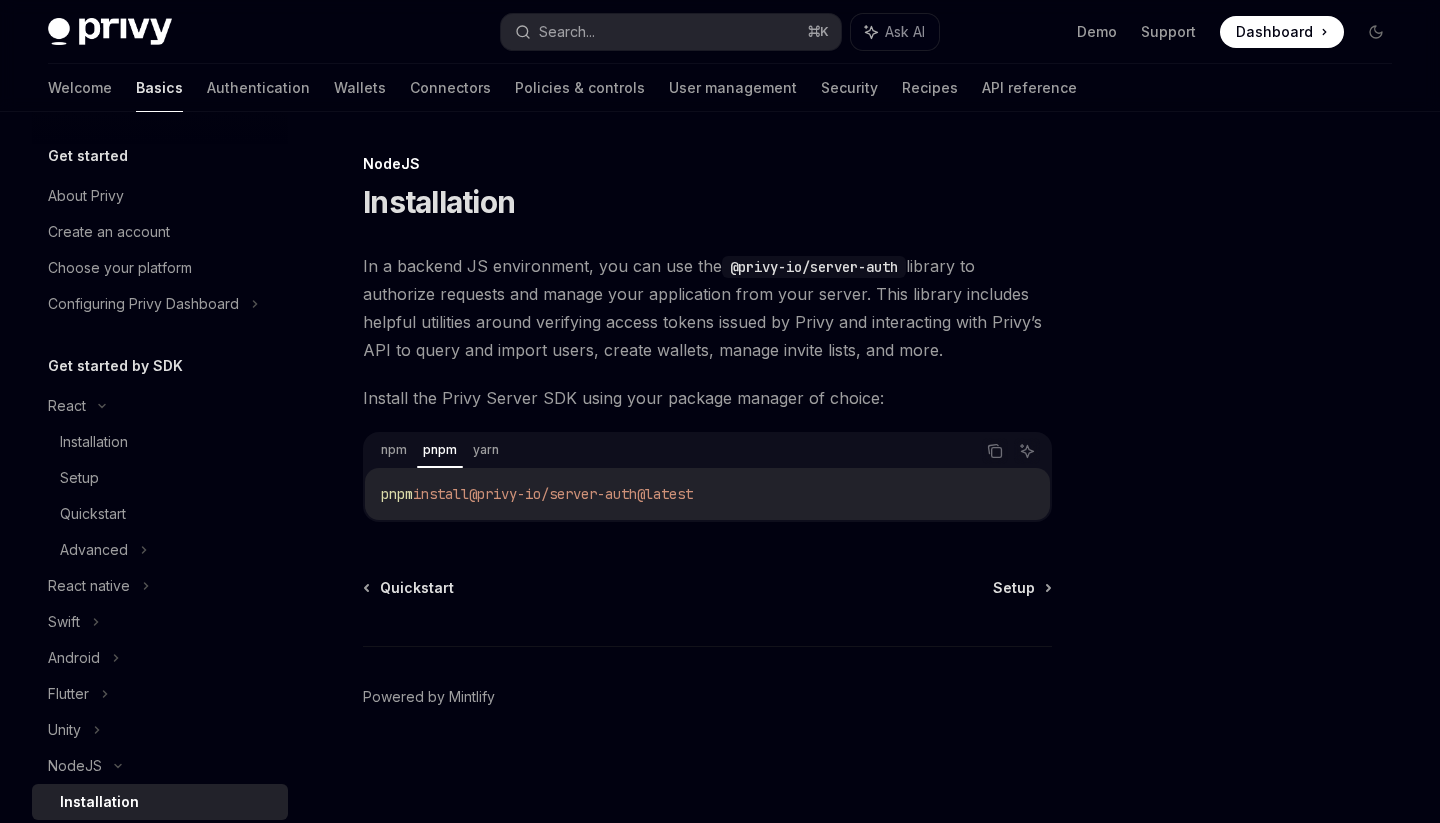 scroll, scrollTop: 0, scrollLeft: 0, axis: both 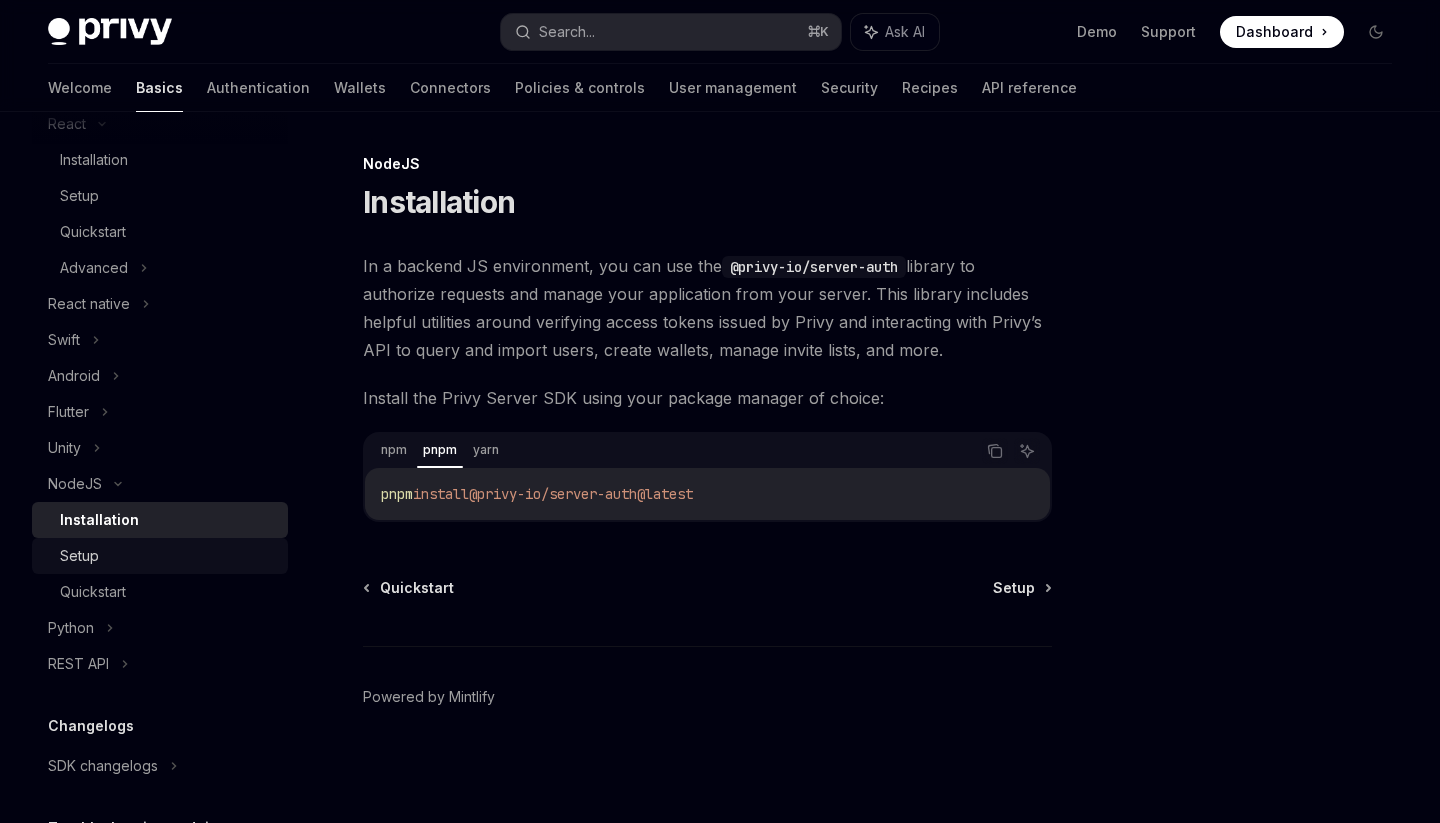 click on "Setup" at bounding box center [168, 556] 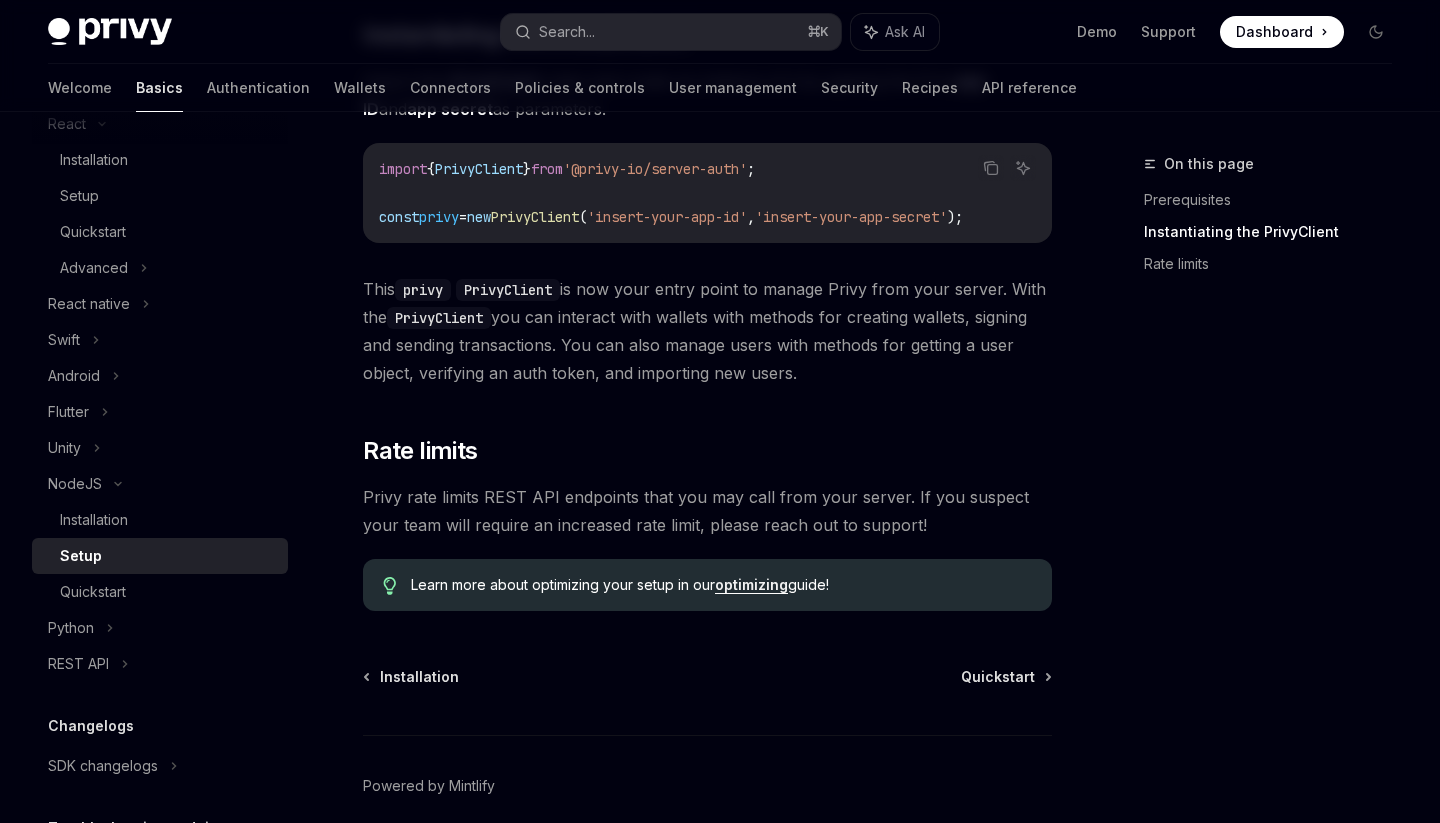 scroll, scrollTop: 447, scrollLeft: 0, axis: vertical 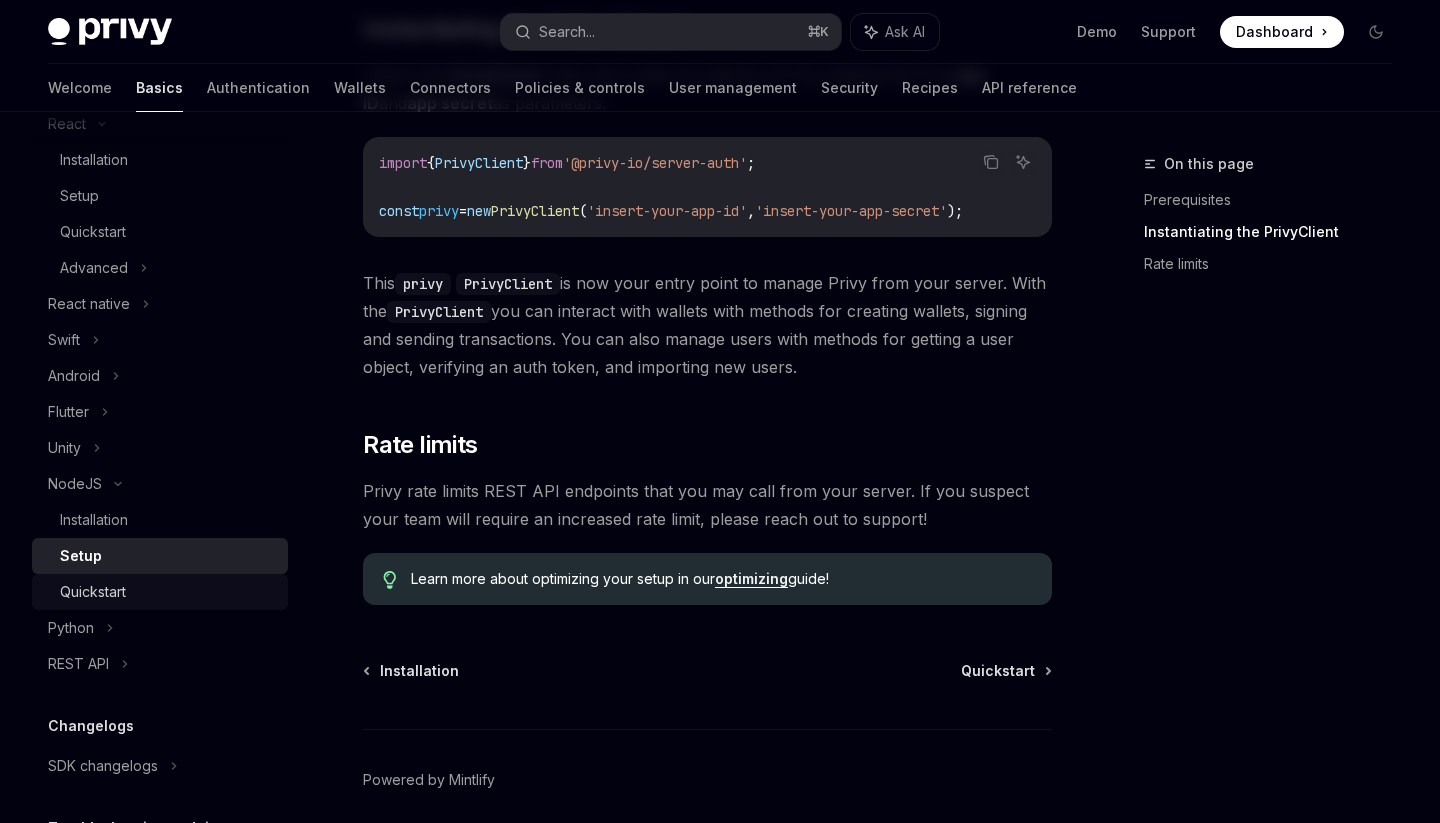 click on "Quickstart" at bounding box center [168, 592] 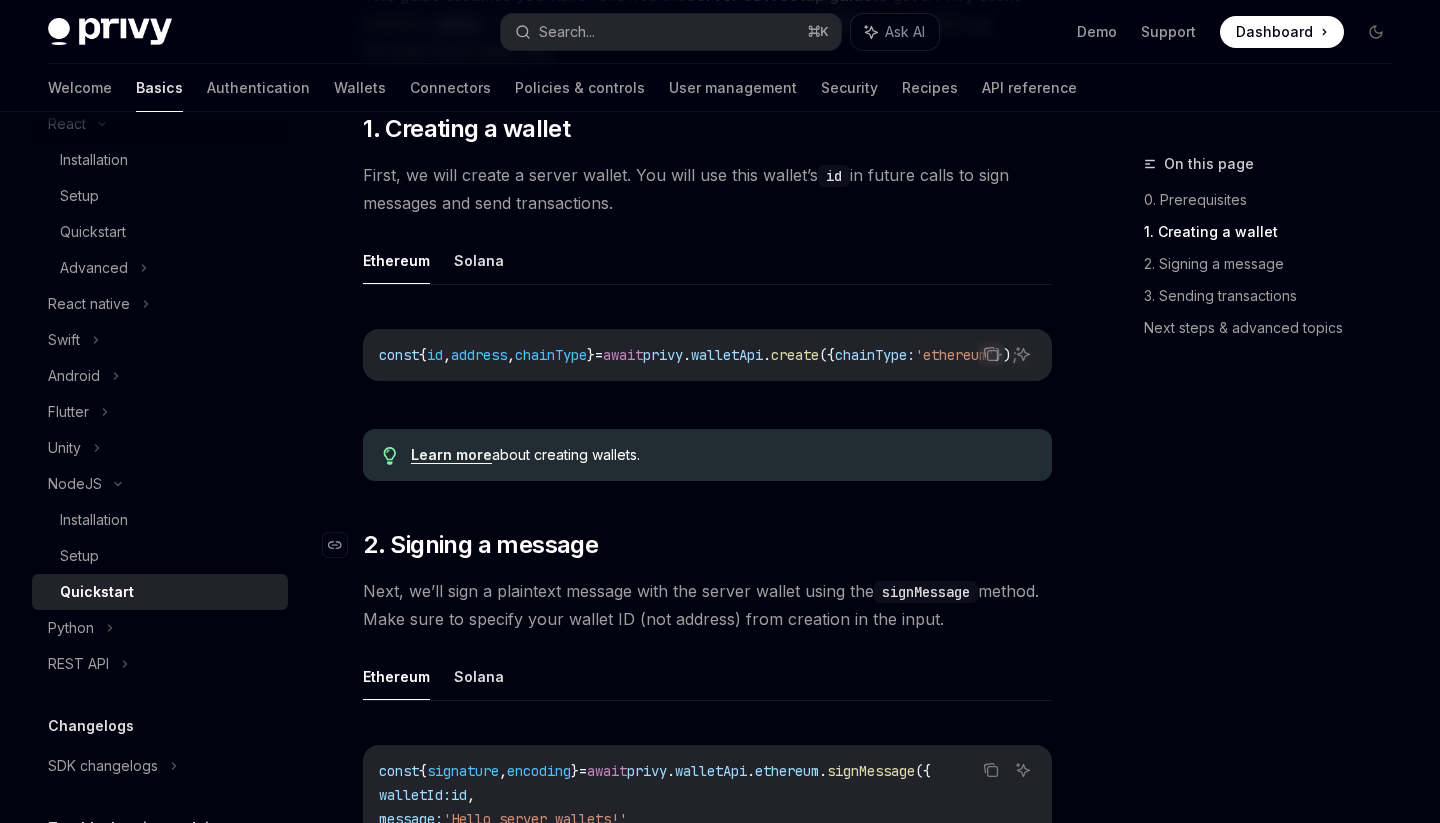 scroll, scrollTop: 324, scrollLeft: 0, axis: vertical 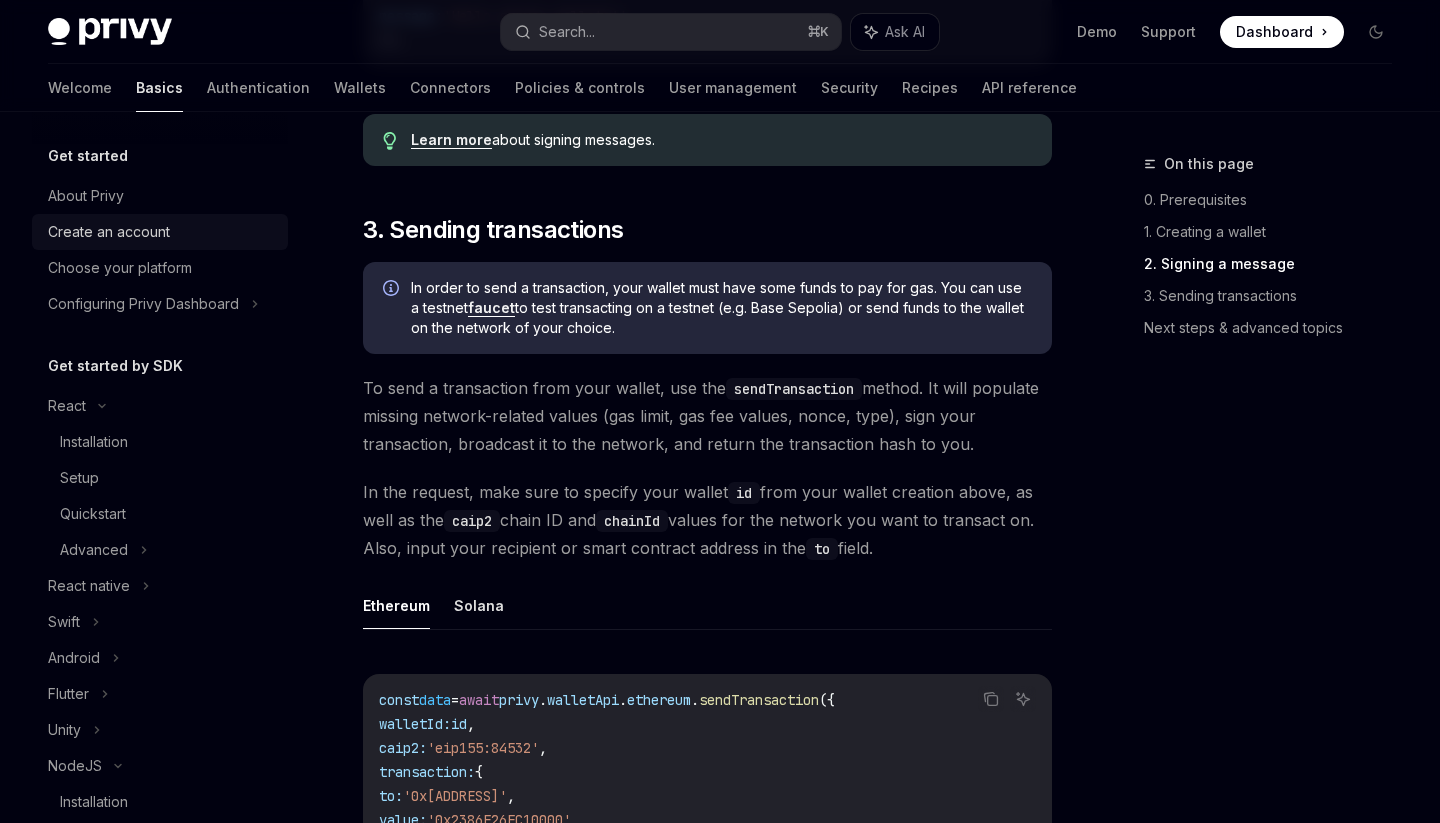 click on "Create an account" at bounding box center [160, 232] 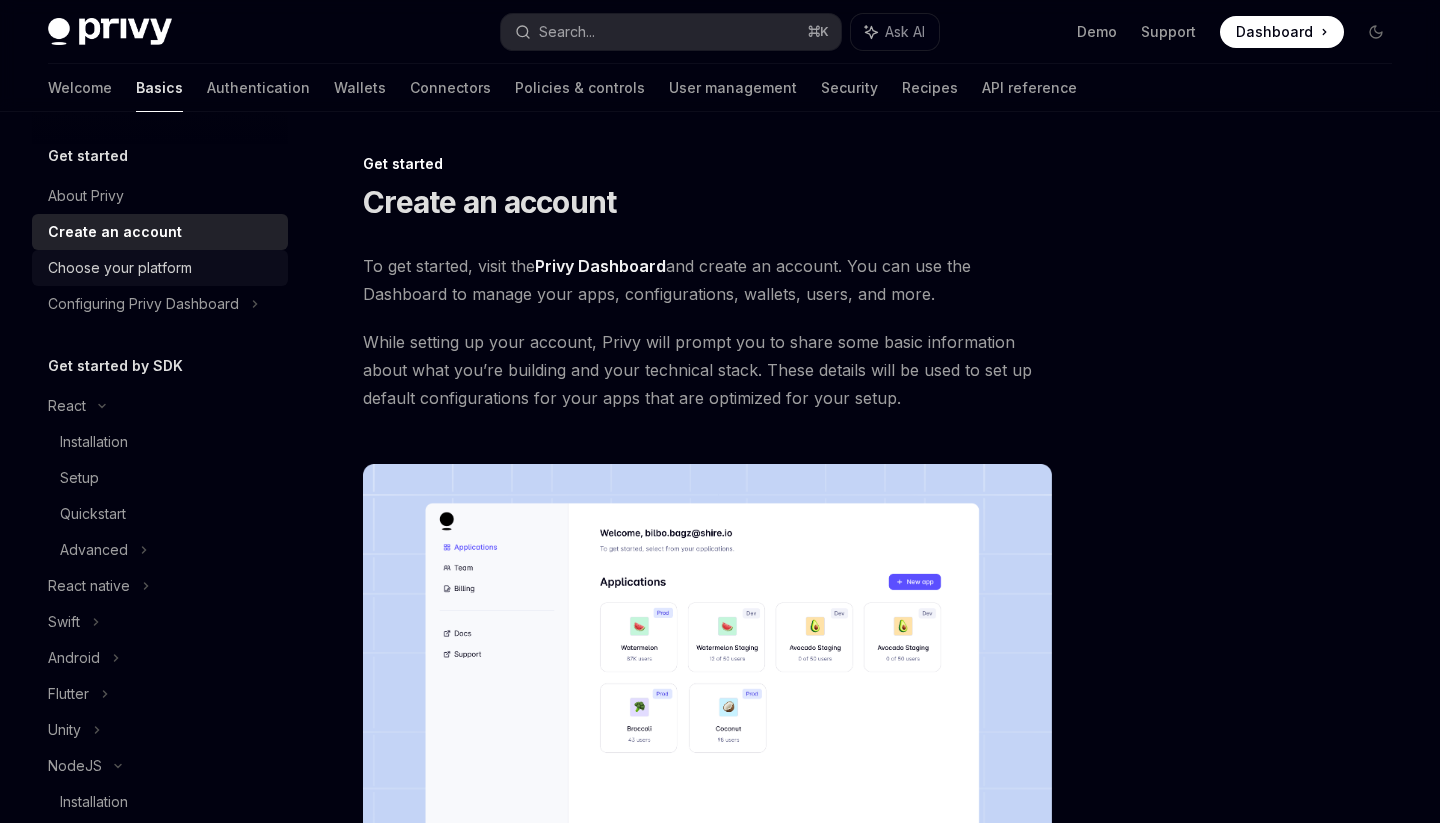 click on "Choose your platform" at bounding box center (120, 268) 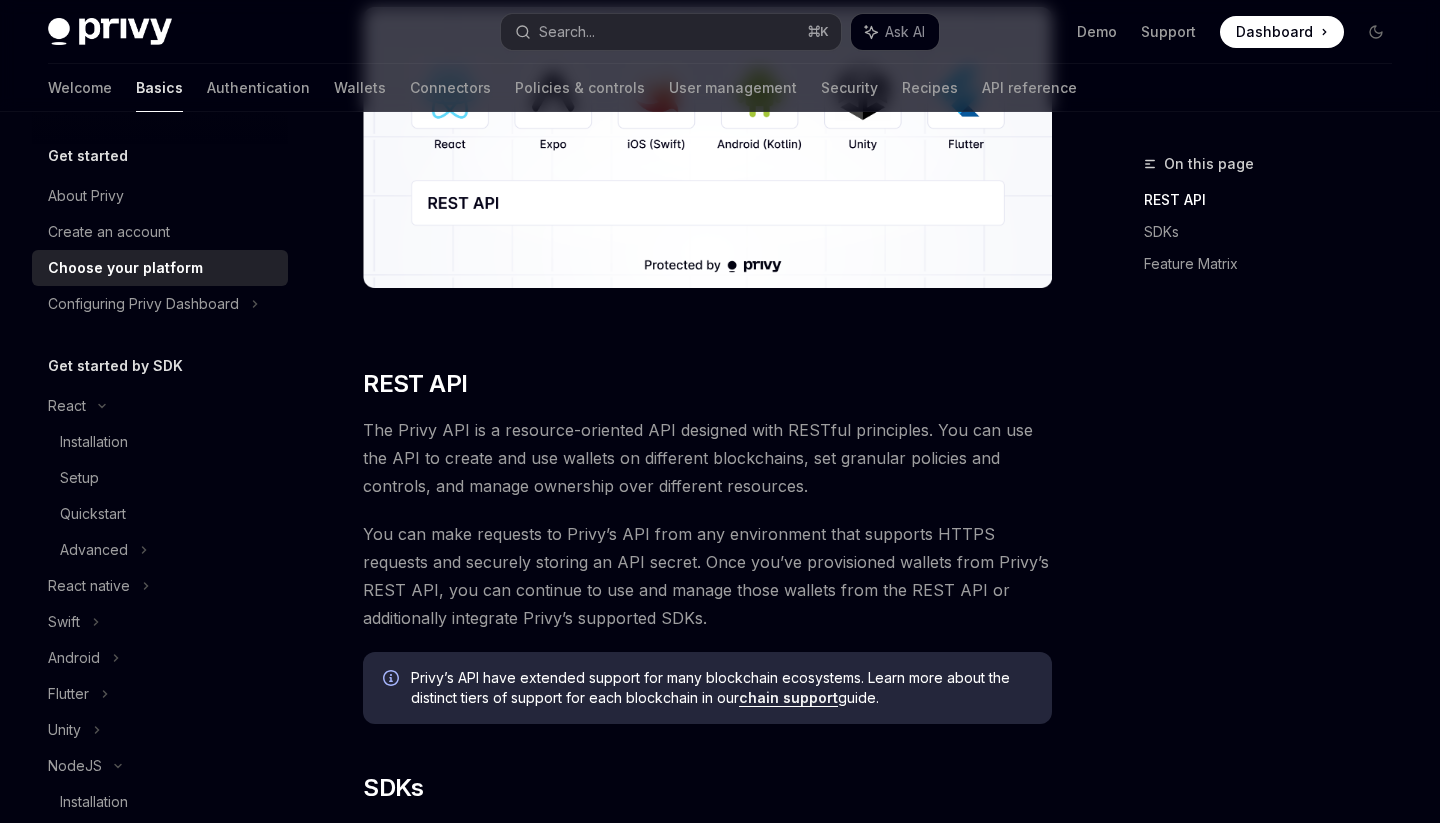 scroll, scrollTop: 386, scrollLeft: 0, axis: vertical 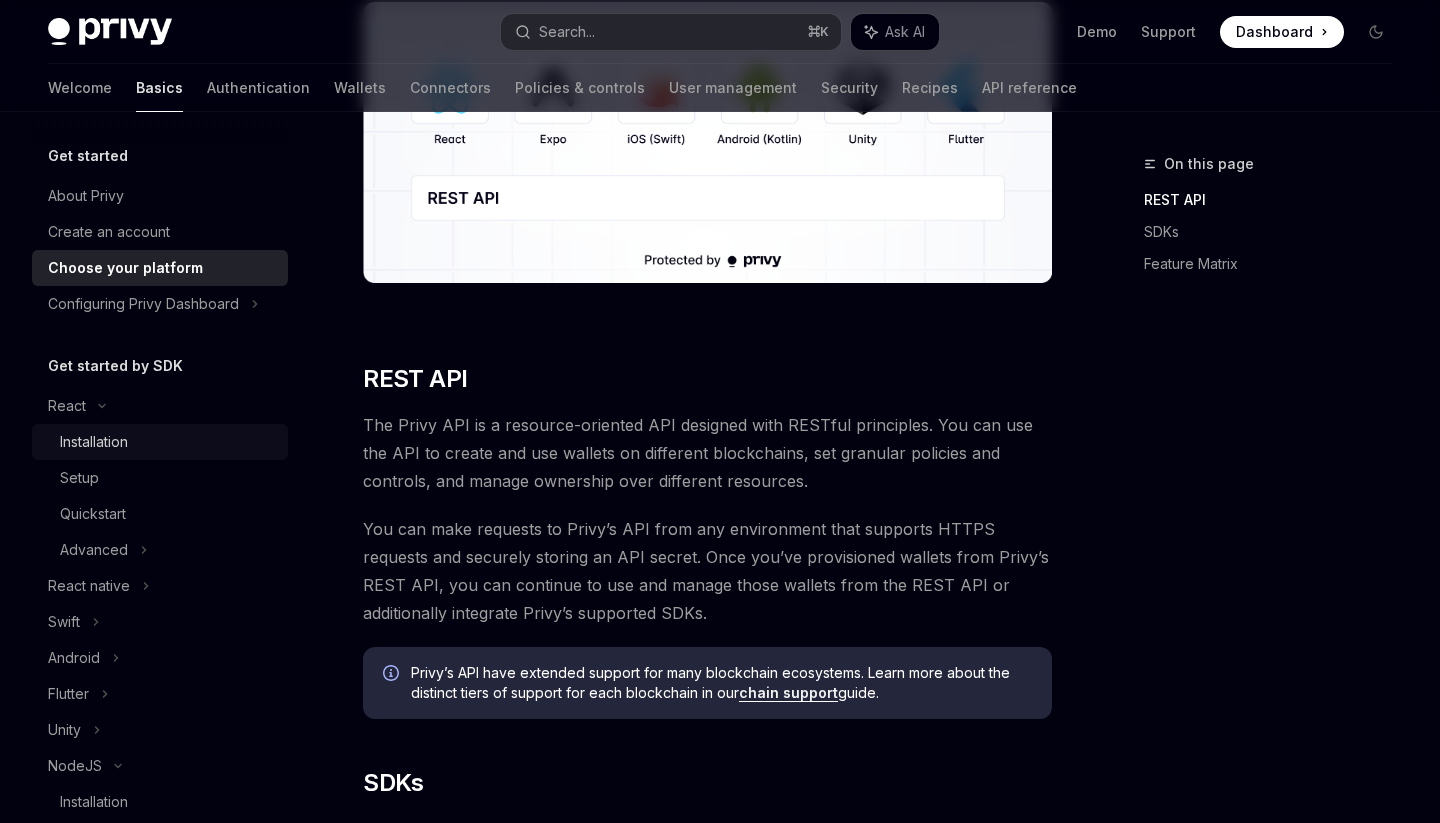 click on "Installation" at bounding box center [94, 442] 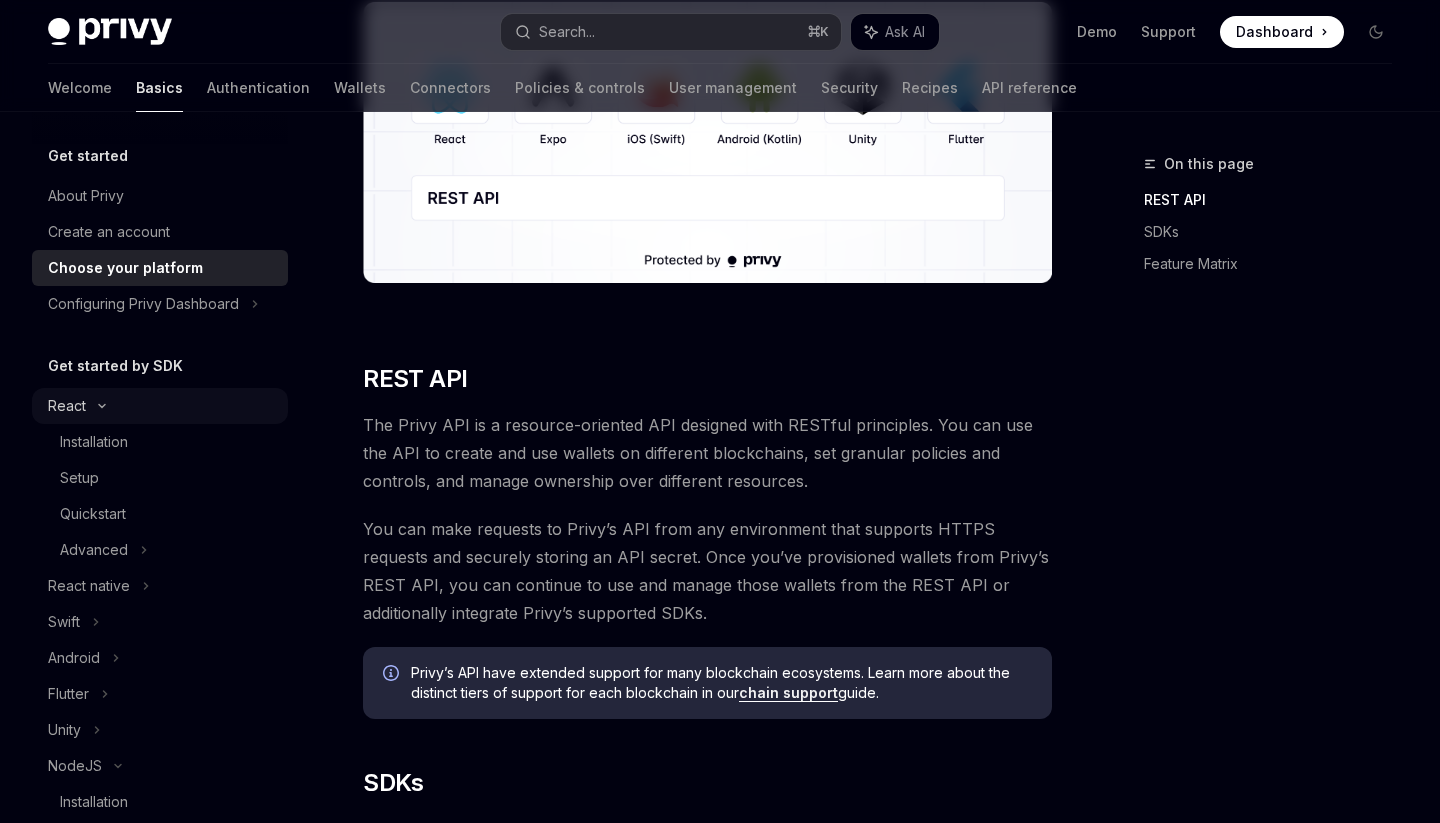 scroll, scrollTop: 0, scrollLeft: 0, axis: both 